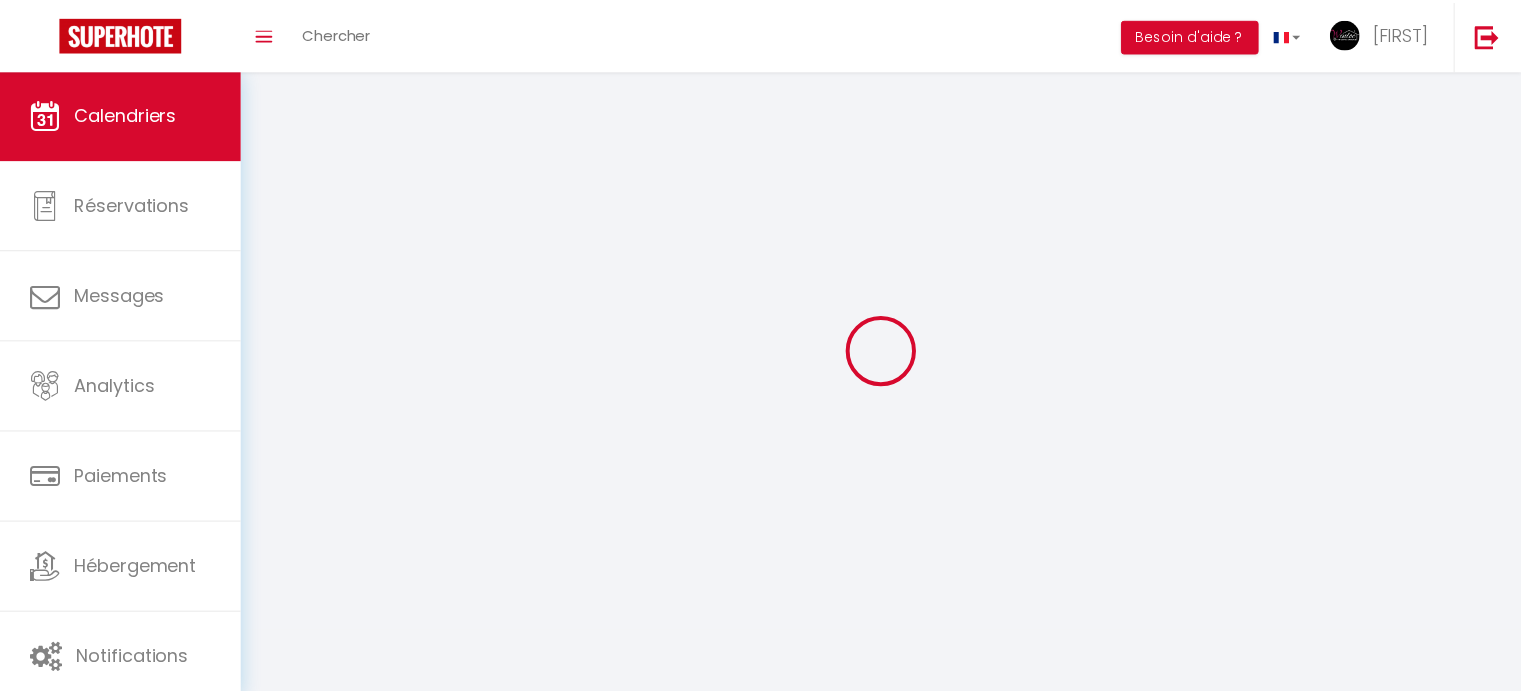 scroll, scrollTop: 0, scrollLeft: 0, axis: both 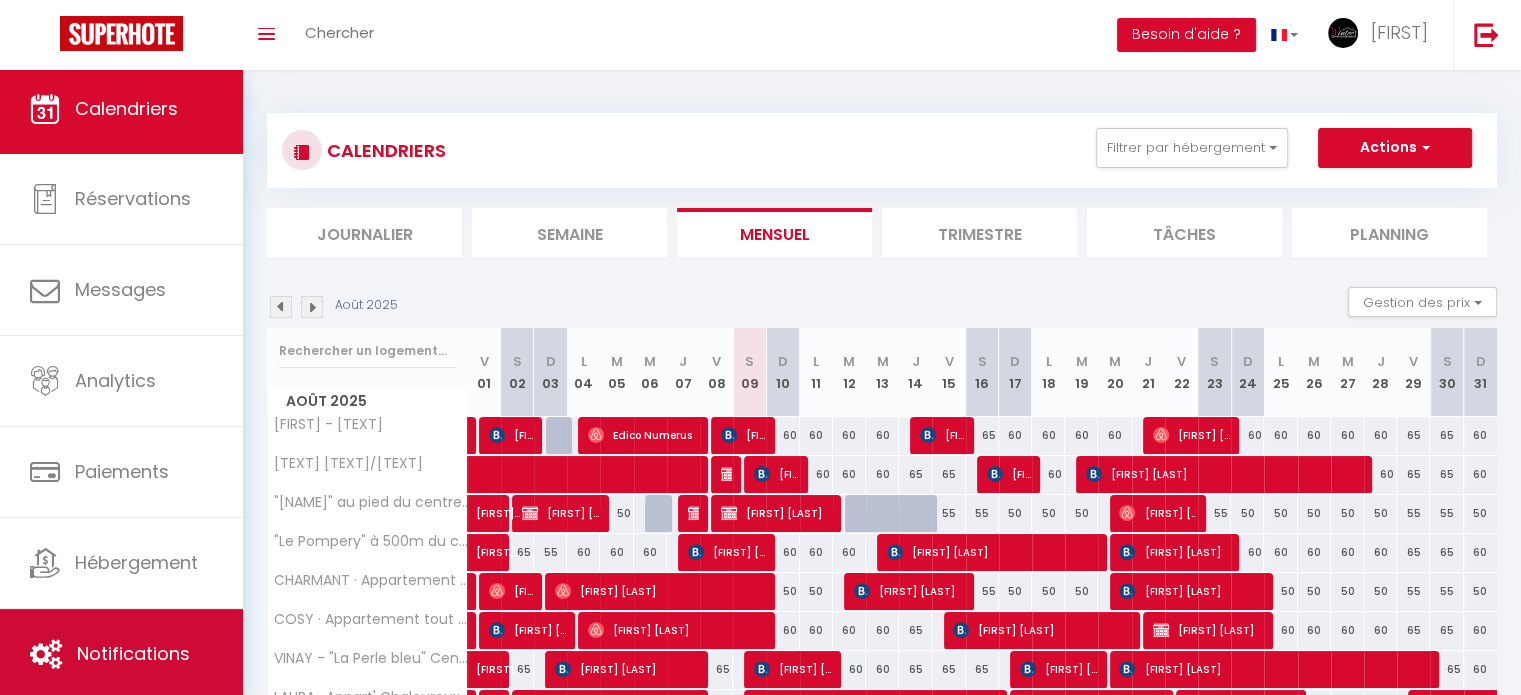click on "Notifications" at bounding box center (133, 653) 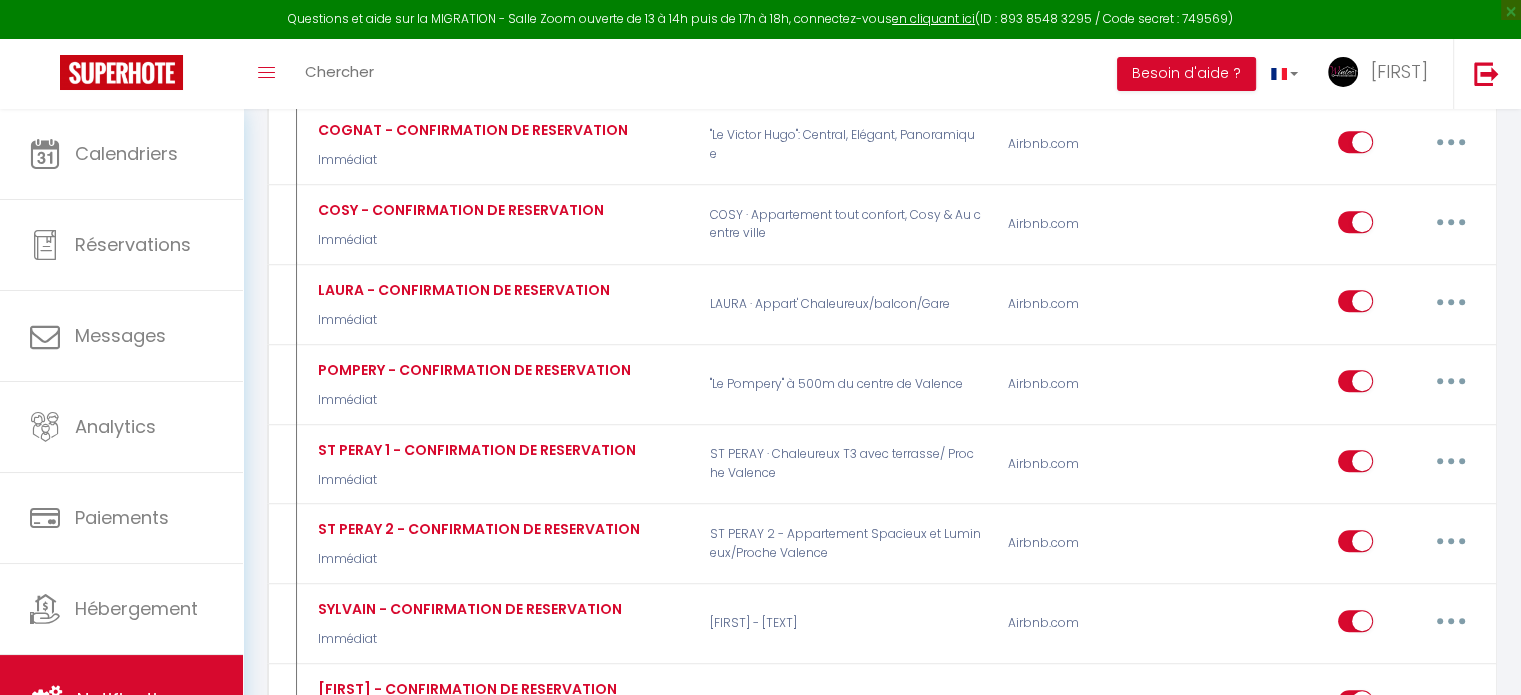 scroll, scrollTop: 927, scrollLeft: 0, axis: vertical 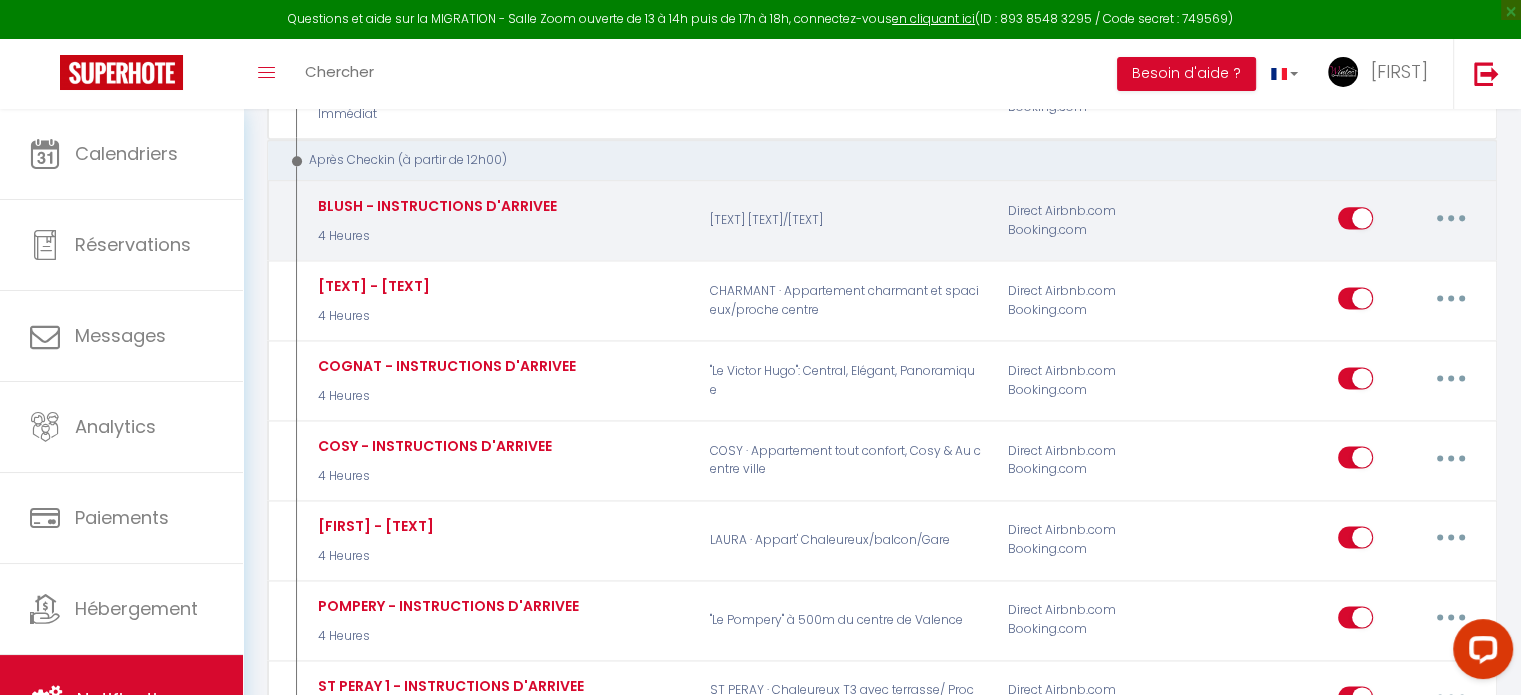 click at bounding box center [1451, 218] 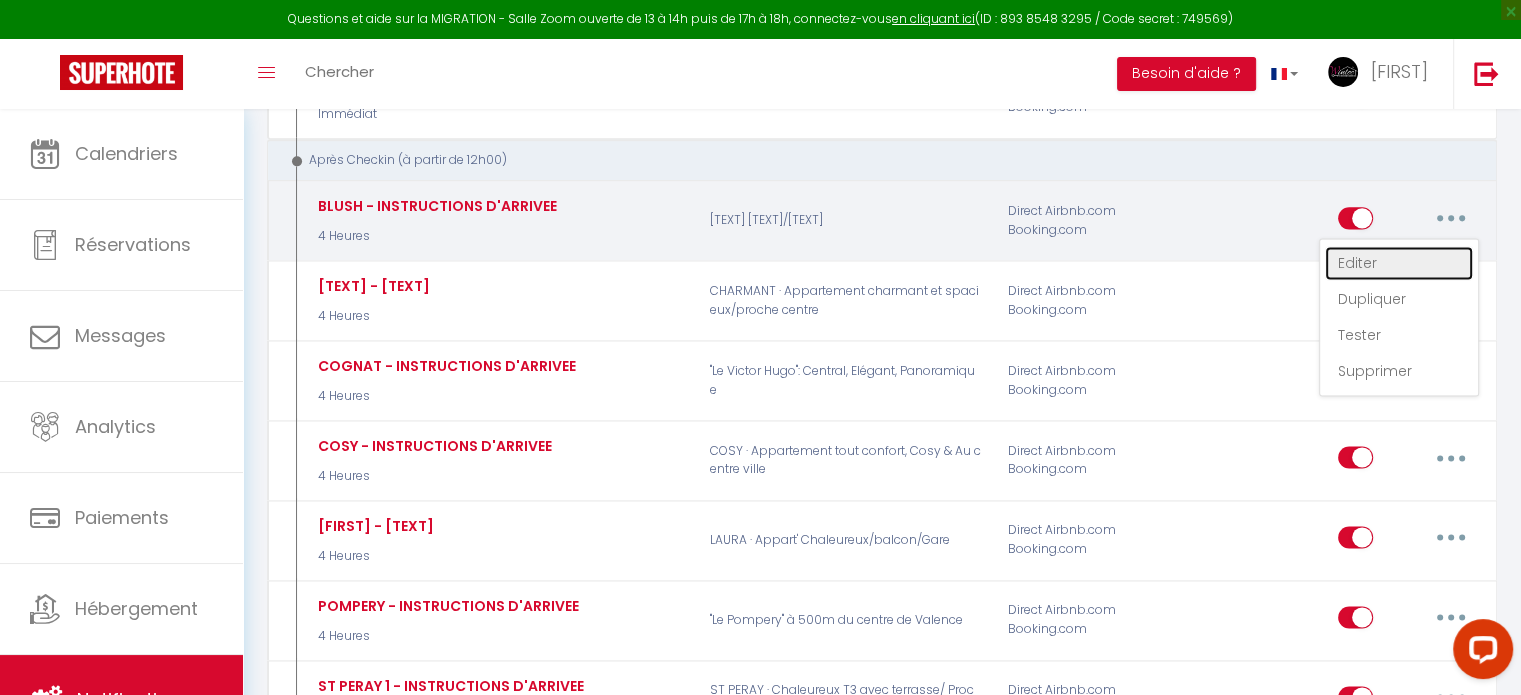 click on "Editer" at bounding box center [1399, 263] 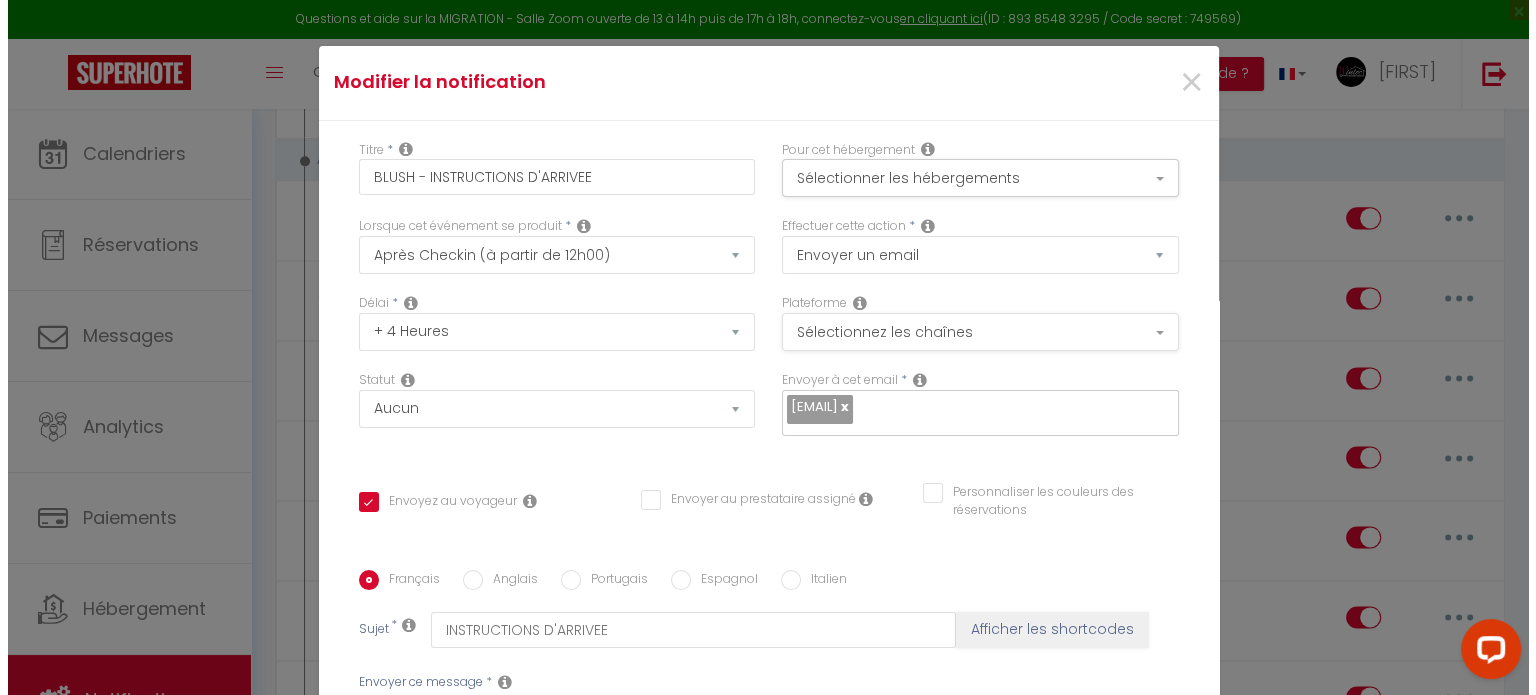 scroll, scrollTop: 2613, scrollLeft: 0, axis: vertical 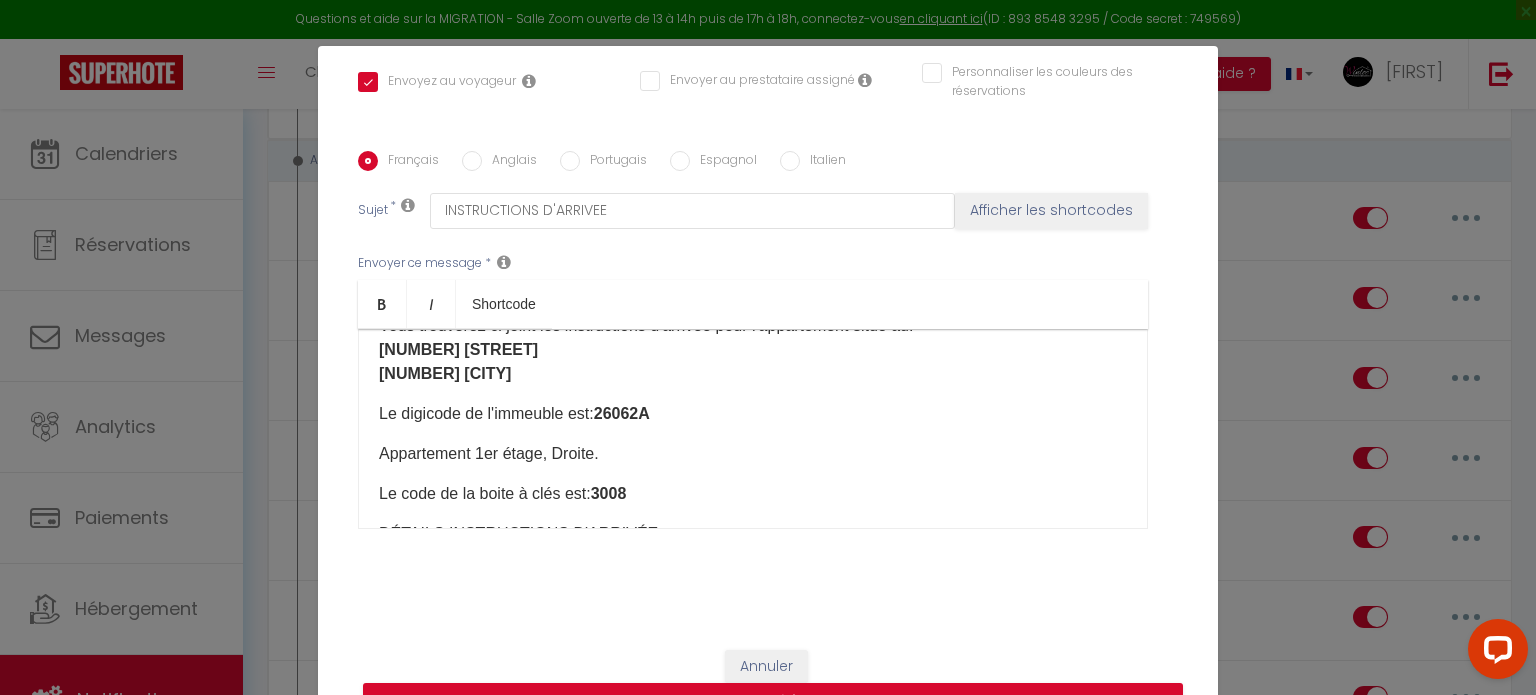 click on "Le code de la boite à clés est:  3008" at bounding box center [753, 494] 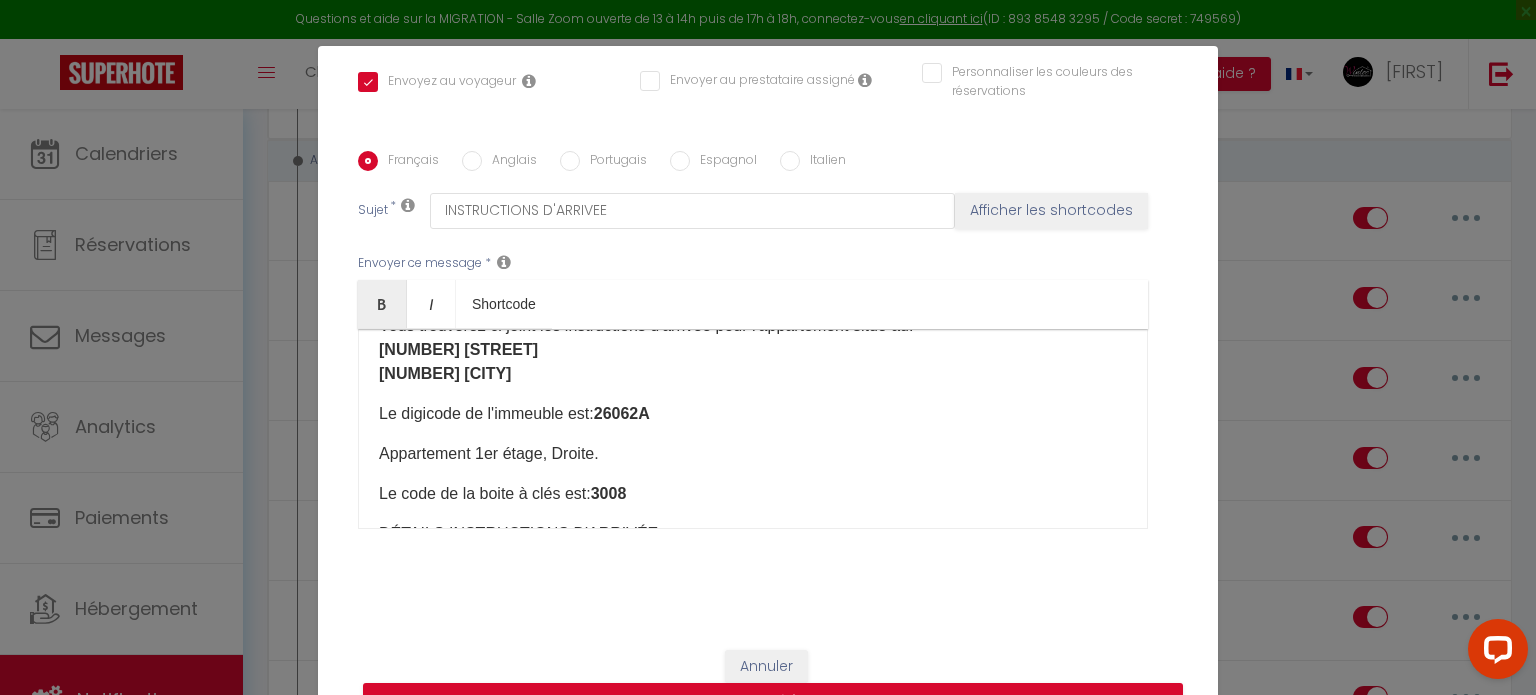 type 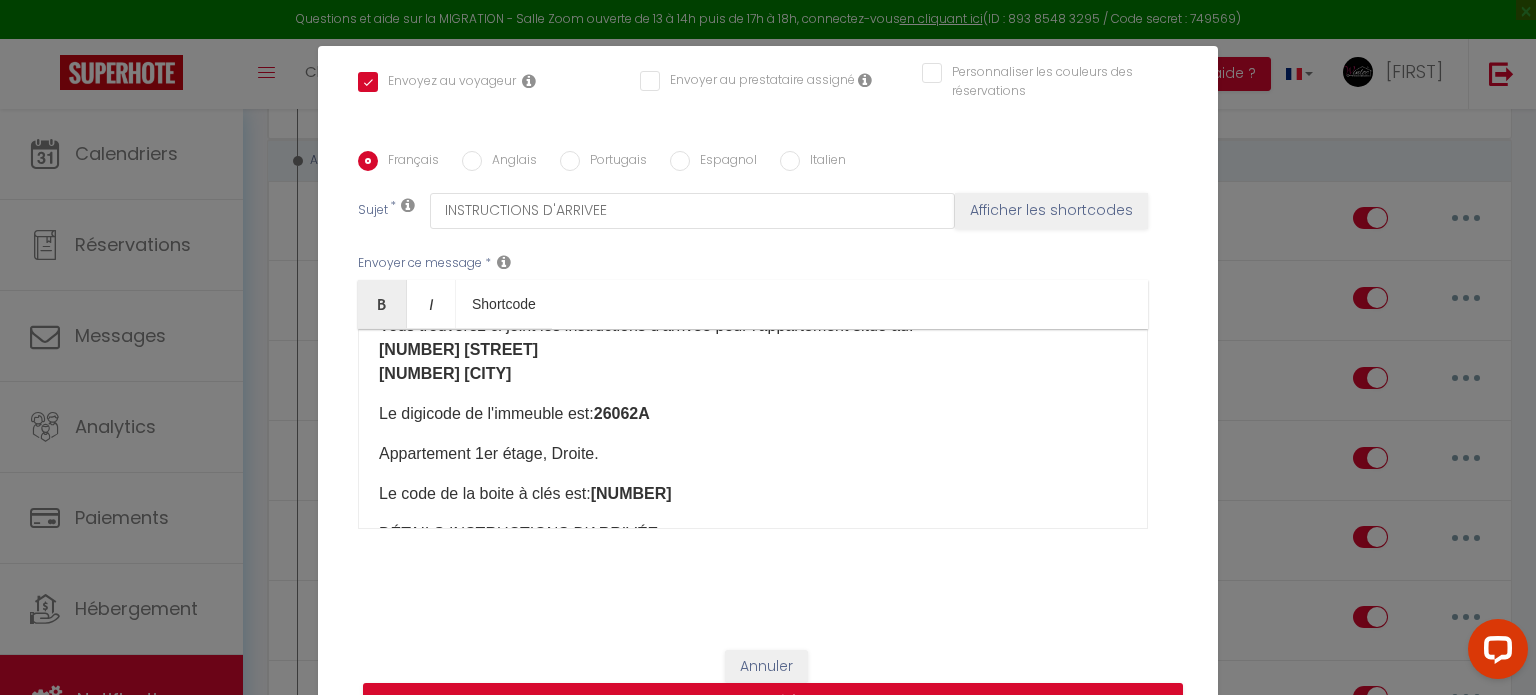 scroll, scrollTop: 448, scrollLeft: 0, axis: vertical 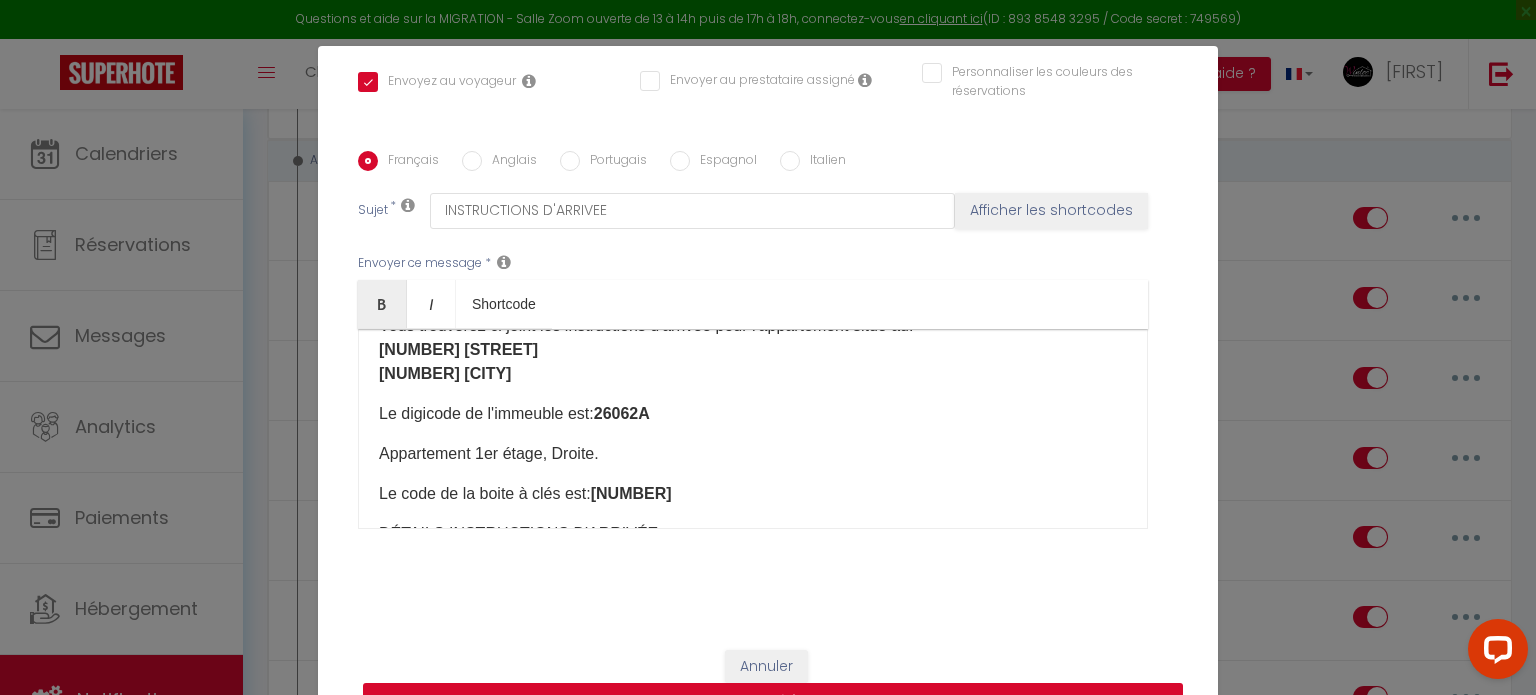 click on "Mettre à jour" at bounding box center (773, 702) 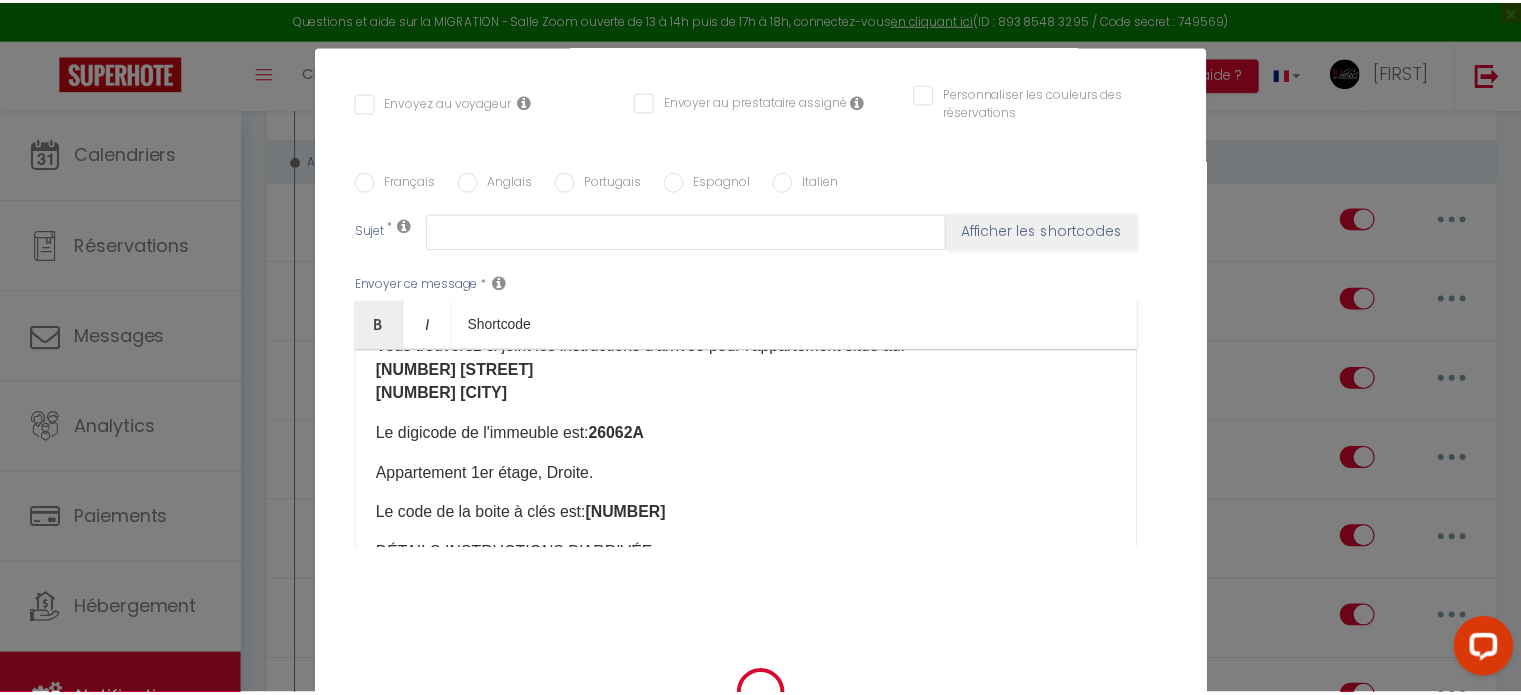 scroll, scrollTop: 2632, scrollLeft: 0, axis: vertical 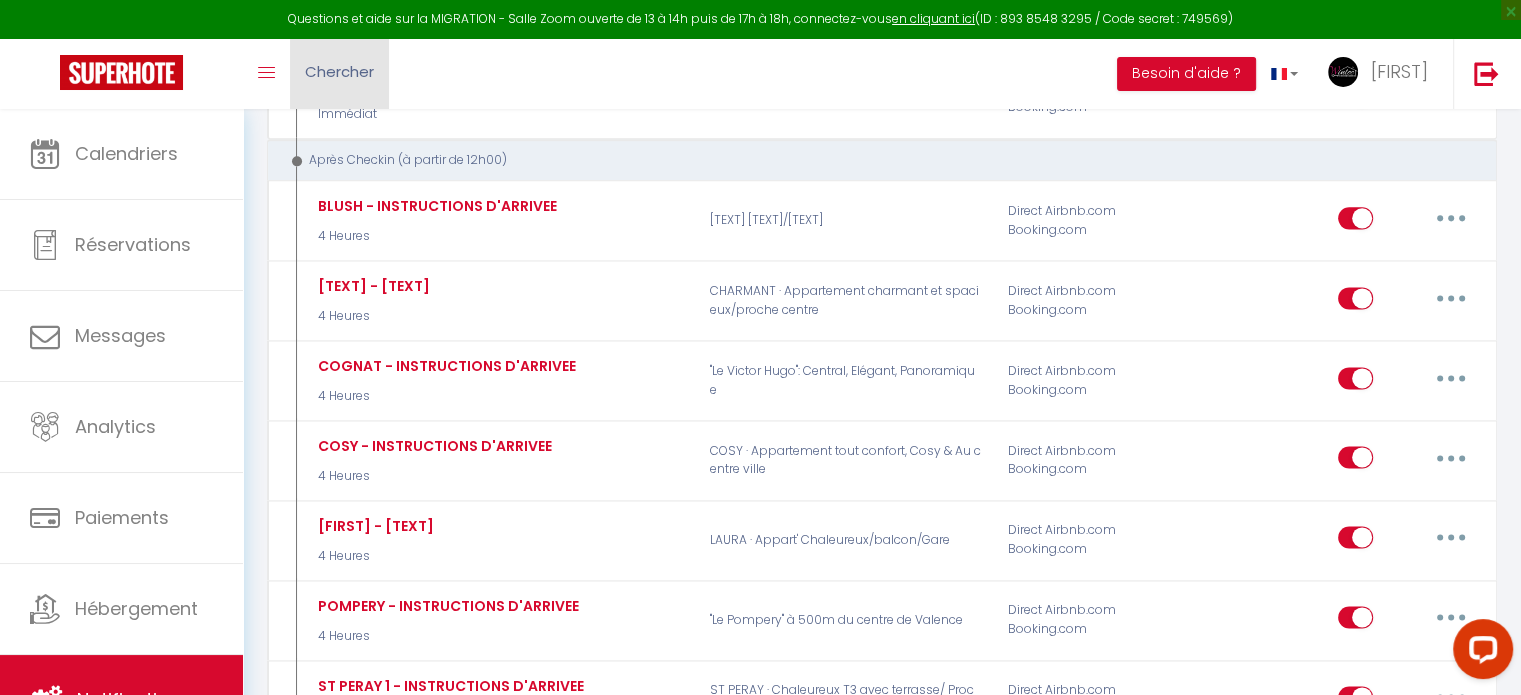 click on "Chercher" at bounding box center [339, 71] 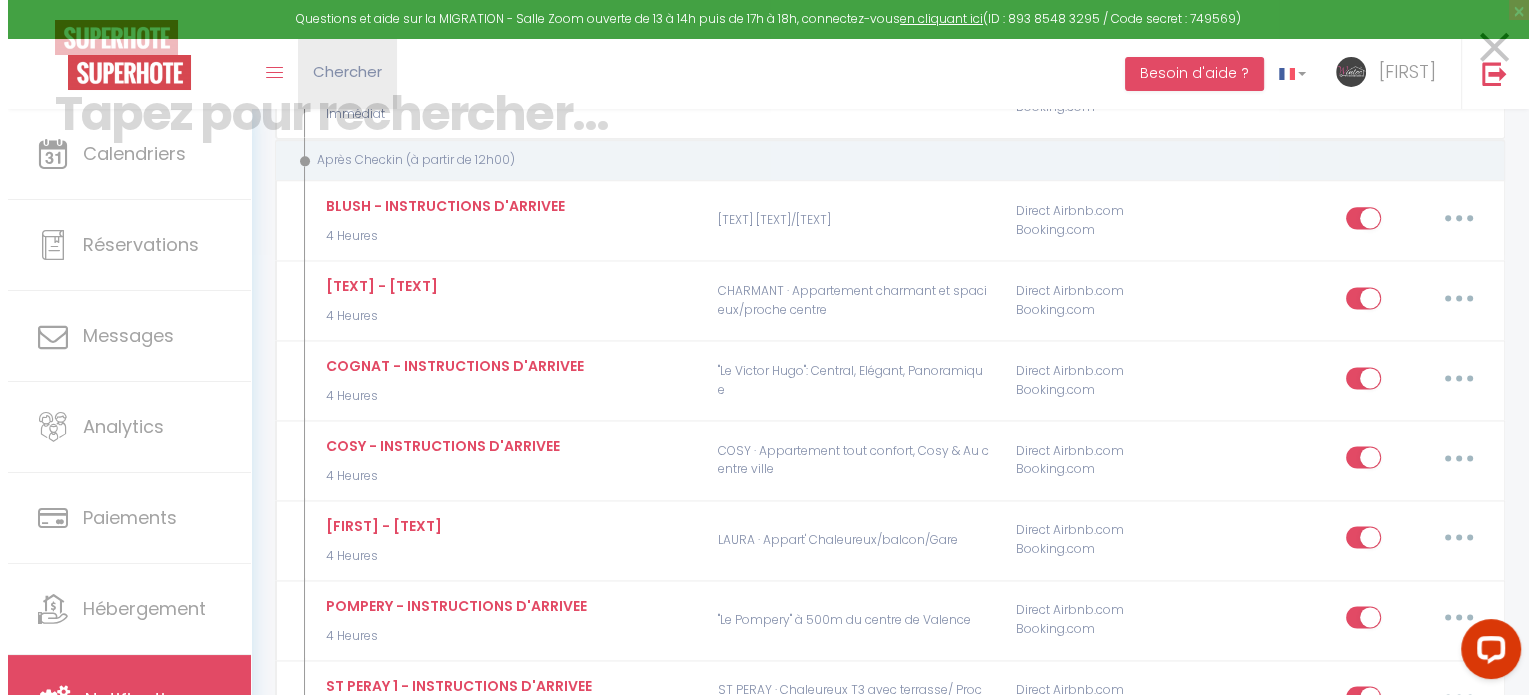 scroll, scrollTop: 2613, scrollLeft: 0, axis: vertical 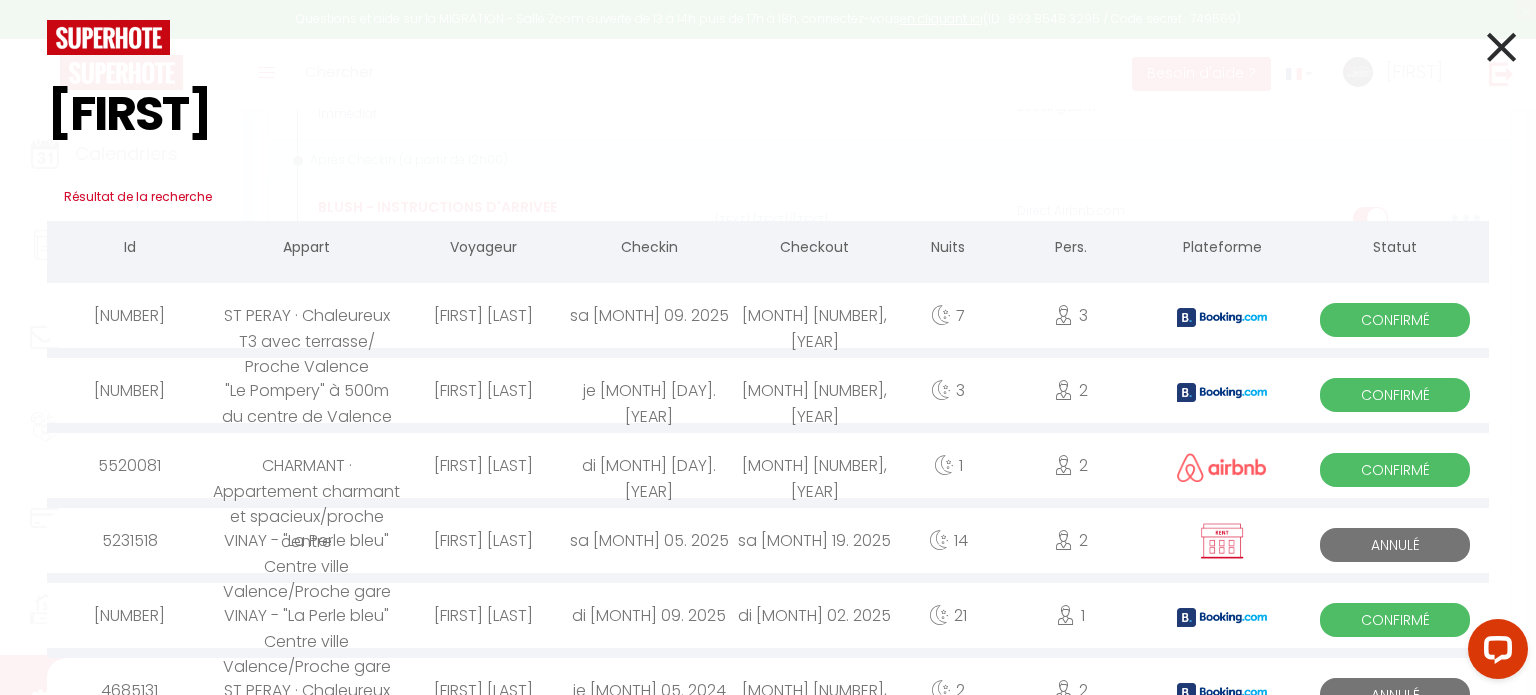 type on "[FIRST]" 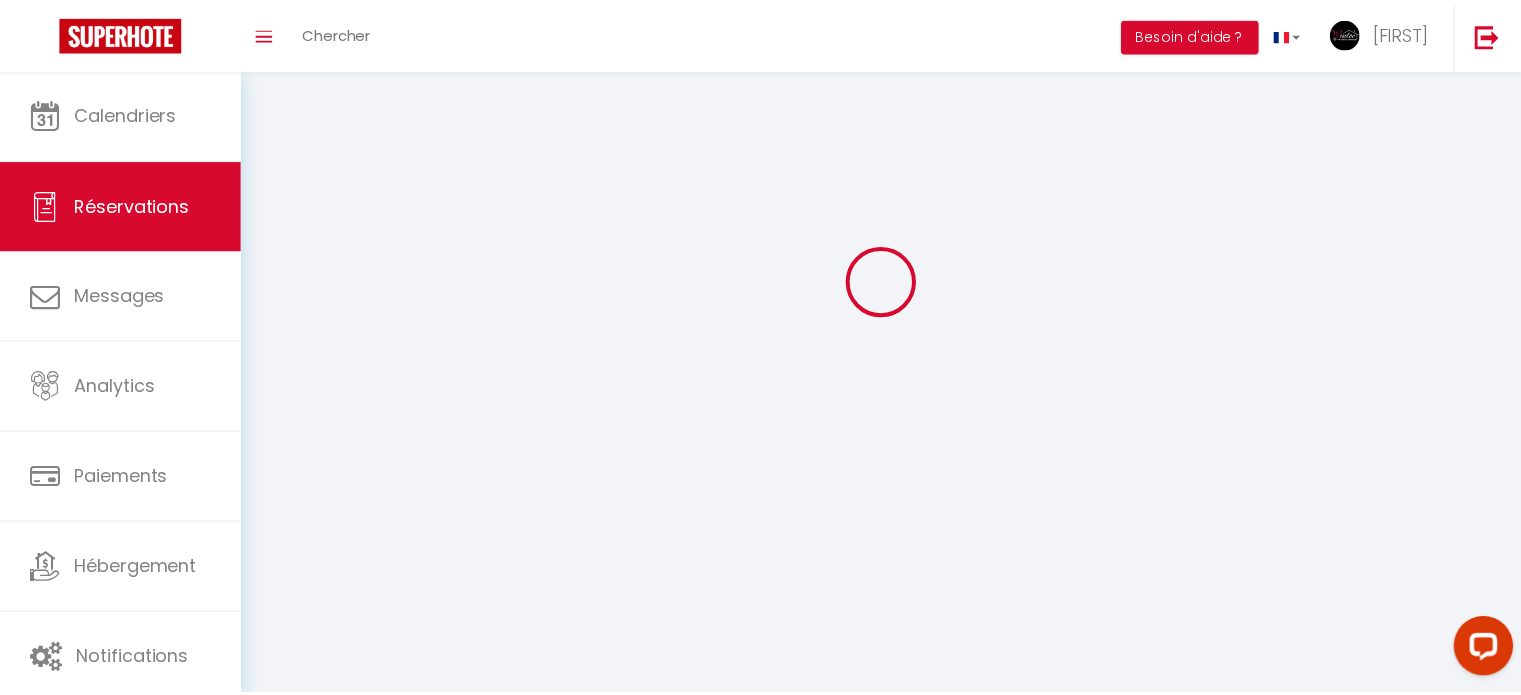 scroll, scrollTop: 0, scrollLeft: 0, axis: both 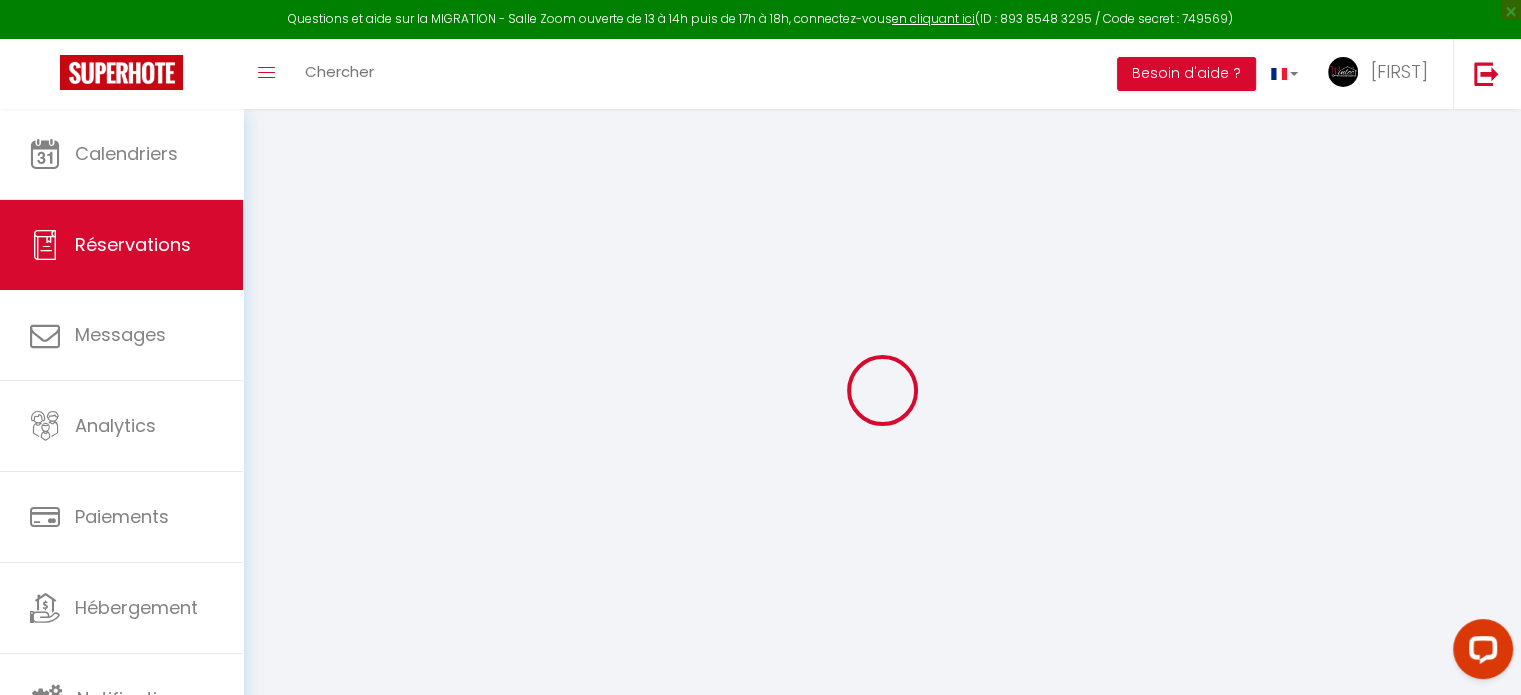 type on "Catherine" 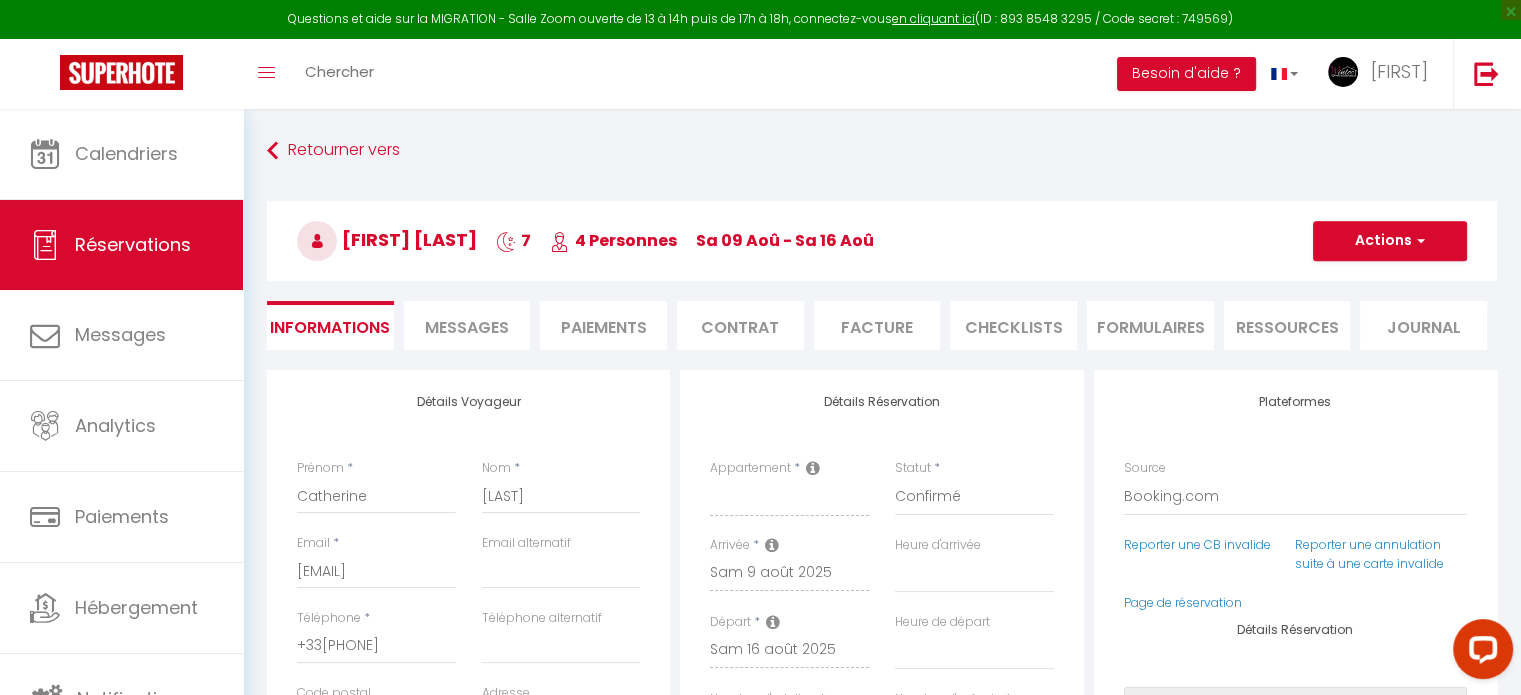 type on "35" 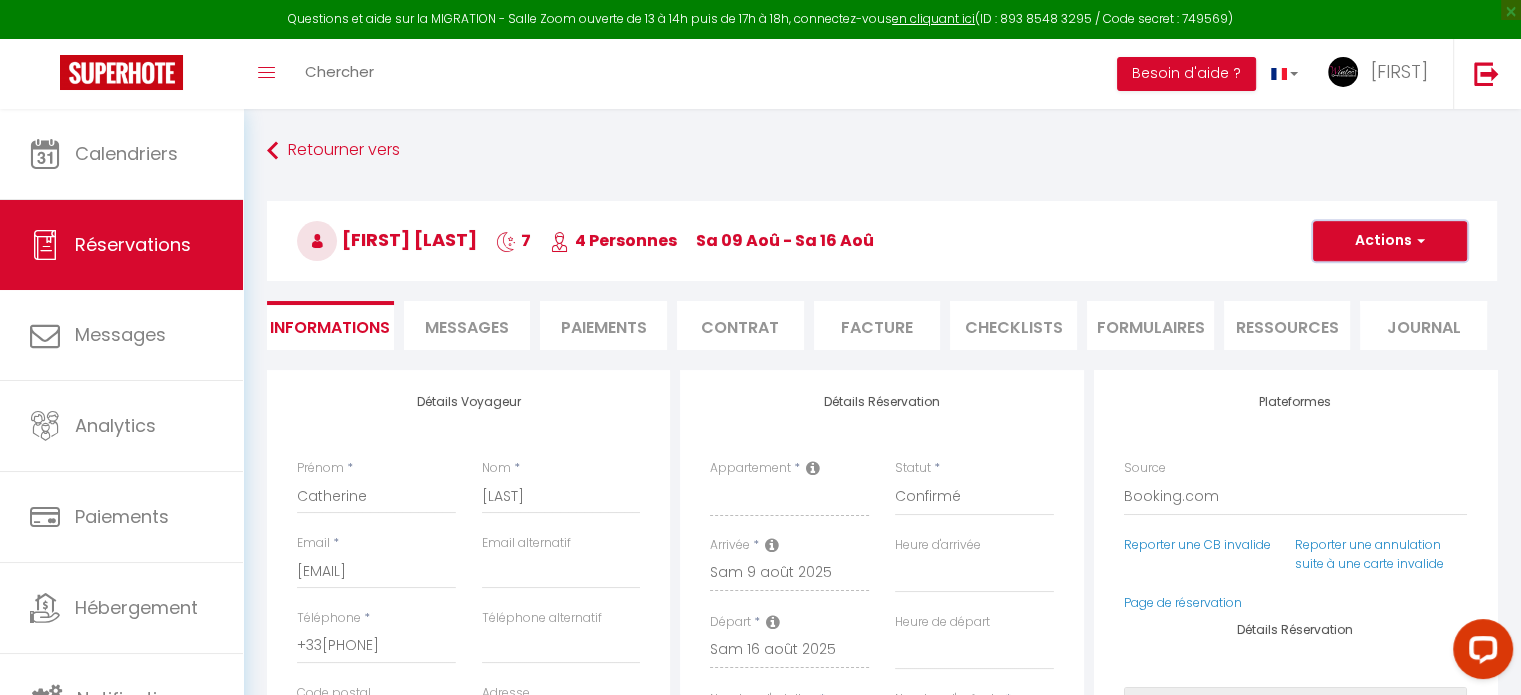 click on "Actions" at bounding box center (1390, 241) 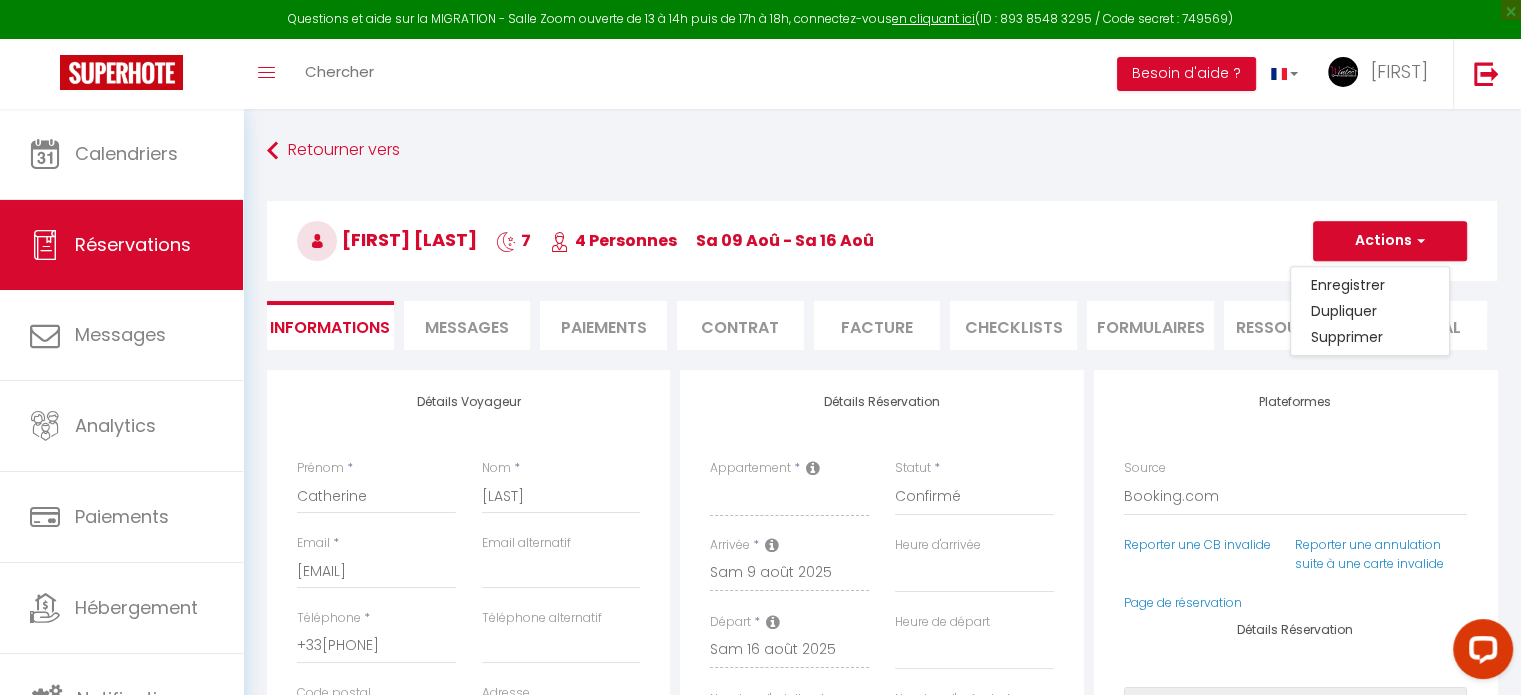 click on "Paiements" at bounding box center [603, 325] 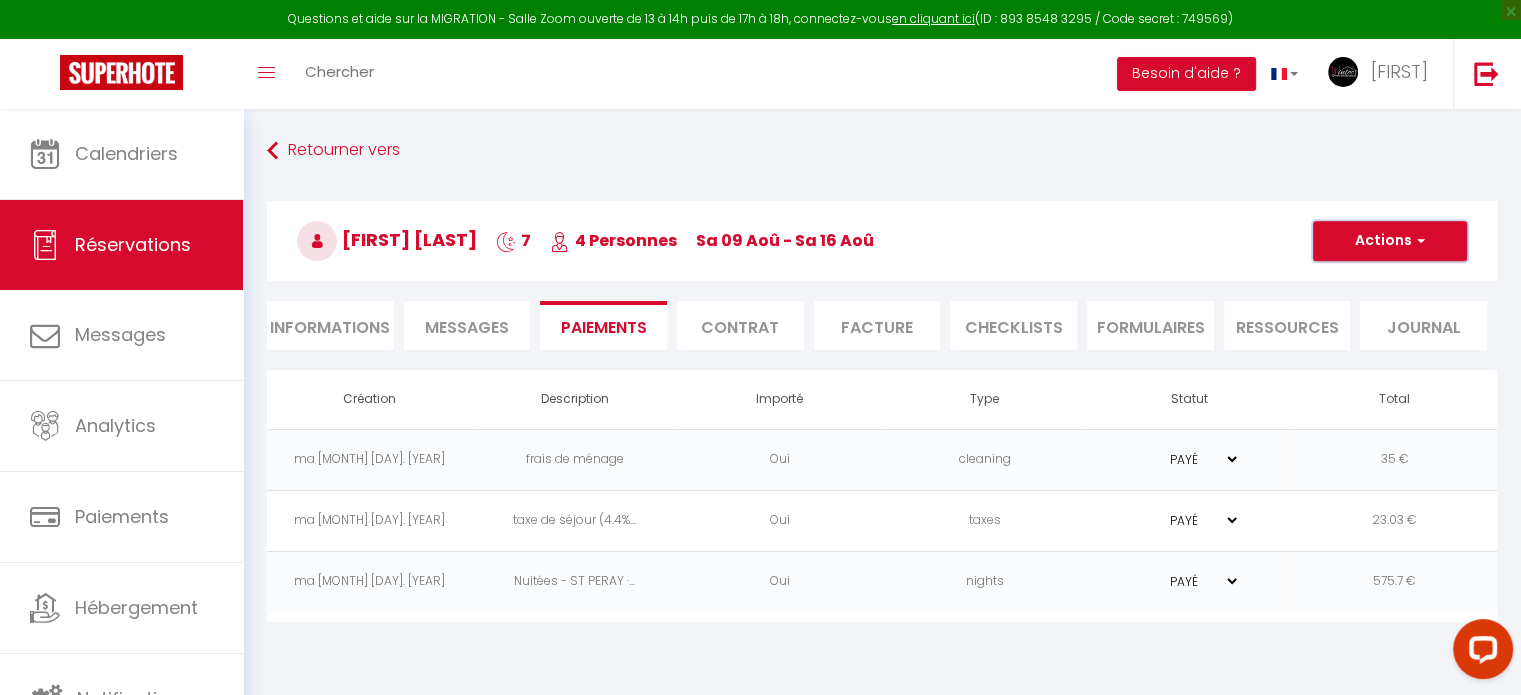 click on "Actions" at bounding box center (1390, 241) 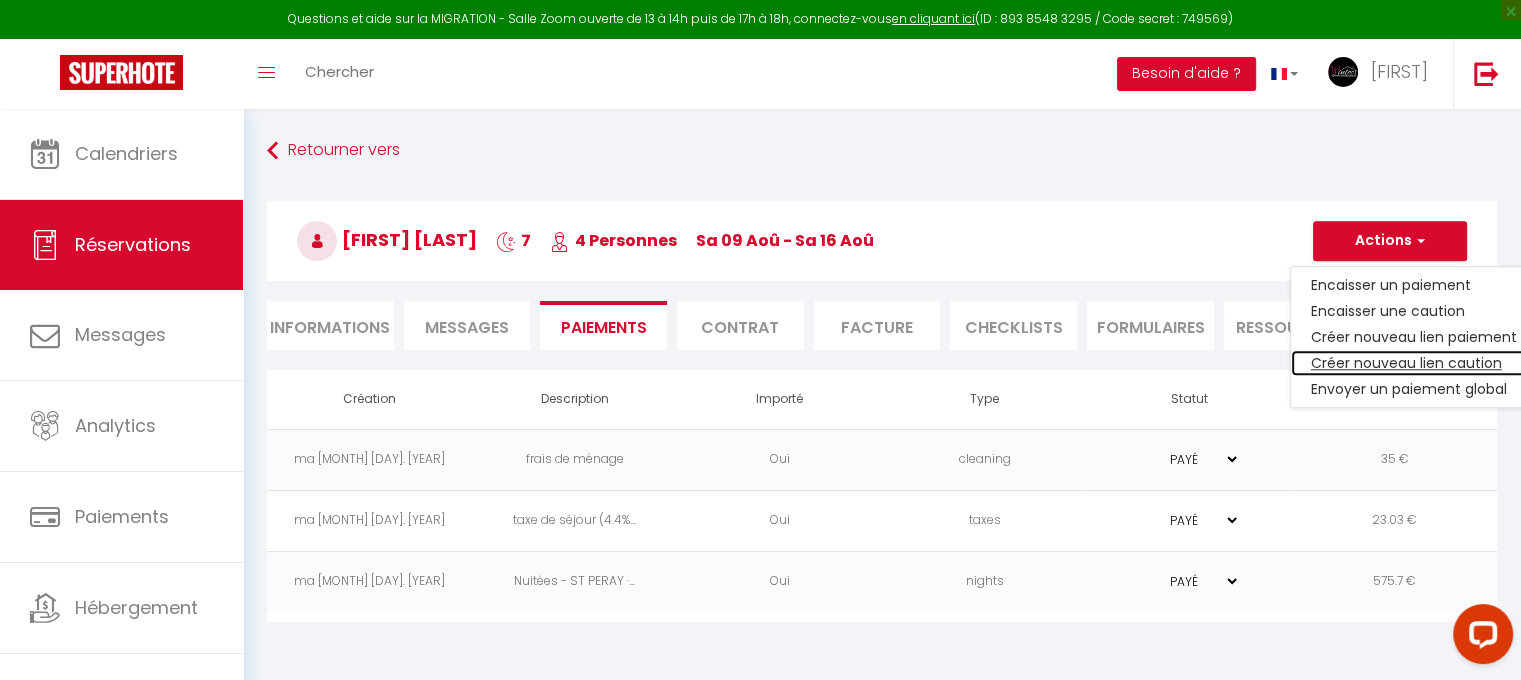 click on "Créer nouveau lien caution" at bounding box center [1414, 363] 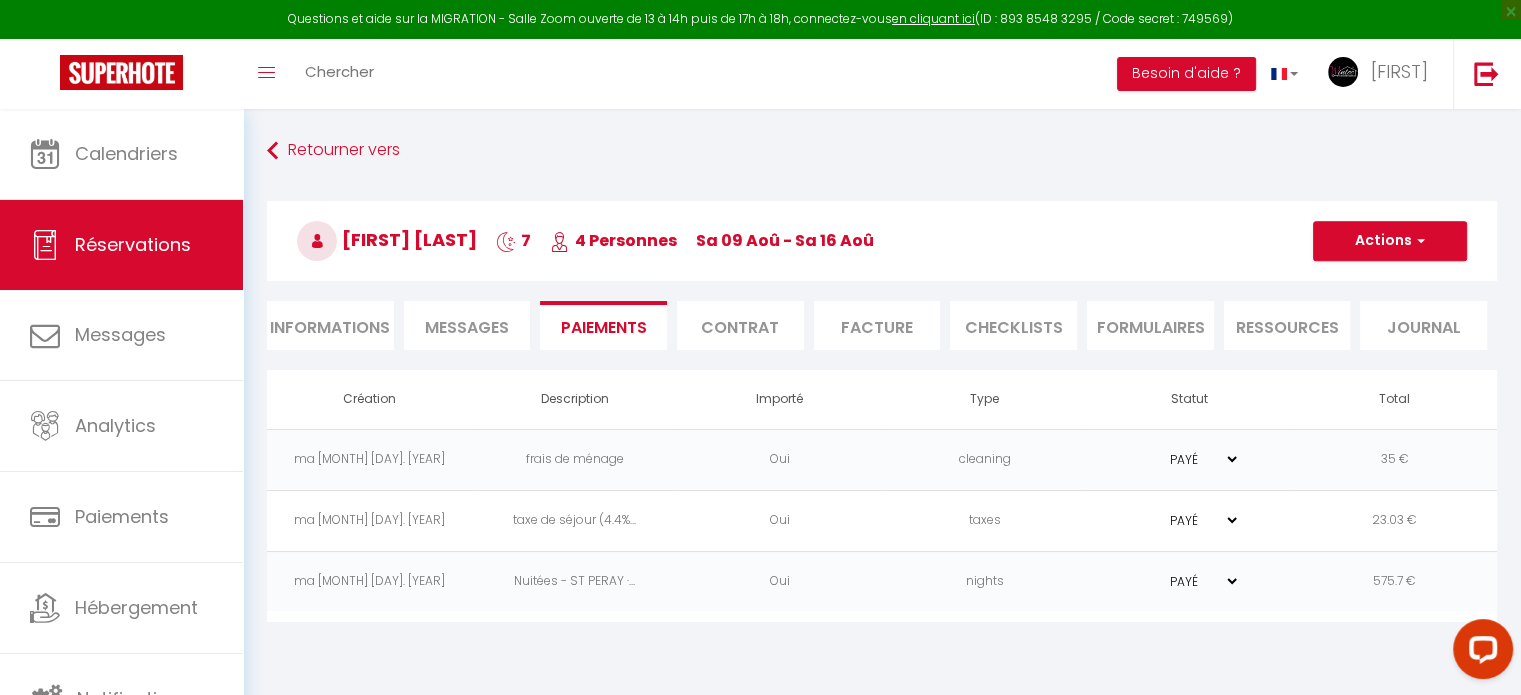 select on "nights" 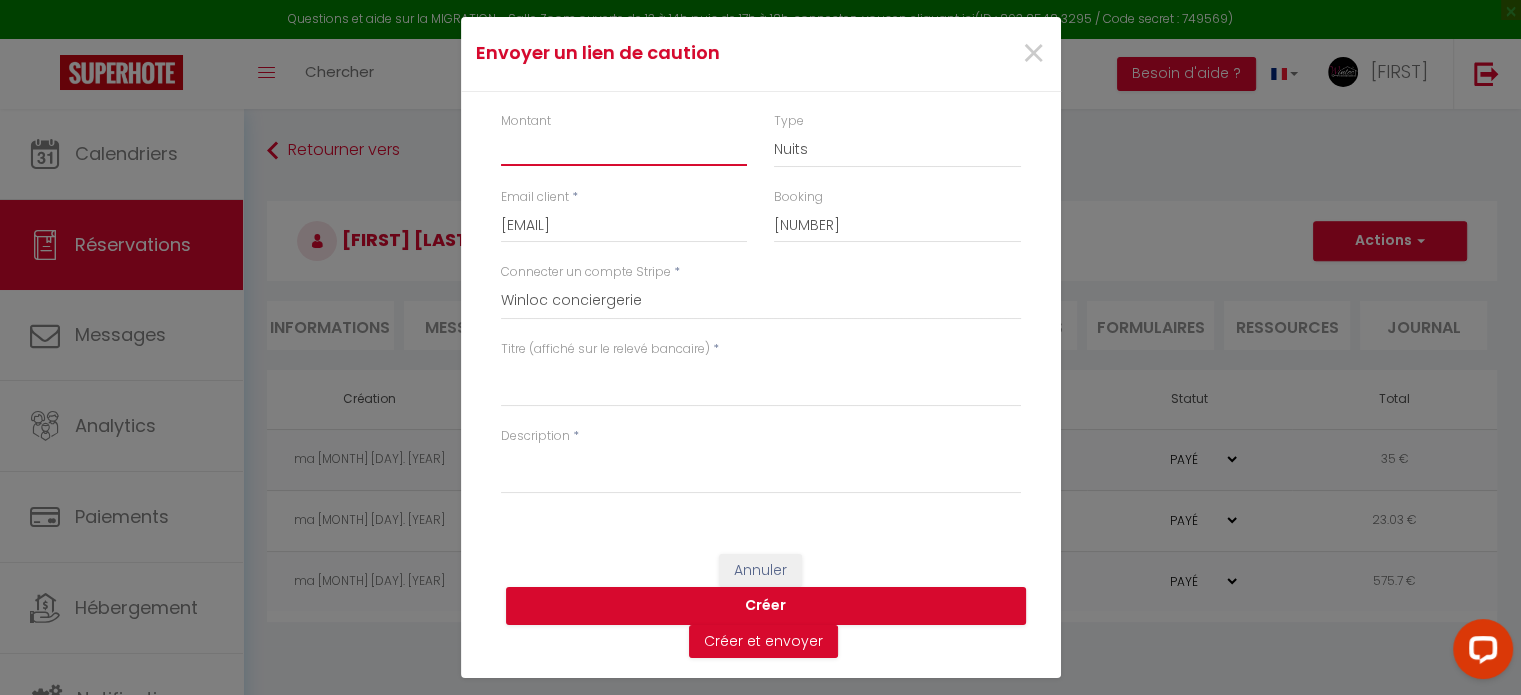 click on "Montant" at bounding box center (624, 148) 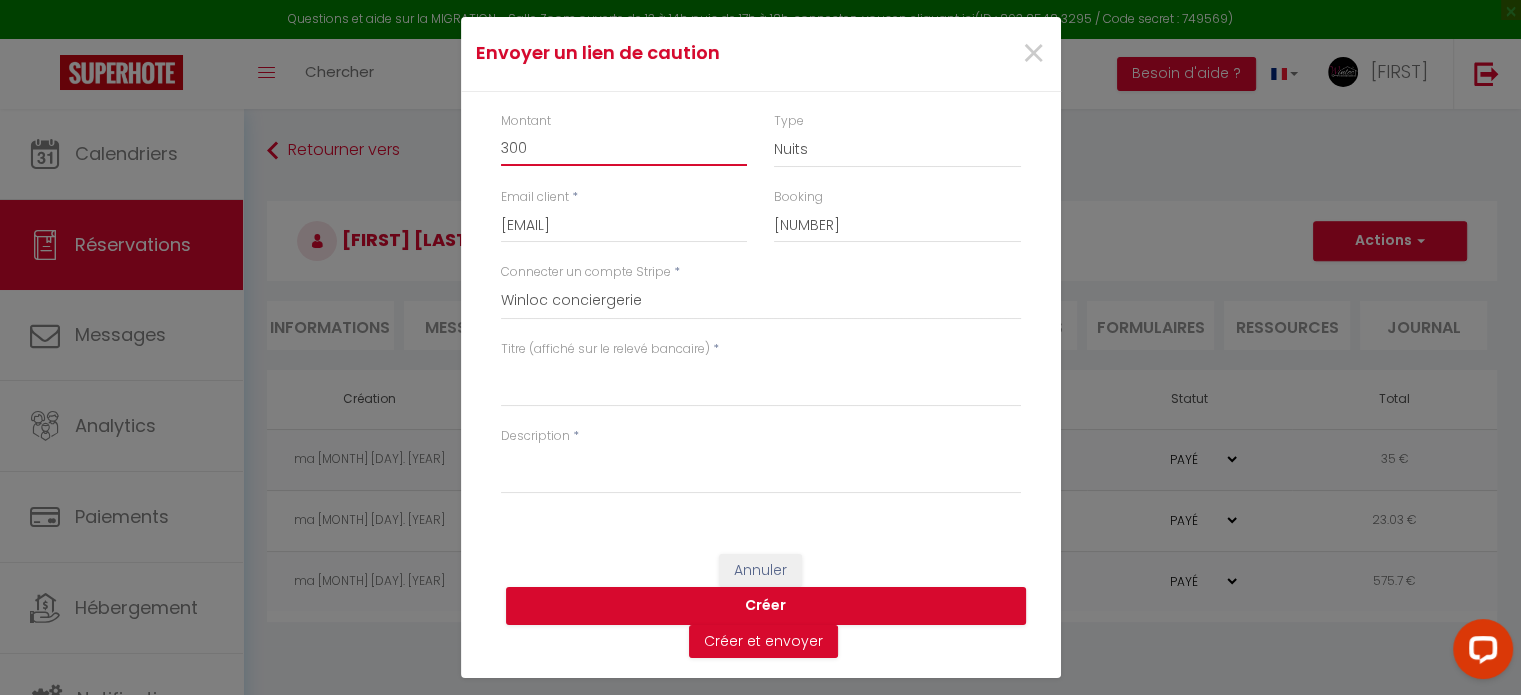 type on "300" 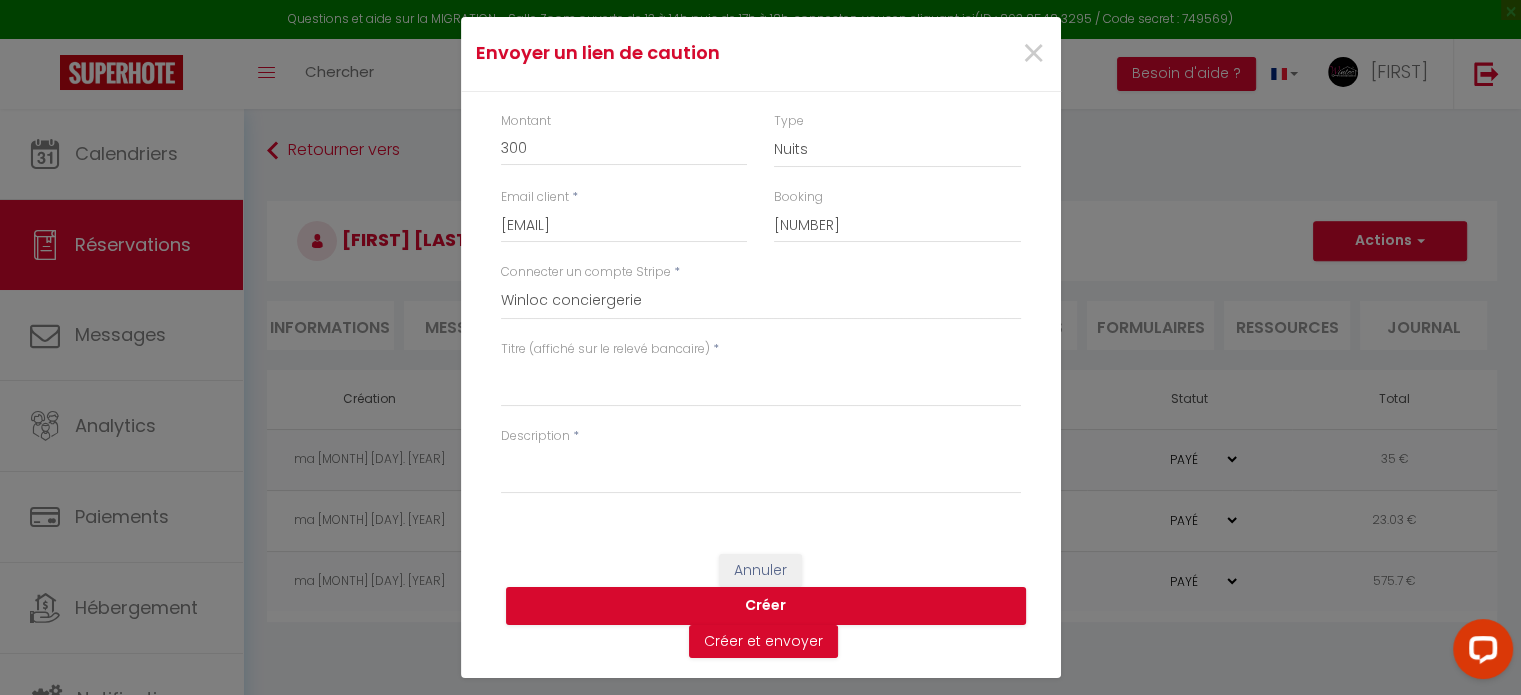 click on "Type   Nuits   Frais de ménage   Taxe de séjour   Autre" at bounding box center (897, 150) 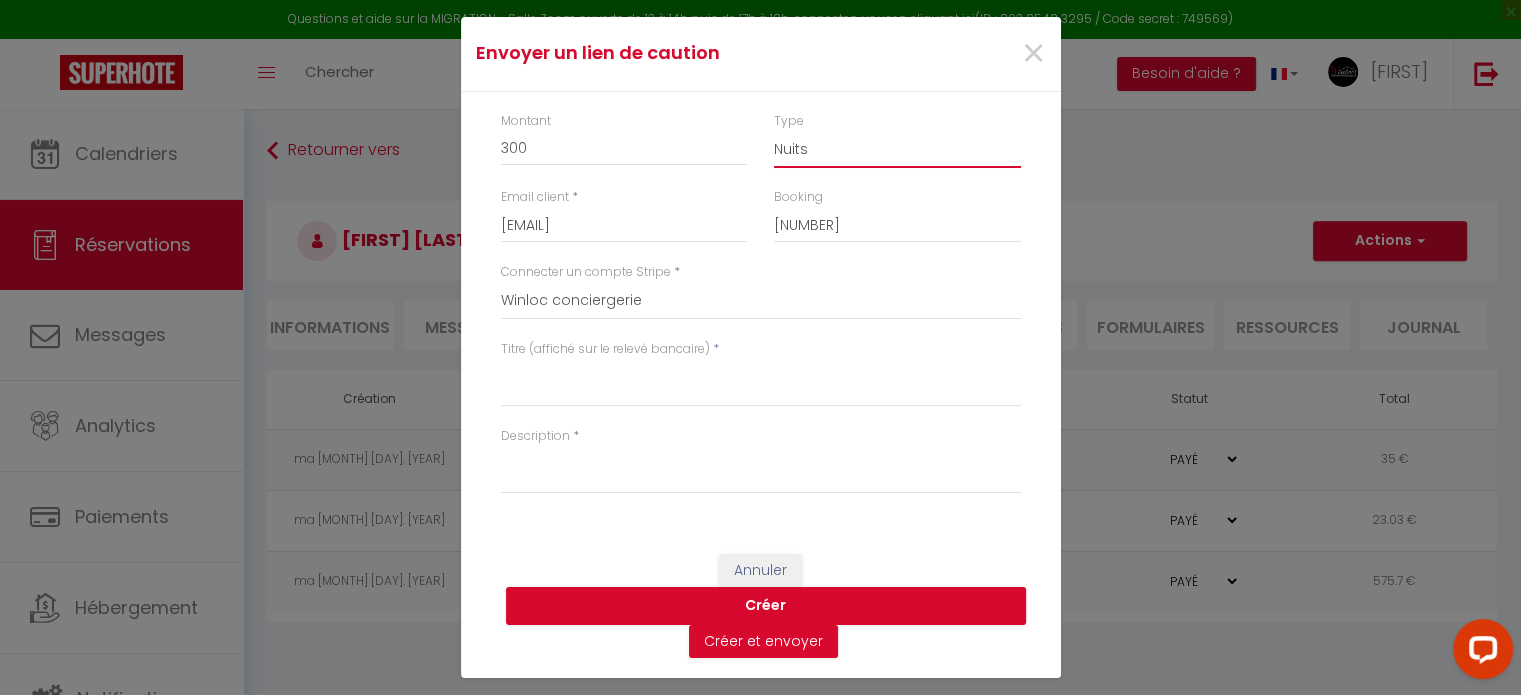 click on "Nuits   Frais de ménage   Taxe de séjour   Autre" at bounding box center [897, 149] 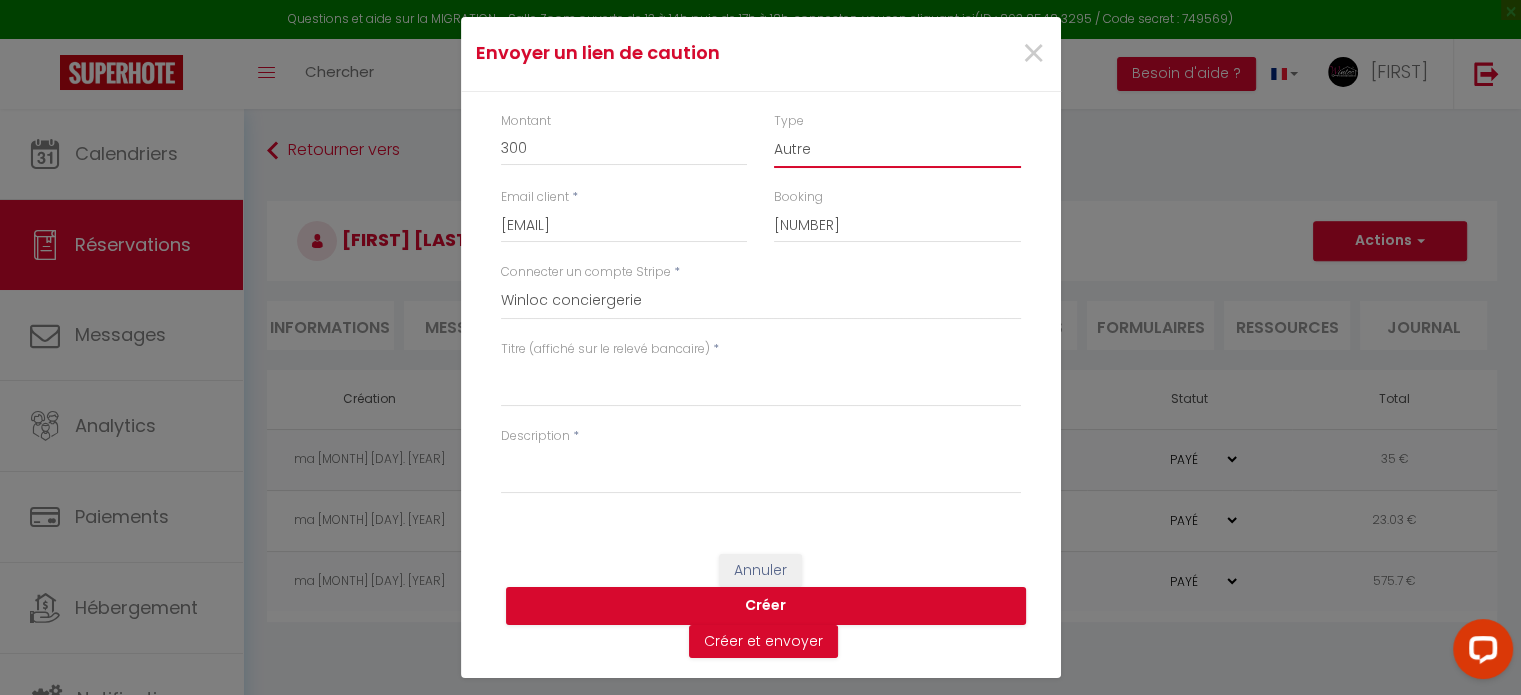 click on "Nuits   Frais de ménage   Taxe de séjour   Autre" at bounding box center [897, 149] 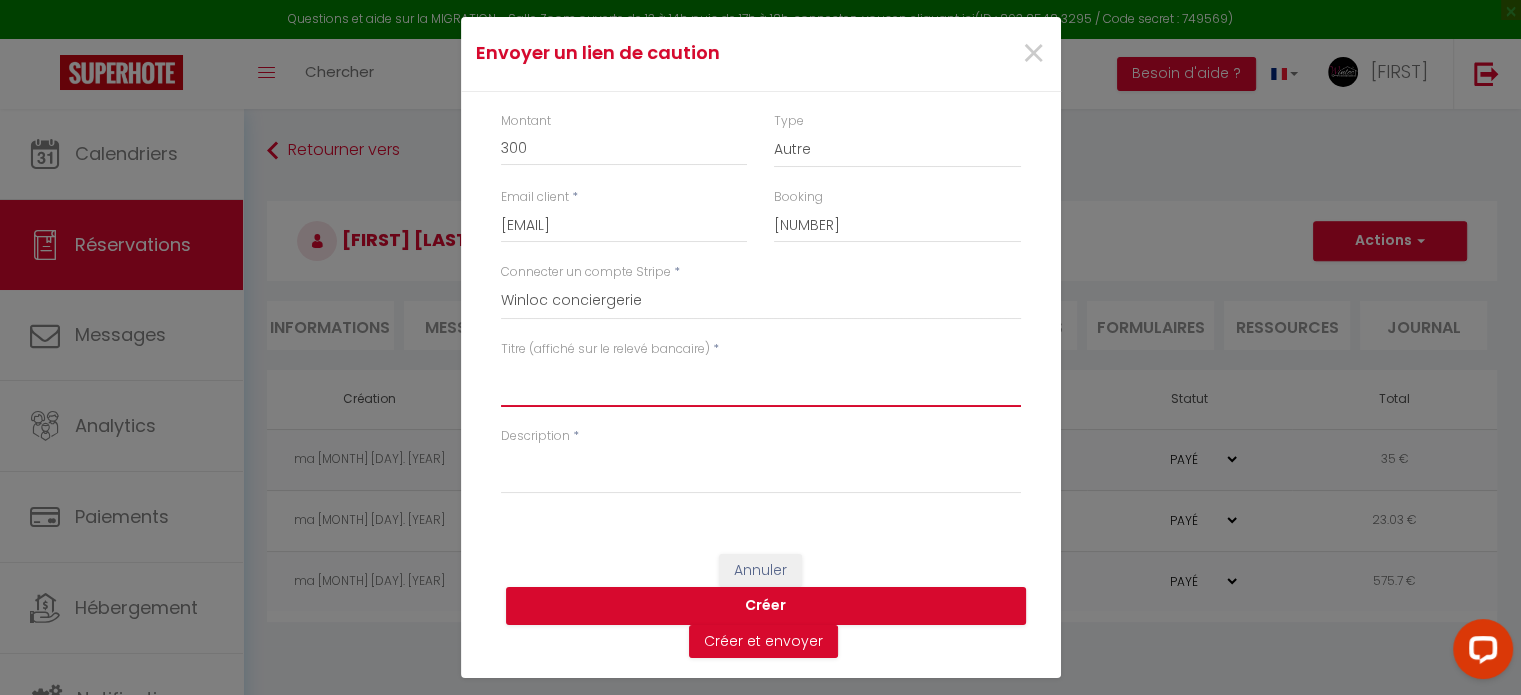 click on "Titre (affiché sur le relevé bancaire)" at bounding box center [761, 383] 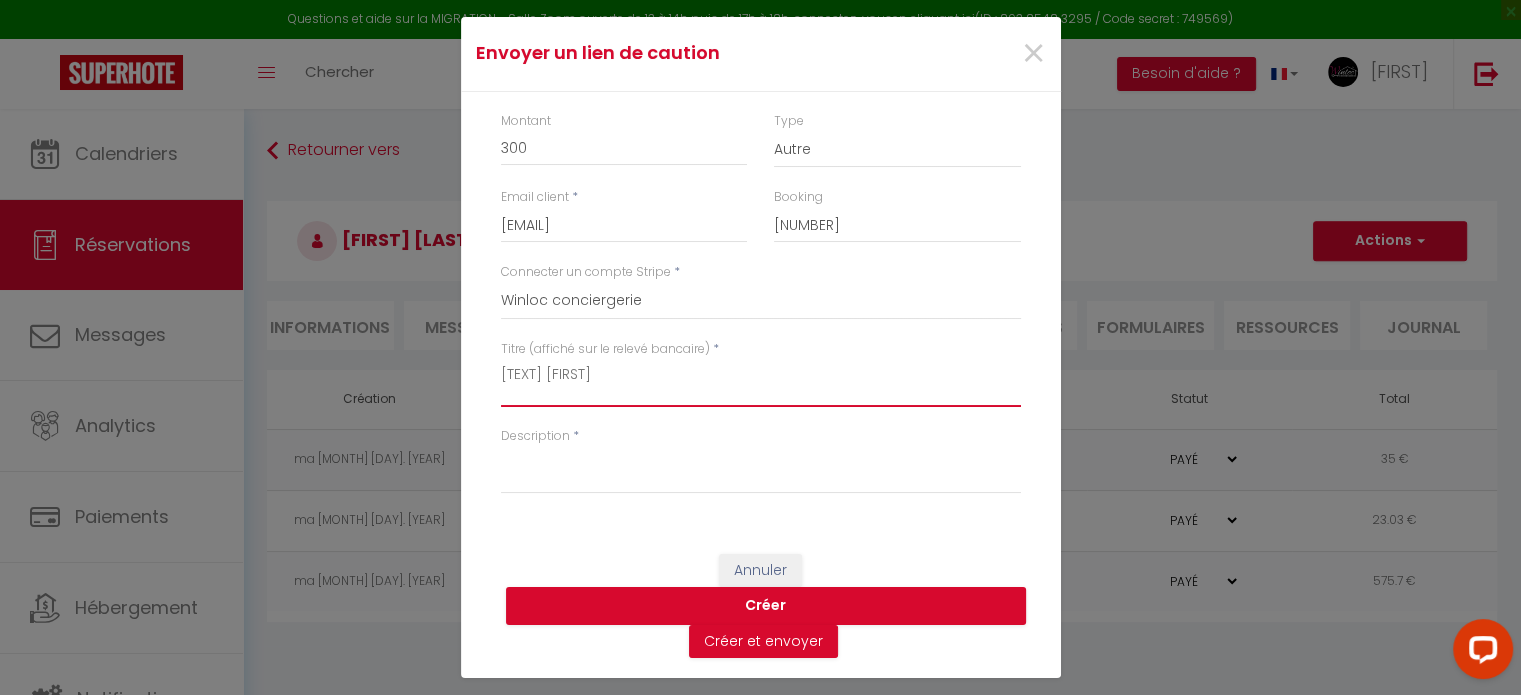 click on "[TEXT] [FIRST]" at bounding box center [761, 383] 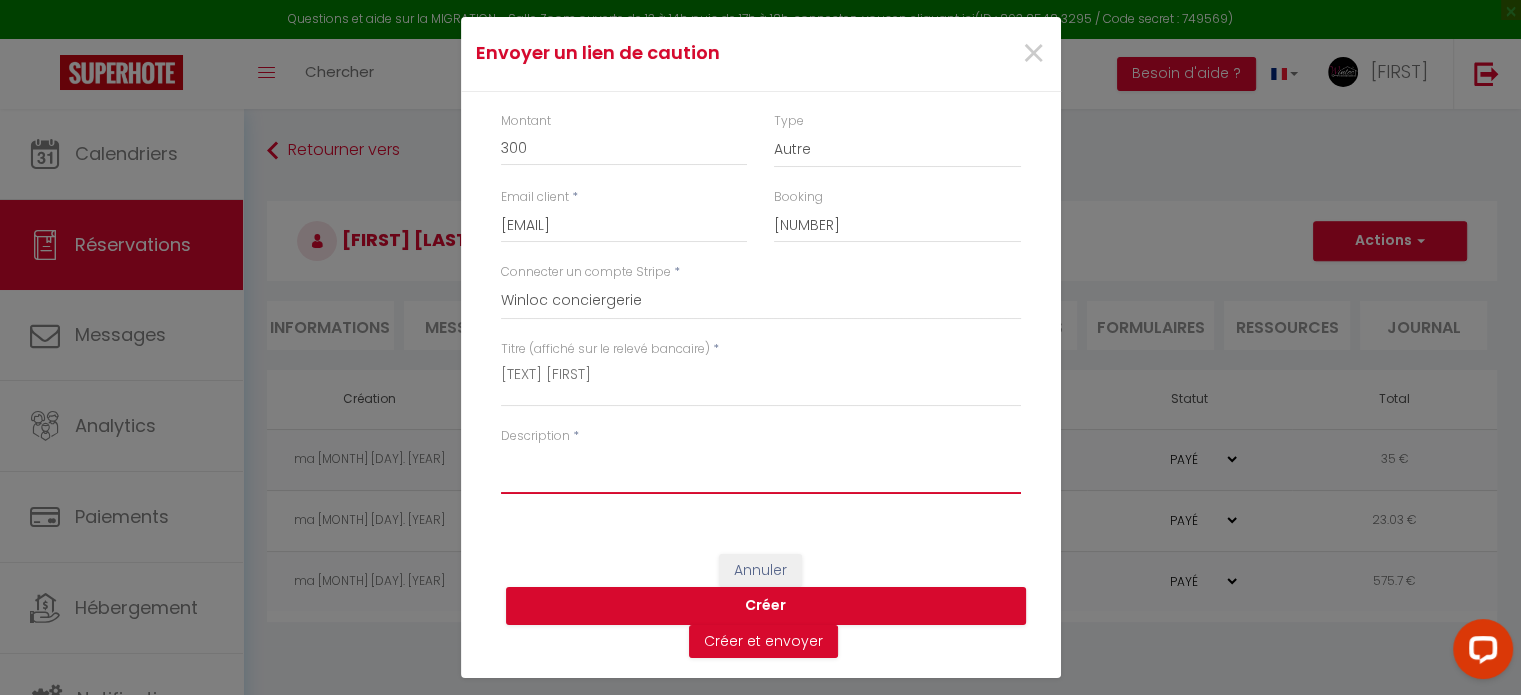 click on "Description" at bounding box center (761, 470) 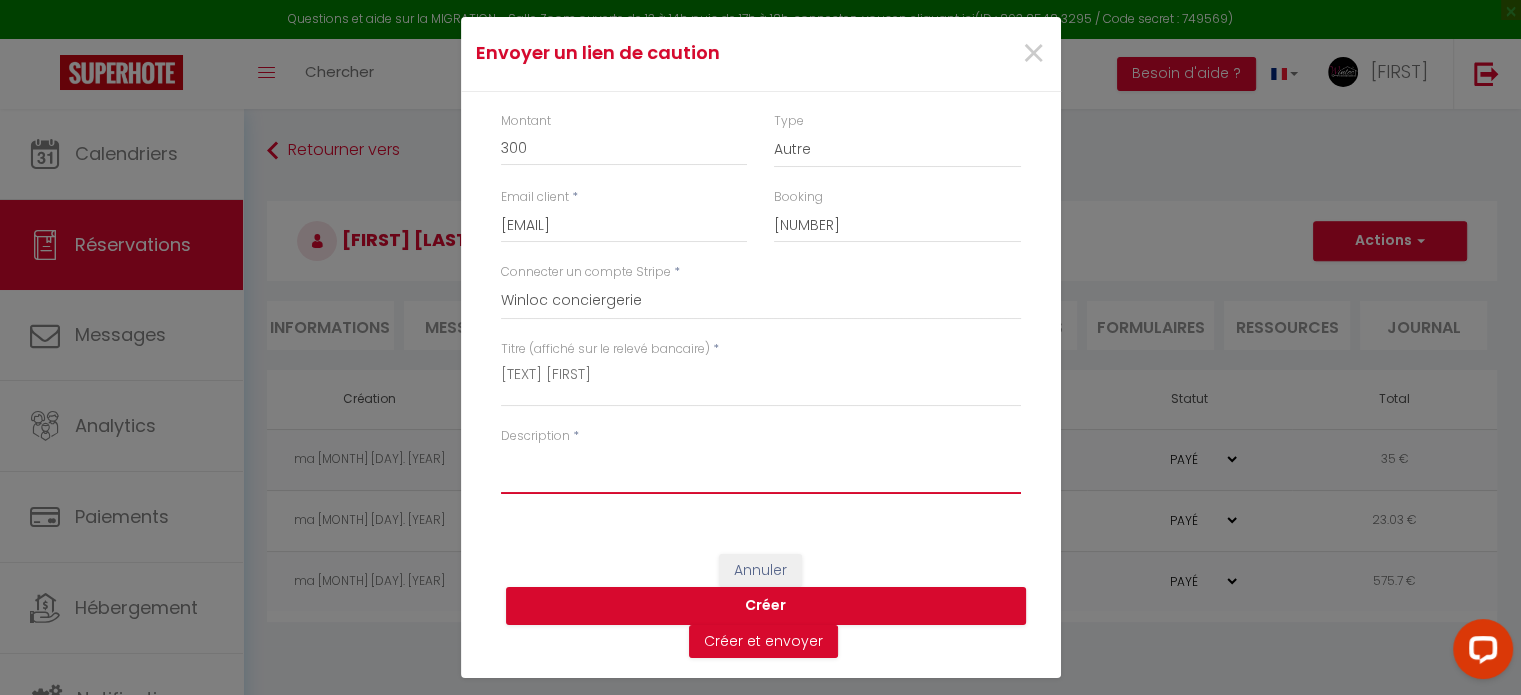 paste on "[TEXT] [FIRST]" 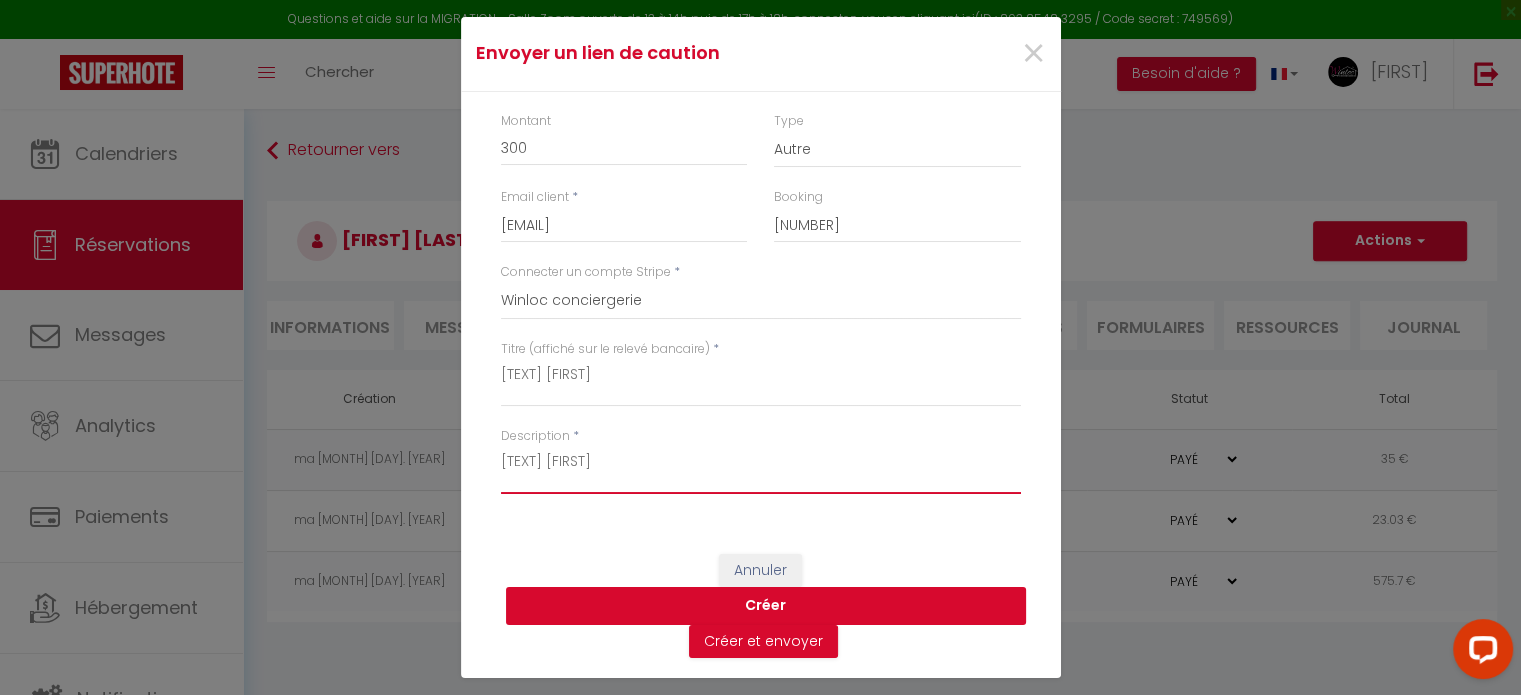 type on "[TEXT] [FIRST]" 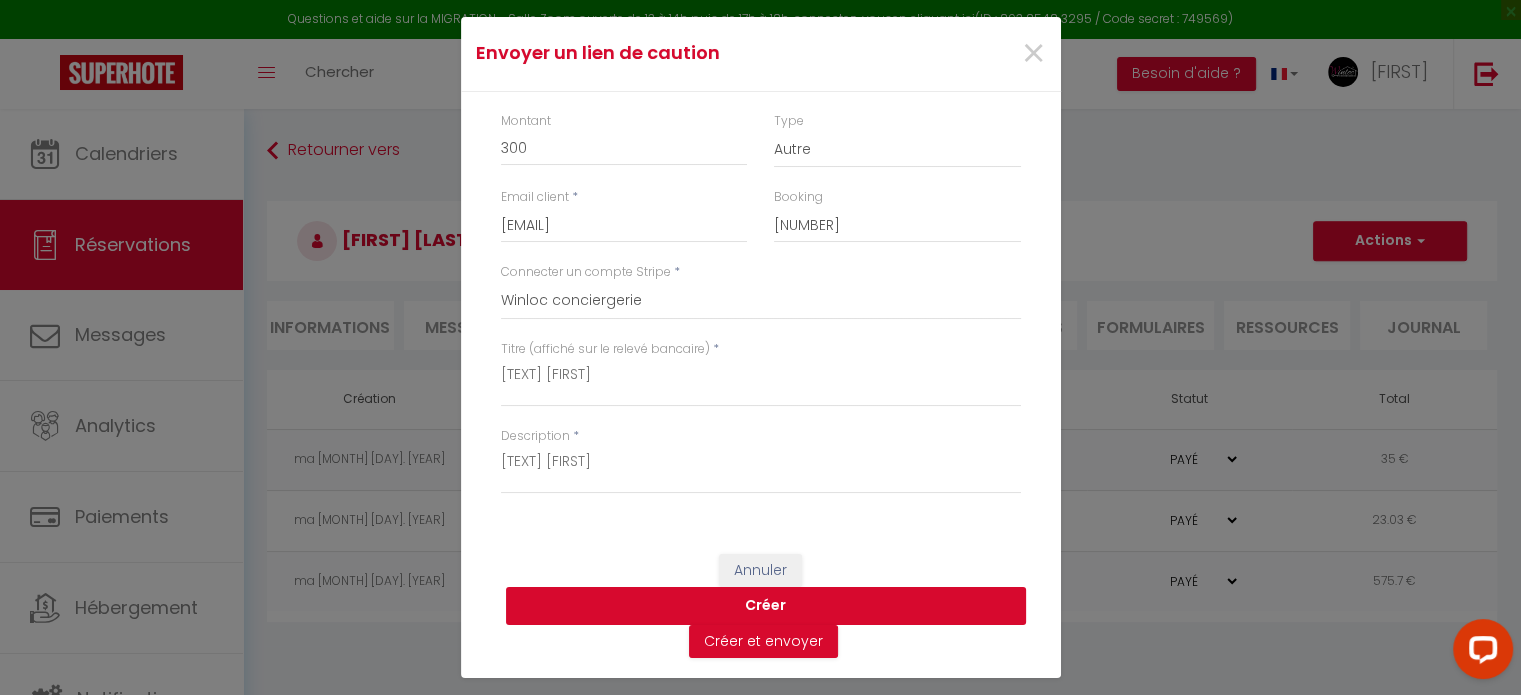 click on "Créer" at bounding box center (766, 606) 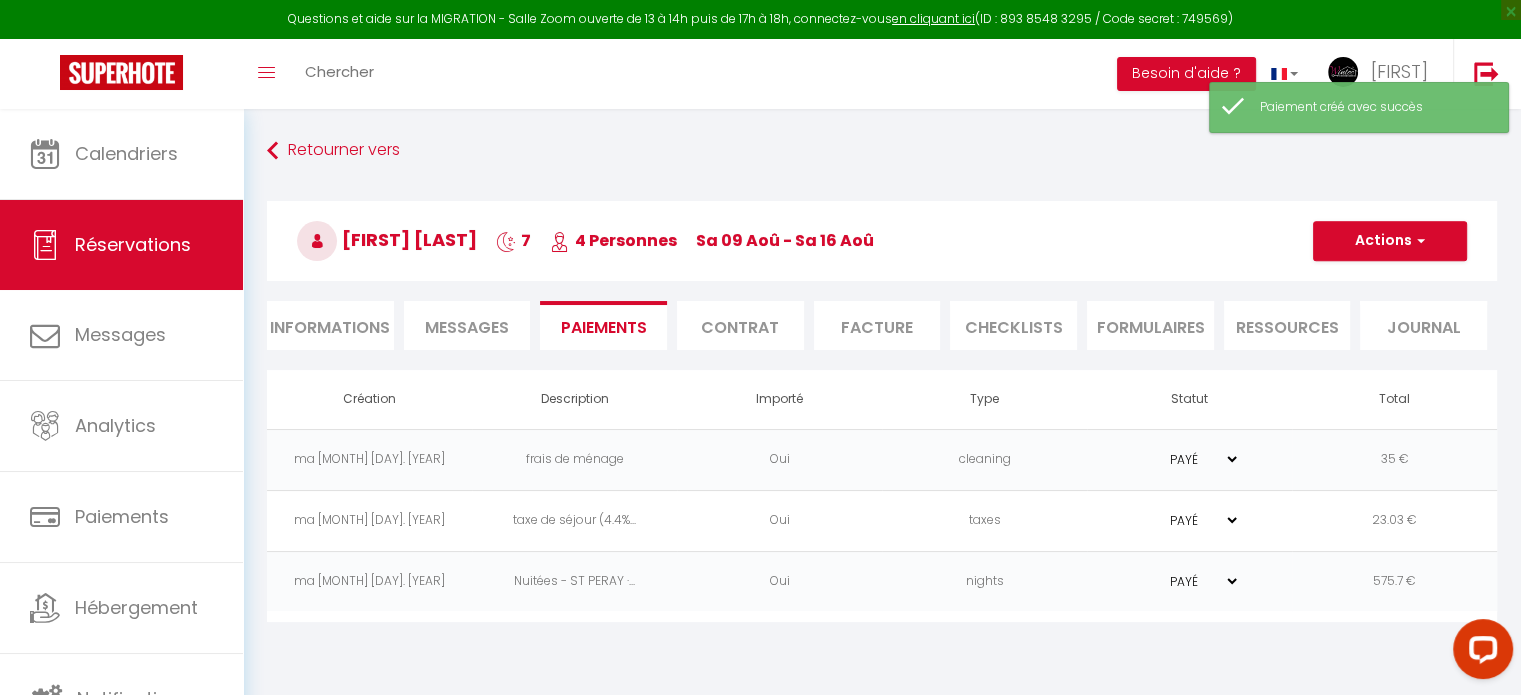 scroll, scrollTop: 108, scrollLeft: 0, axis: vertical 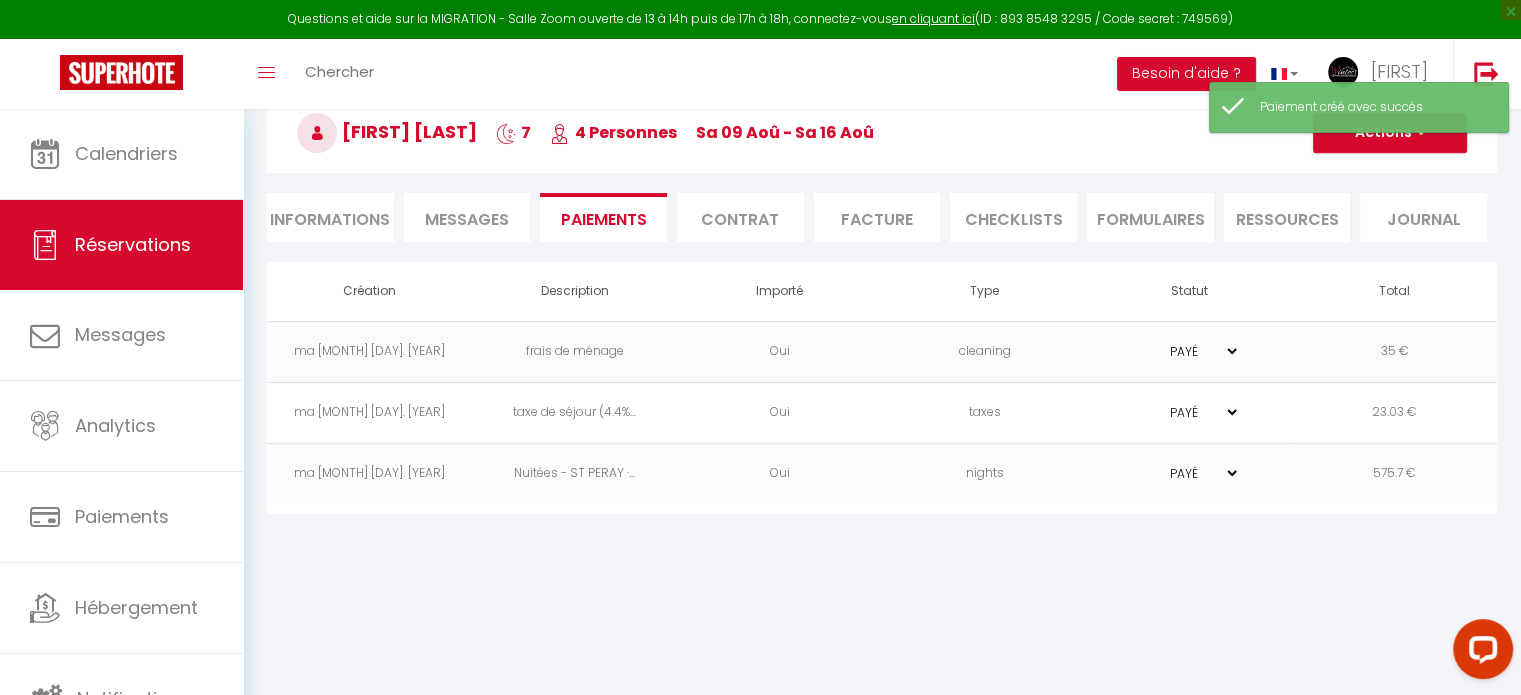 select on "0" 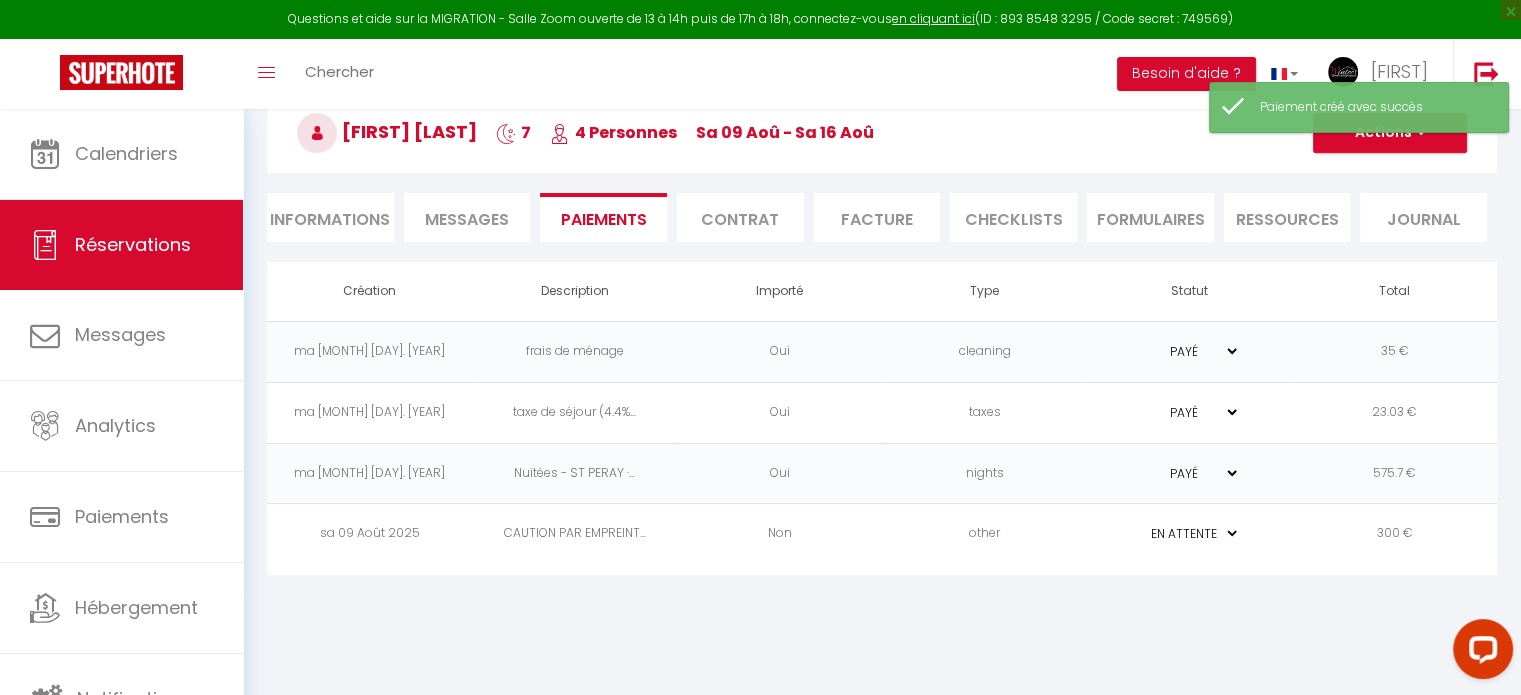 click on "other" at bounding box center [984, 534] 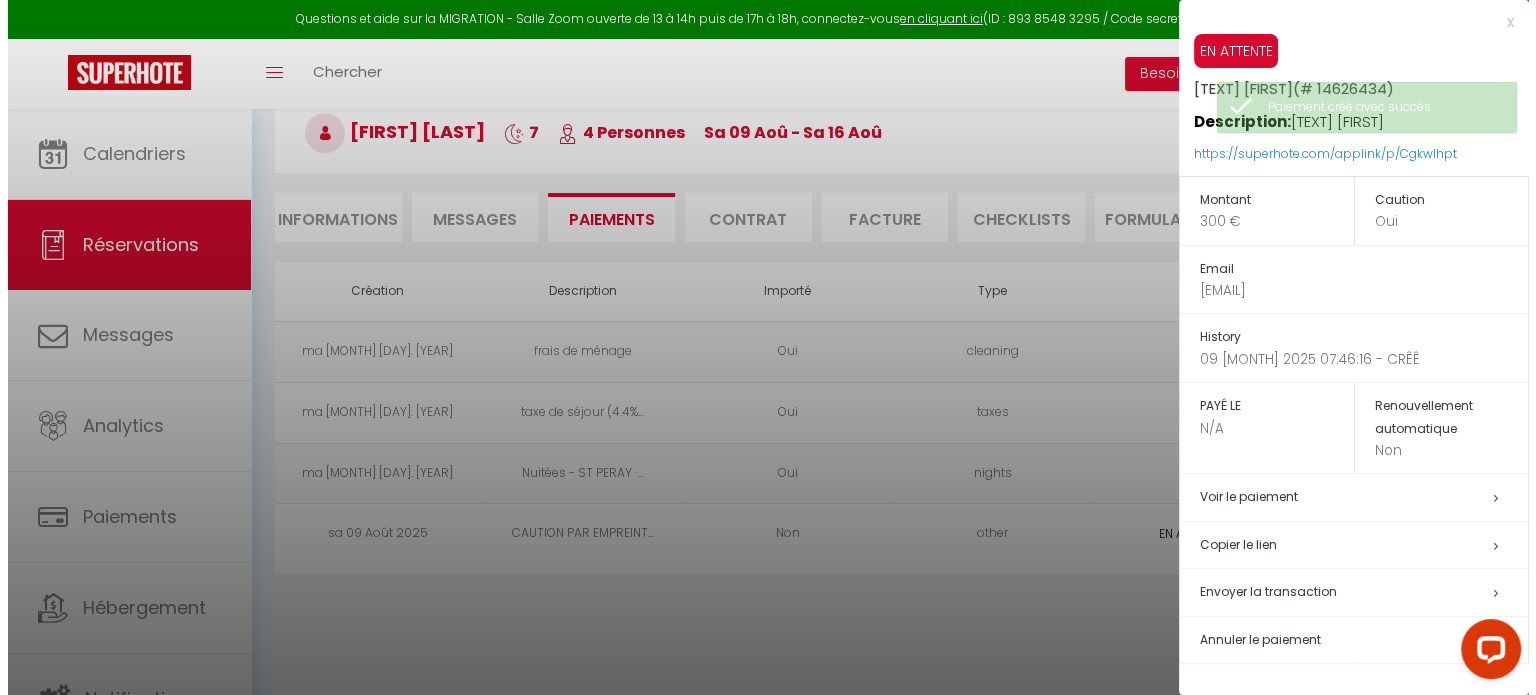 scroll, scrollTop: 32, scrollLeft: 0, axis: vertical 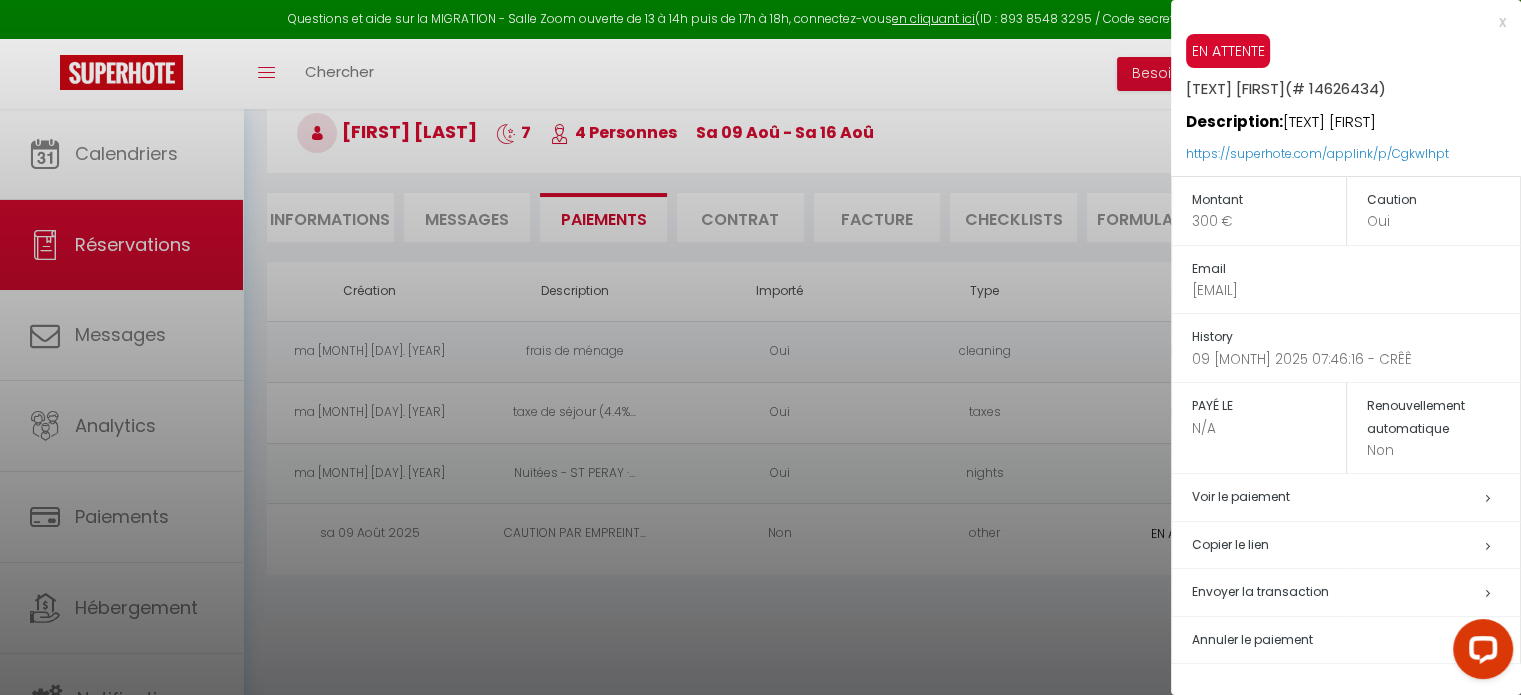 click on "Envoyer la transaction" at bounding box center (1356, 592) 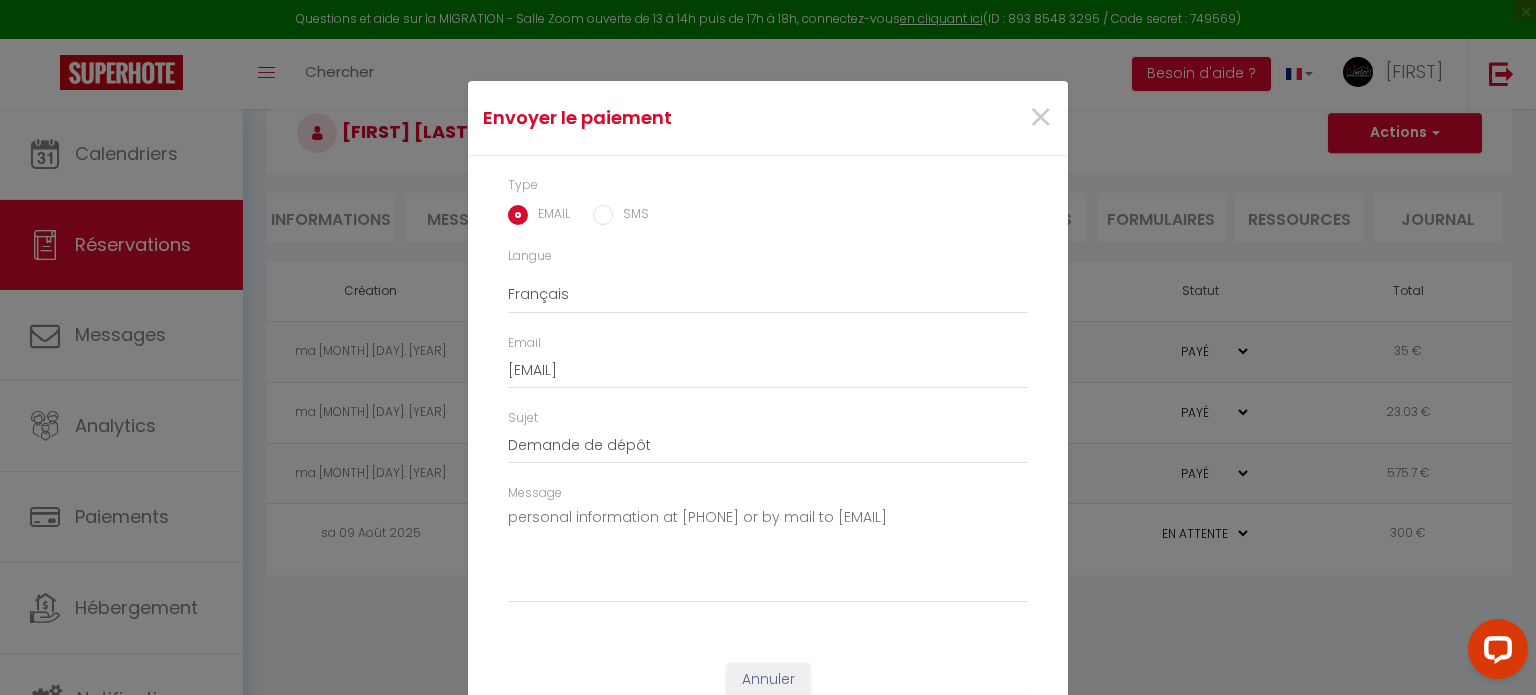 scroll, scrollTop: 140, scrollLeft: 0, axis: vertical 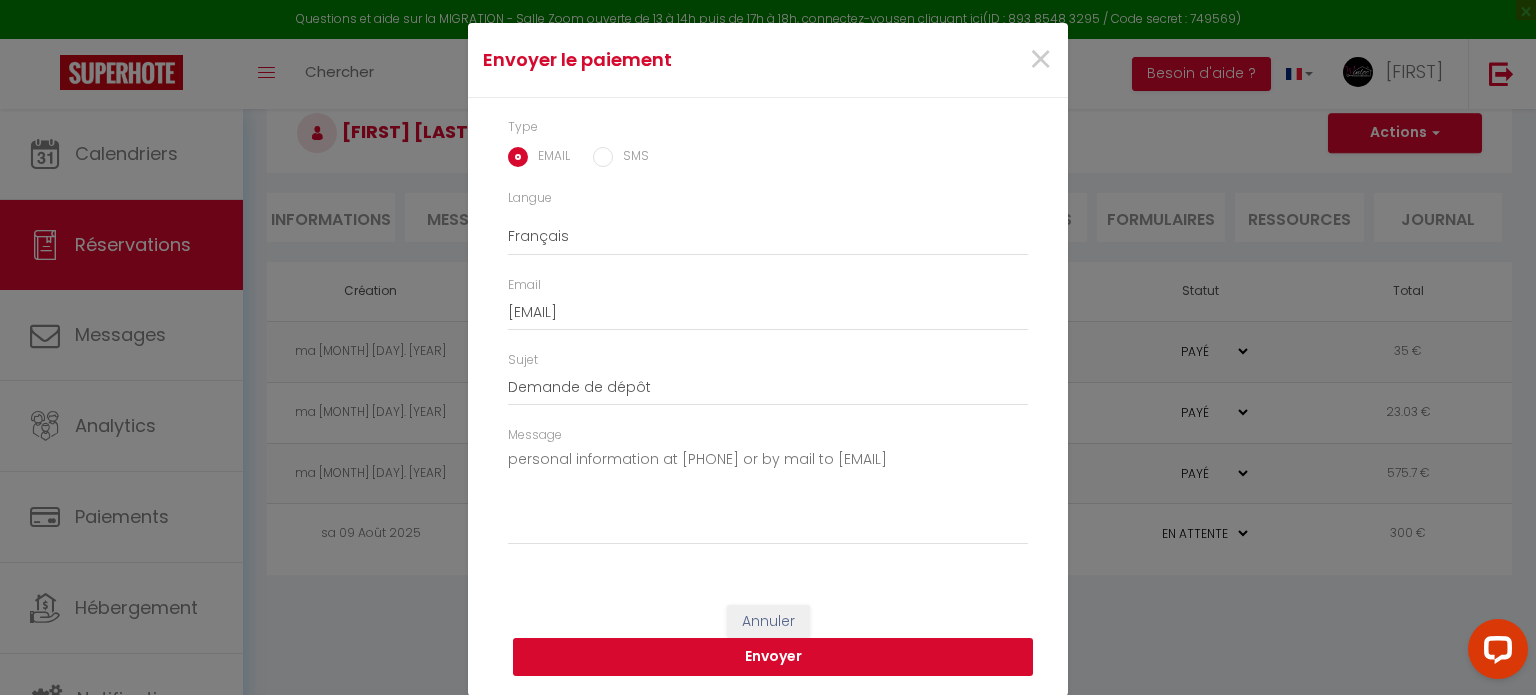 click on "Envoyer" at bounding box center (773, 657) 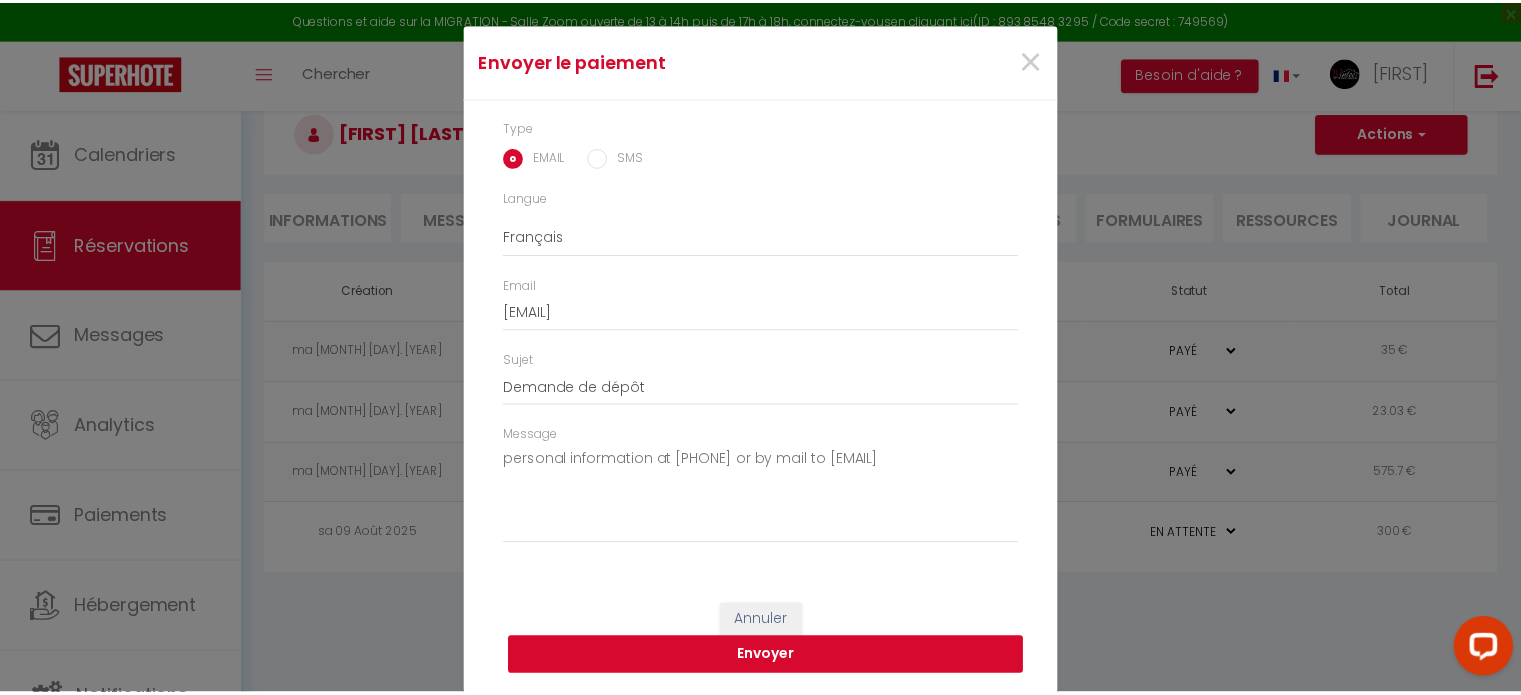 scroll, scrollTop: 33, scrollLeft: 0, axis: vertical 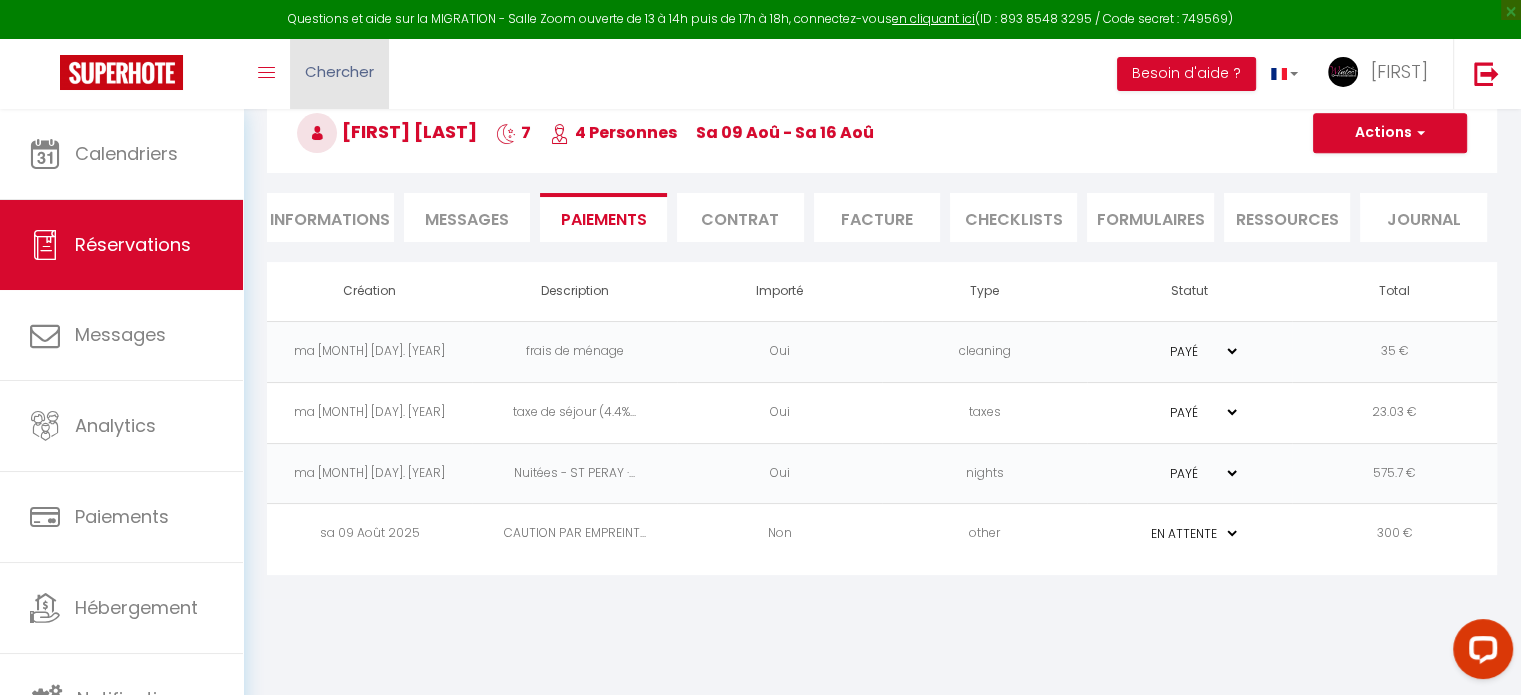 click on "Chercher" at bounding box center (339, 74) 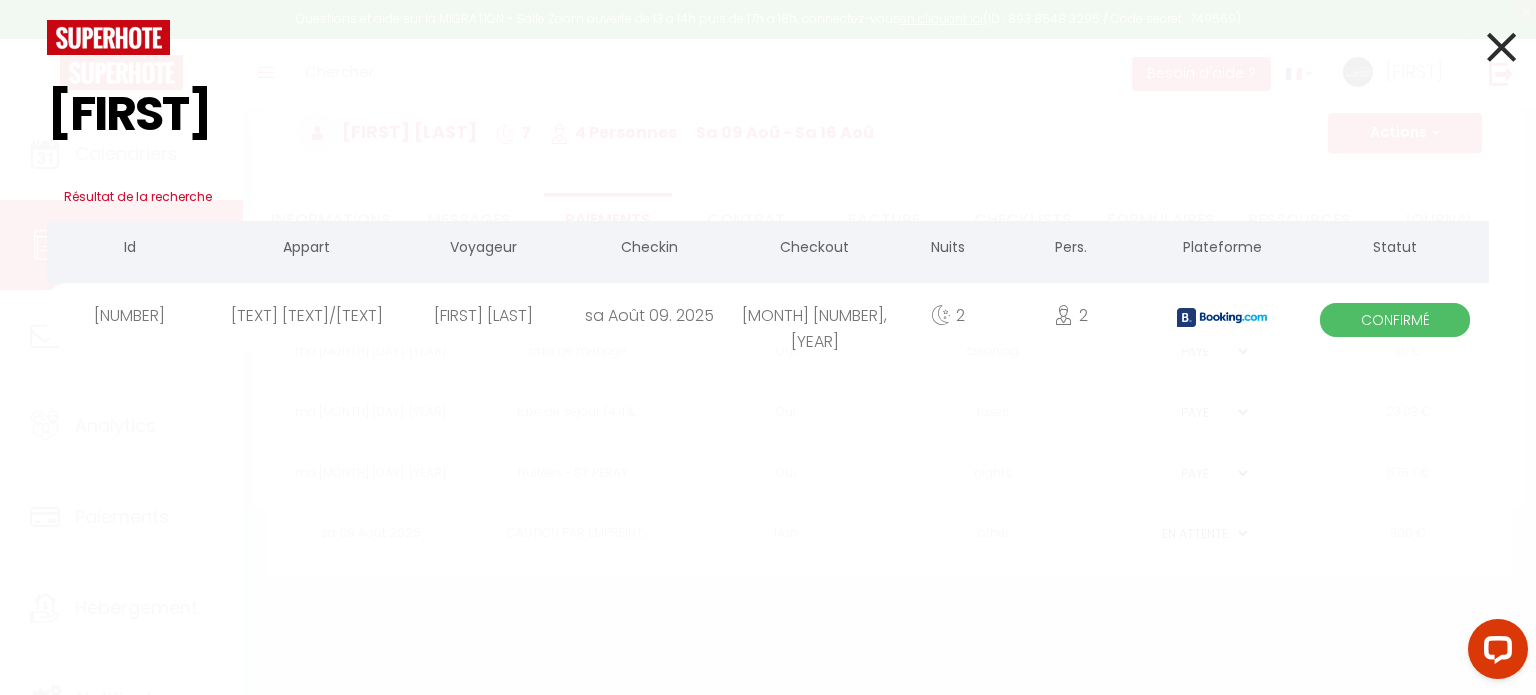 type on "[FIRST]" 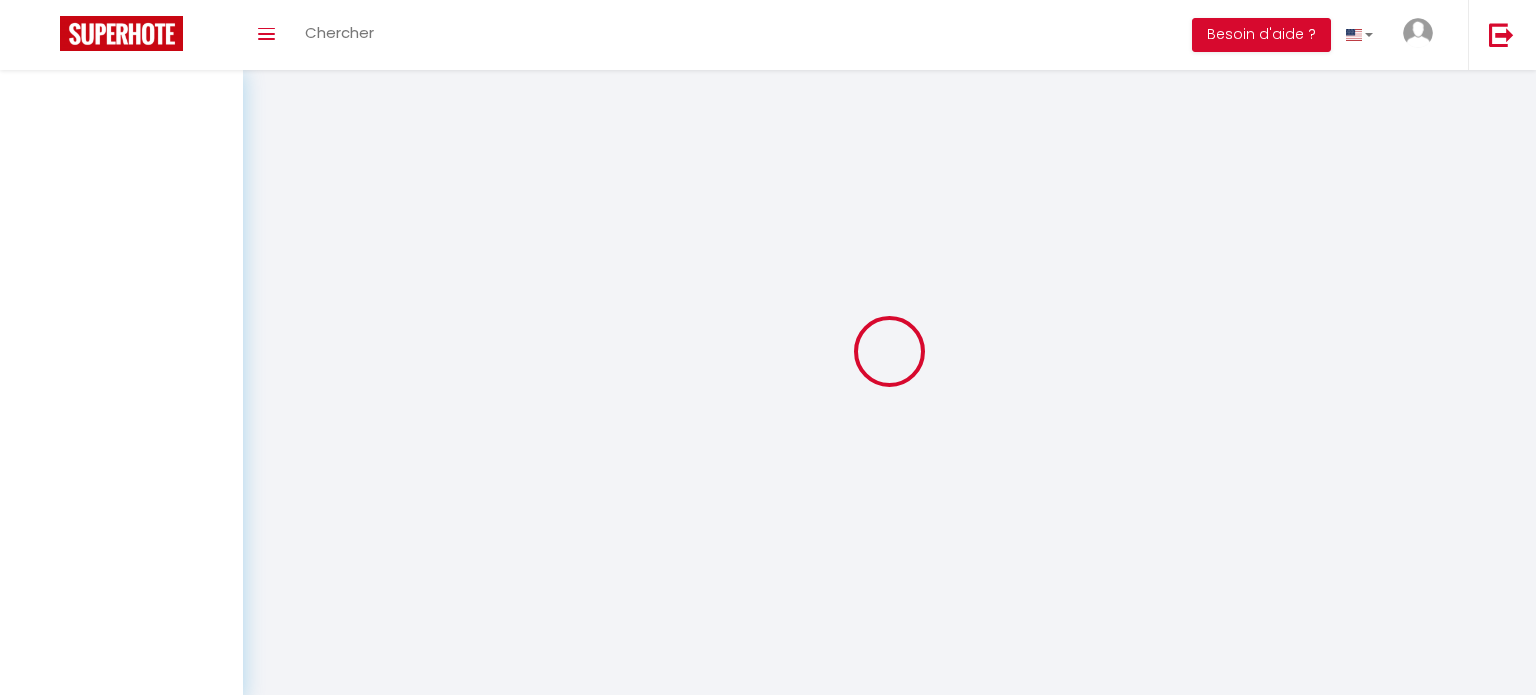 select 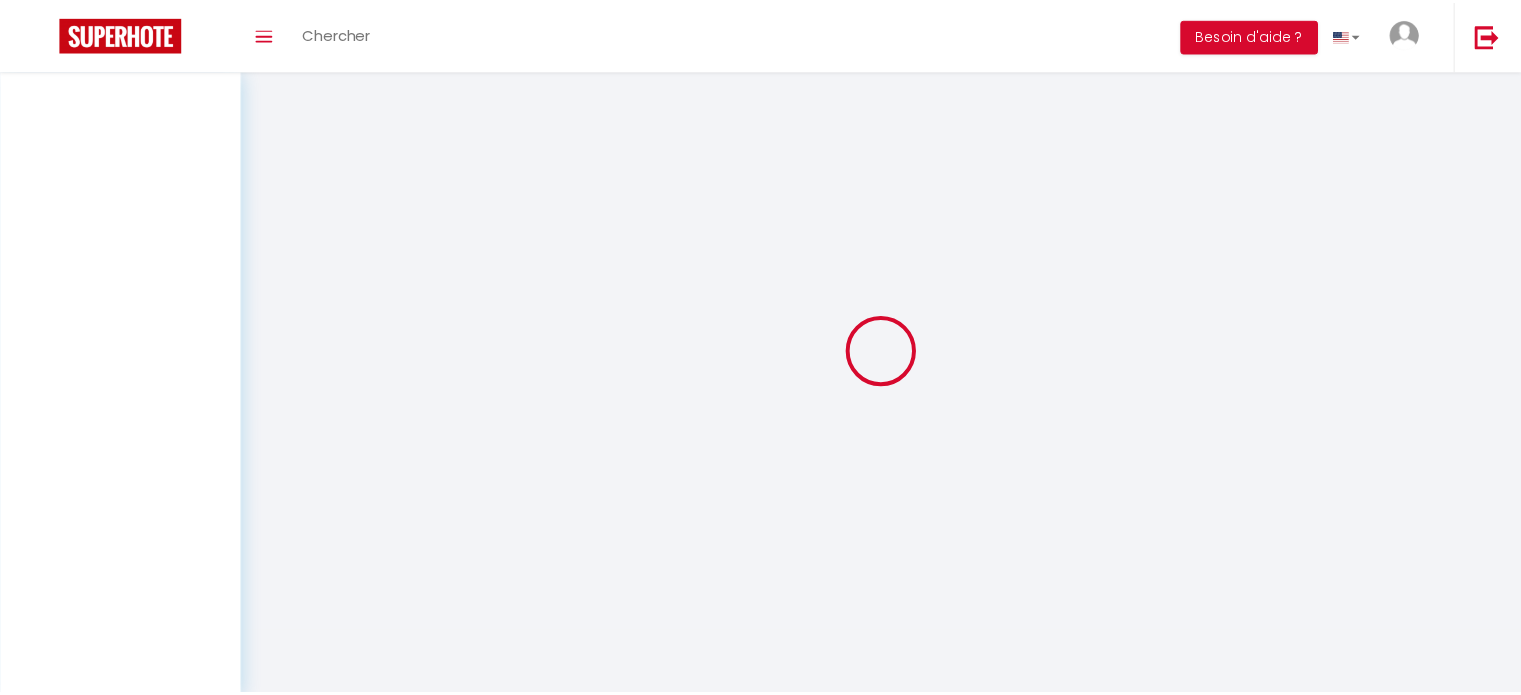 scroll, scrollTop: 0, scrollLeft: 0, axis: both 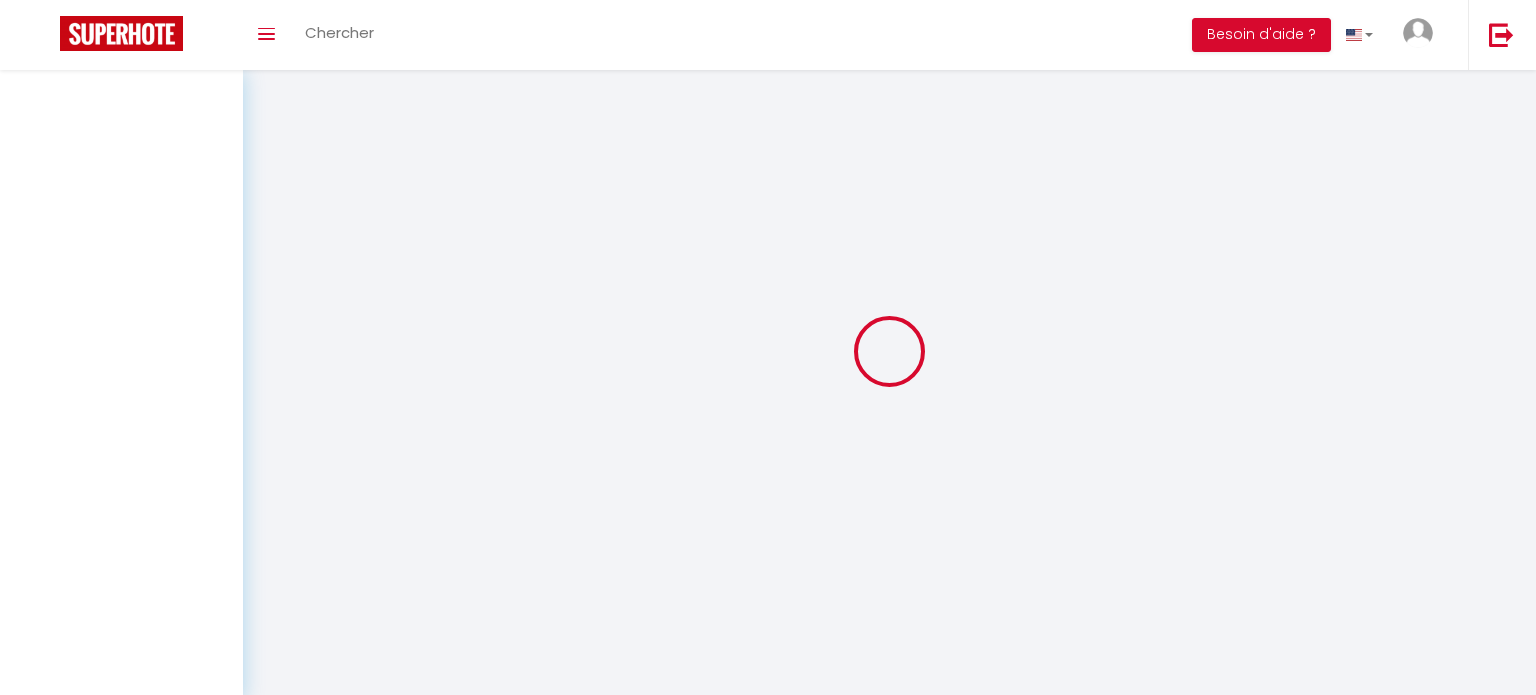 select 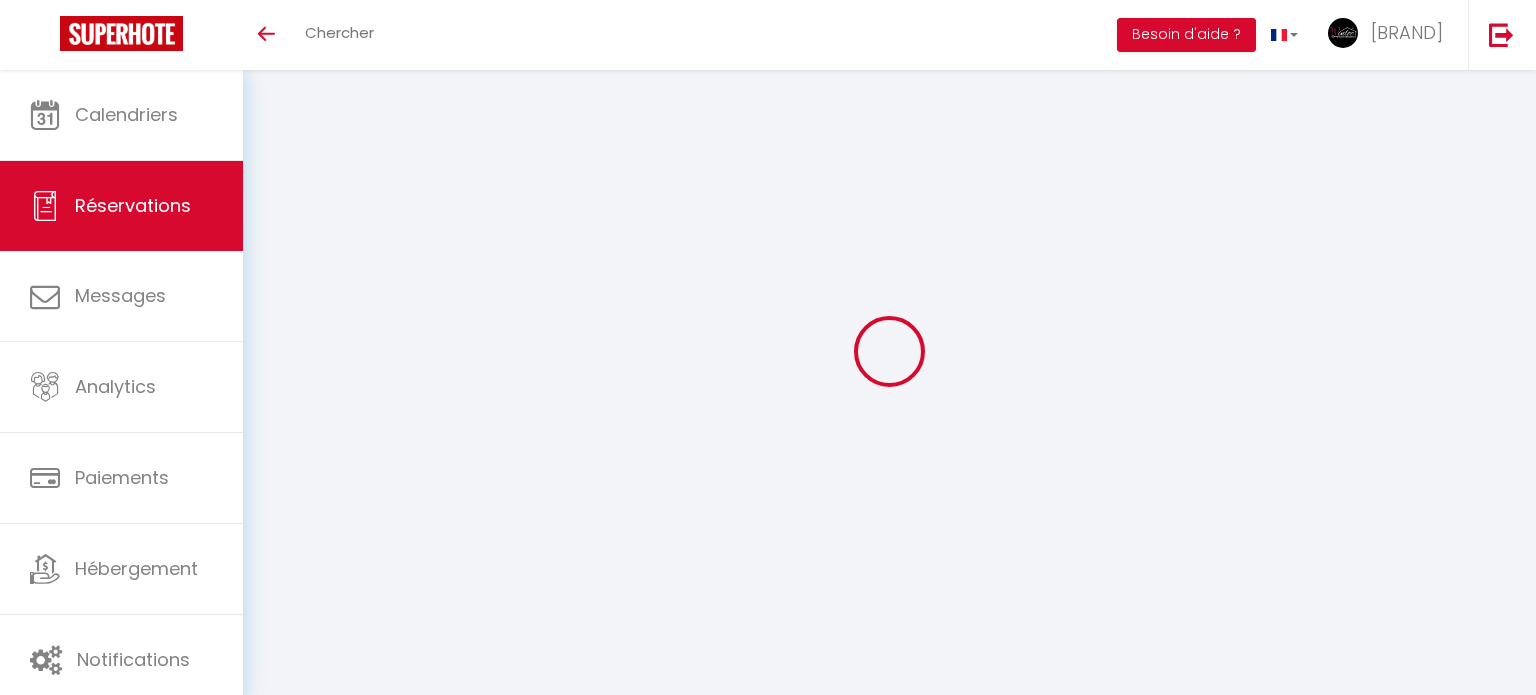 select 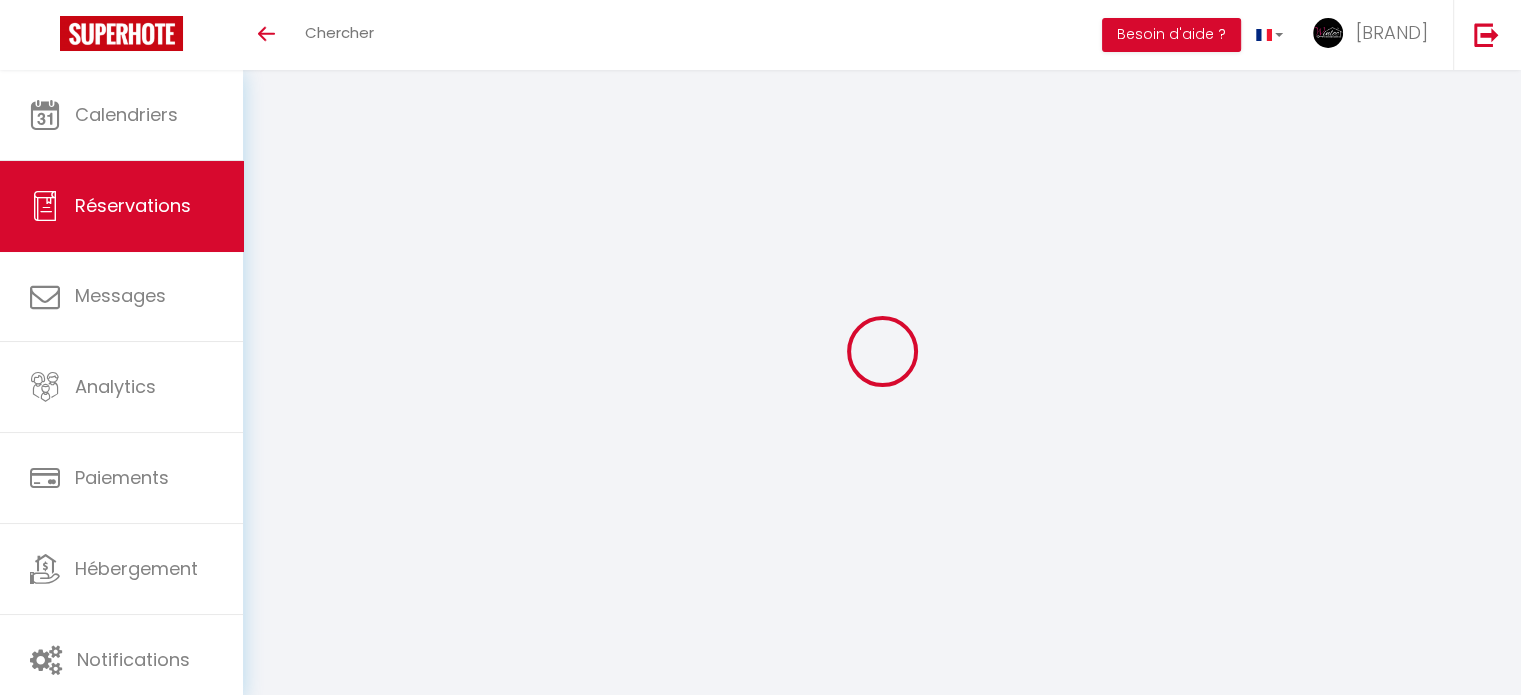 select 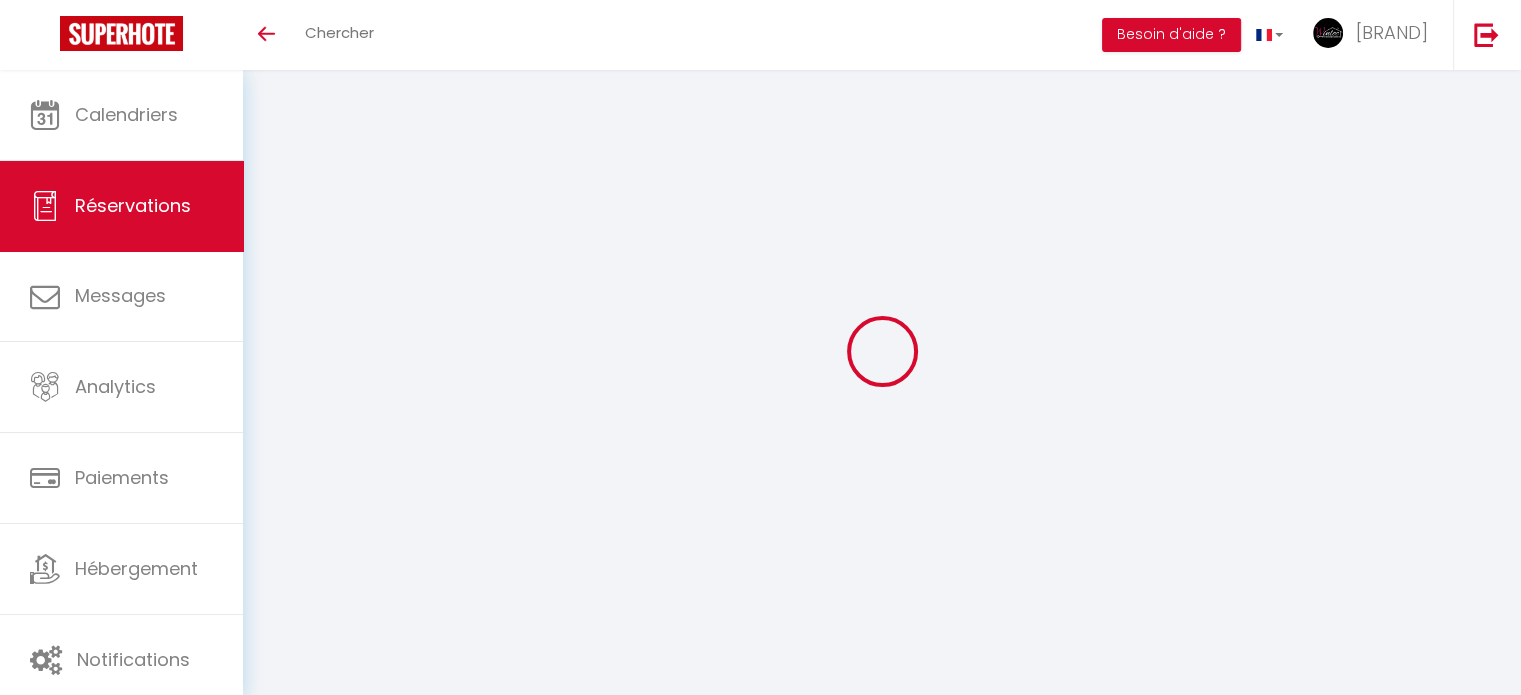 scroll, scrollTop: 70, scrollLeft: 0, axis: vertical 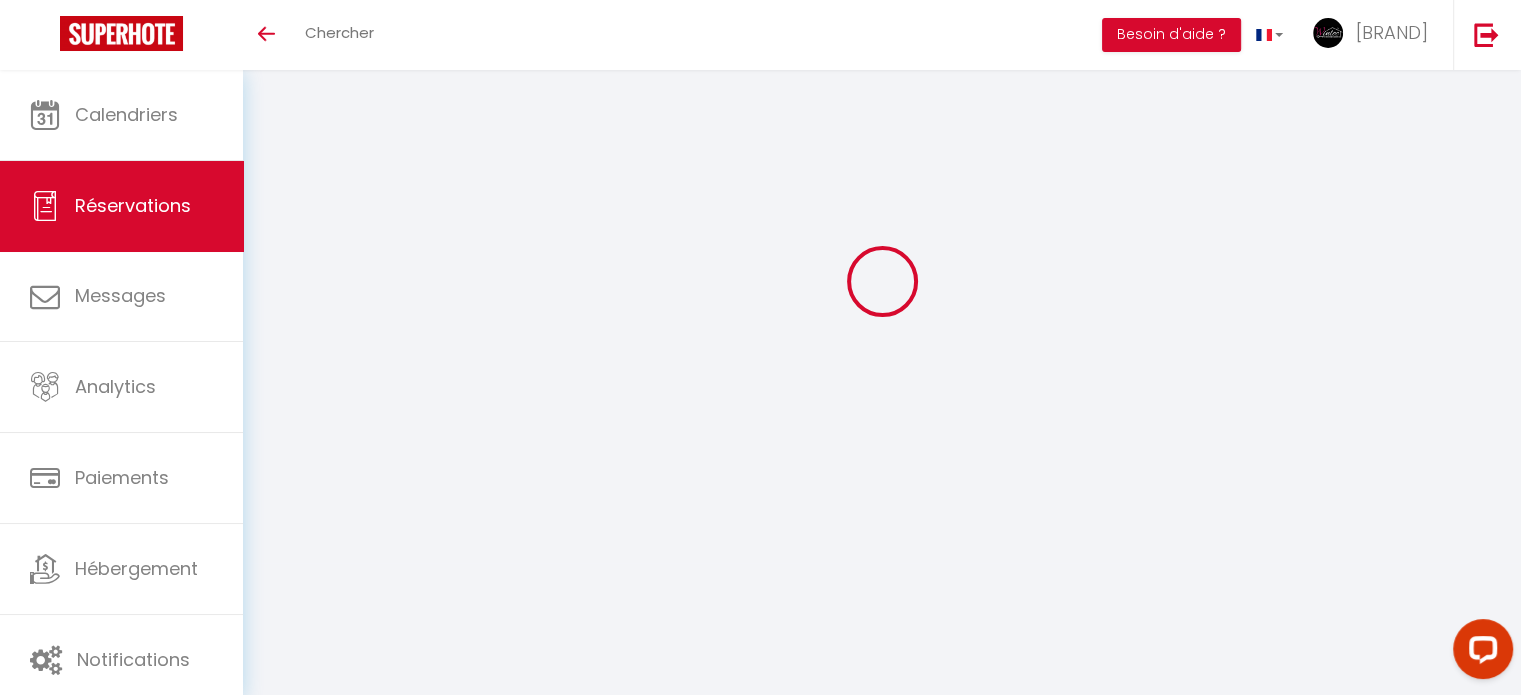 select 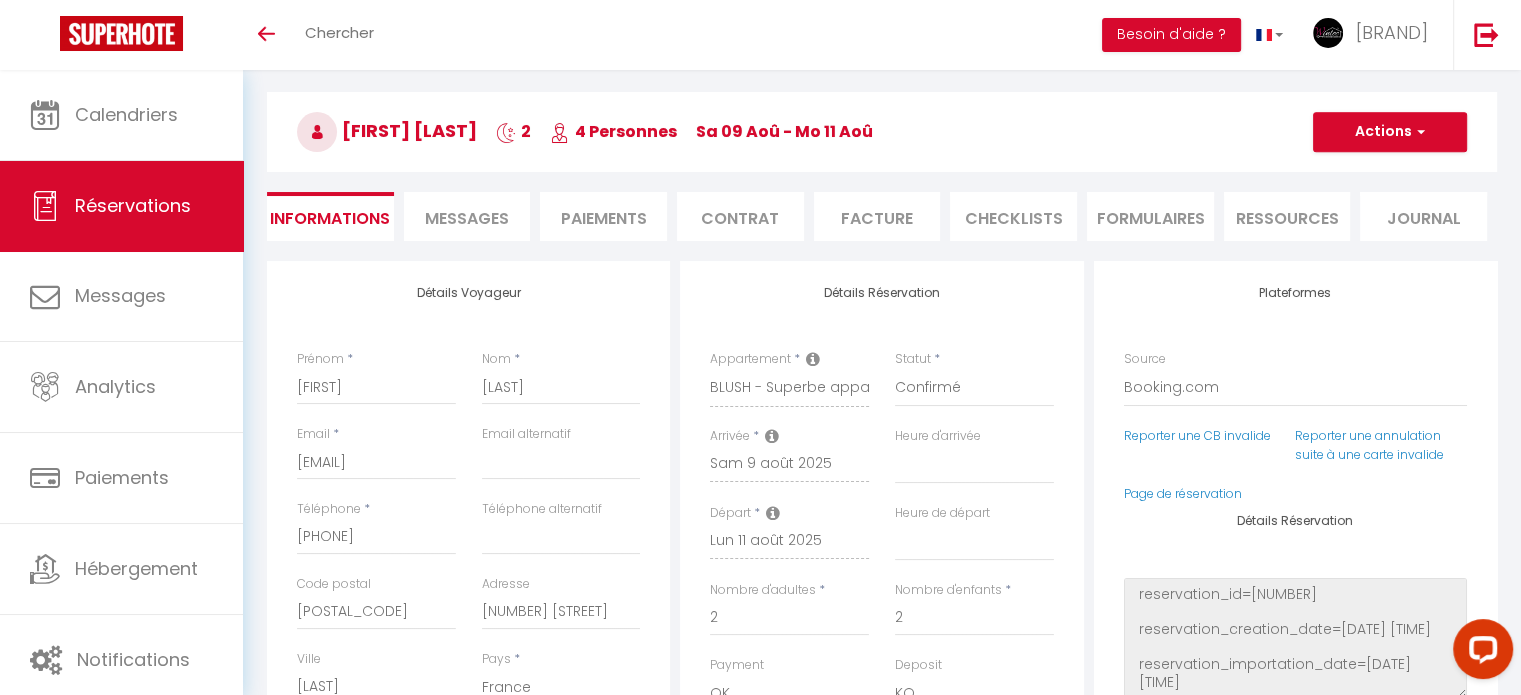 type on "32" 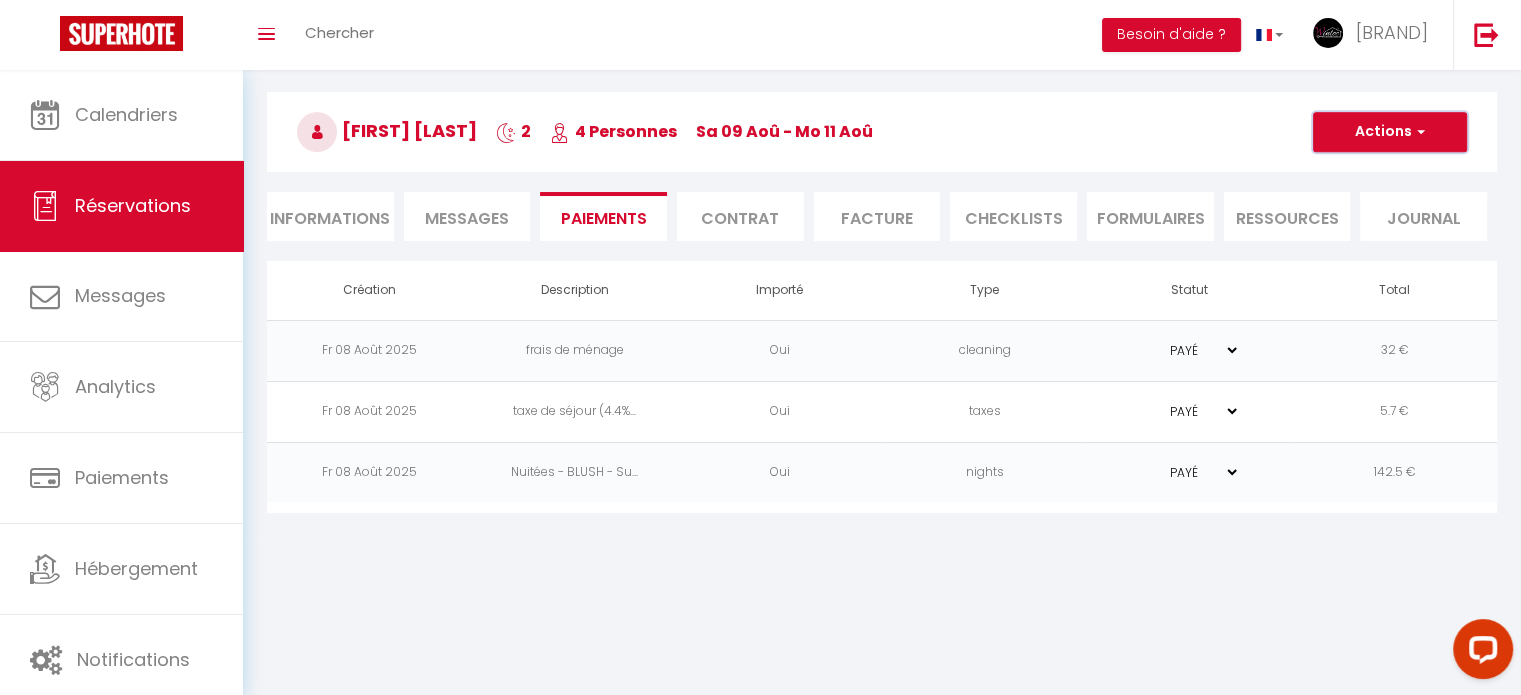 click on "Actions" at bounding box center (1390, 132) 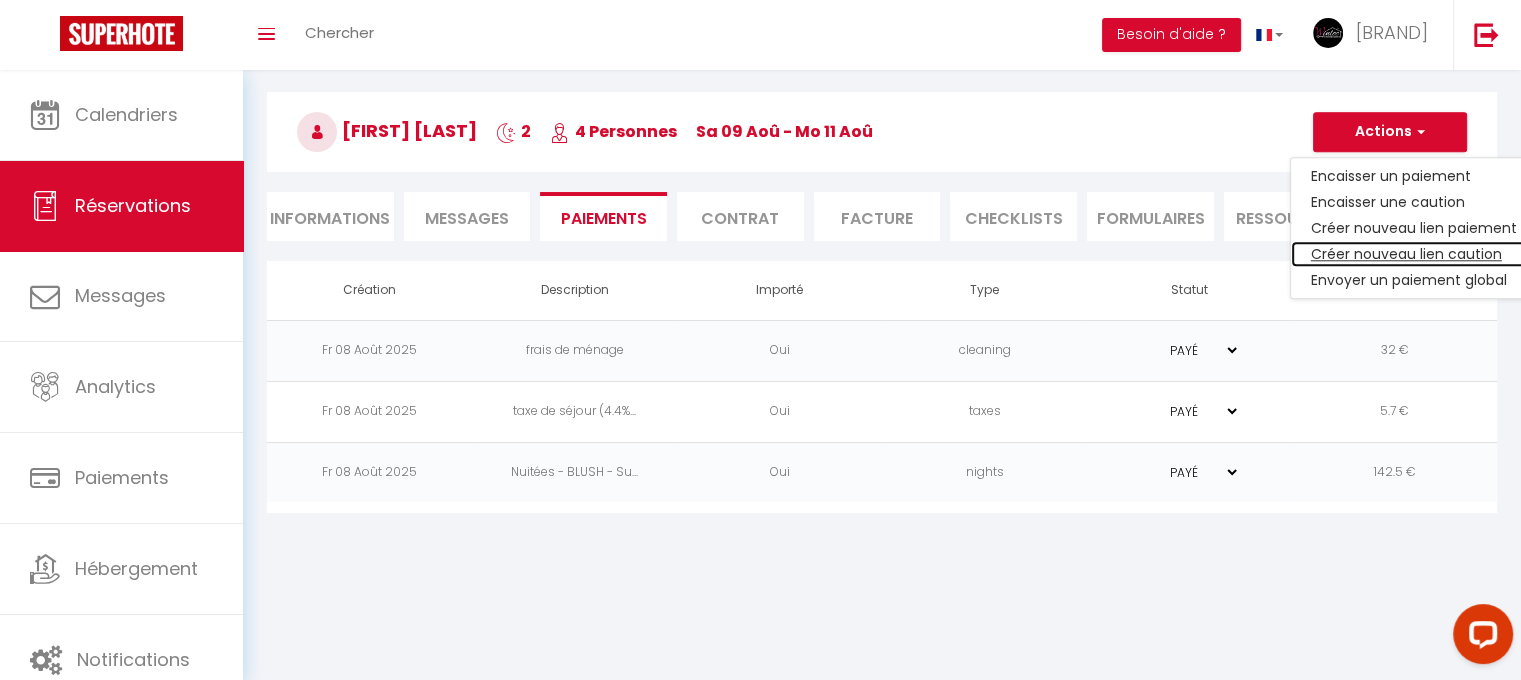 click on "Créer nouveau lien caution" at bounding box center (1414, 254) 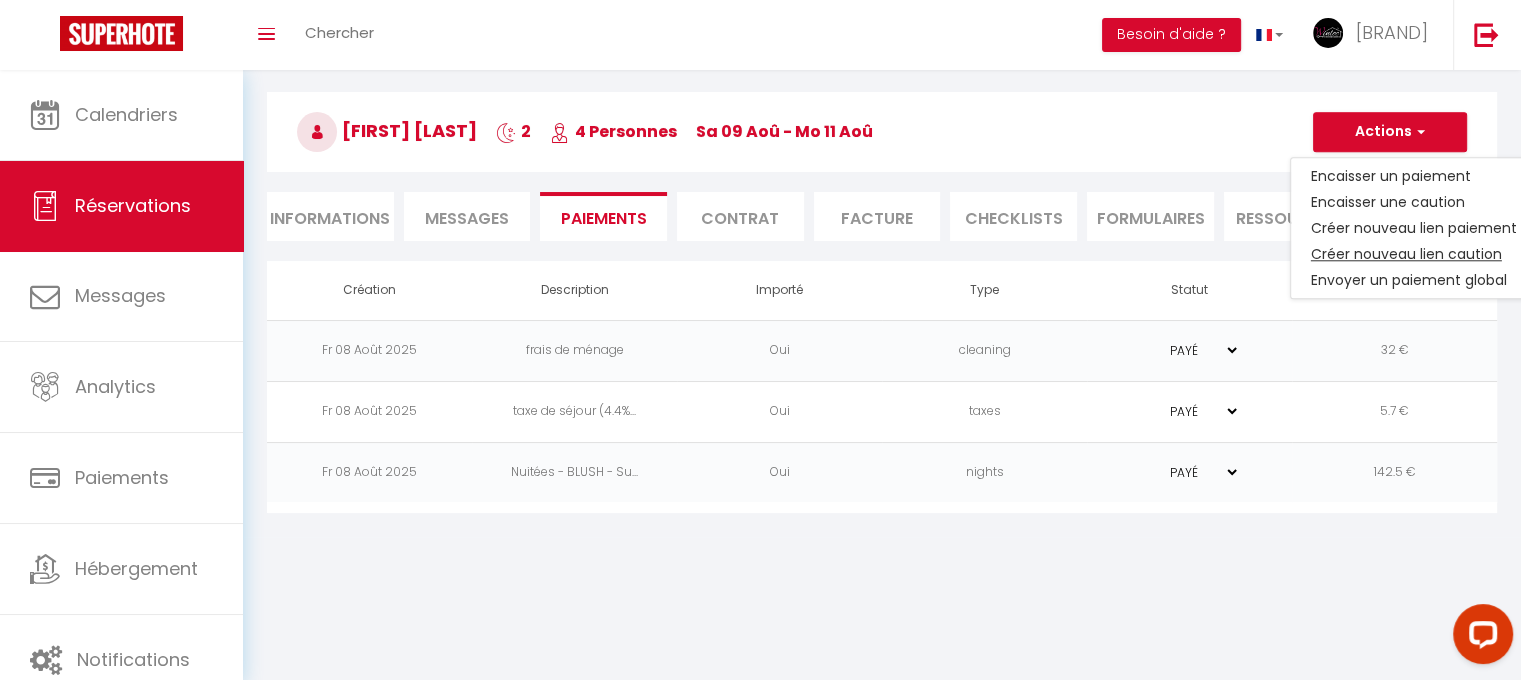 select on "nights" 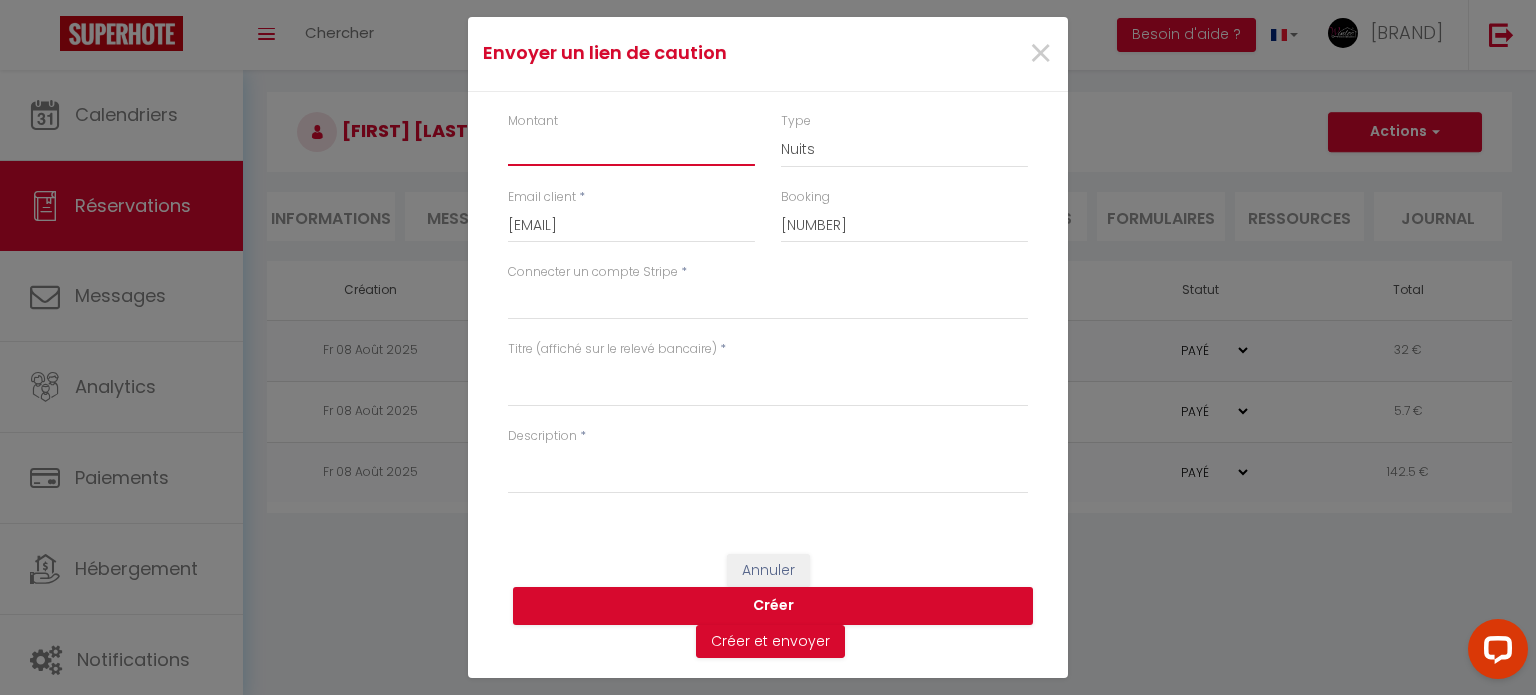 click on "Montant" at bounding box center [631, 148] 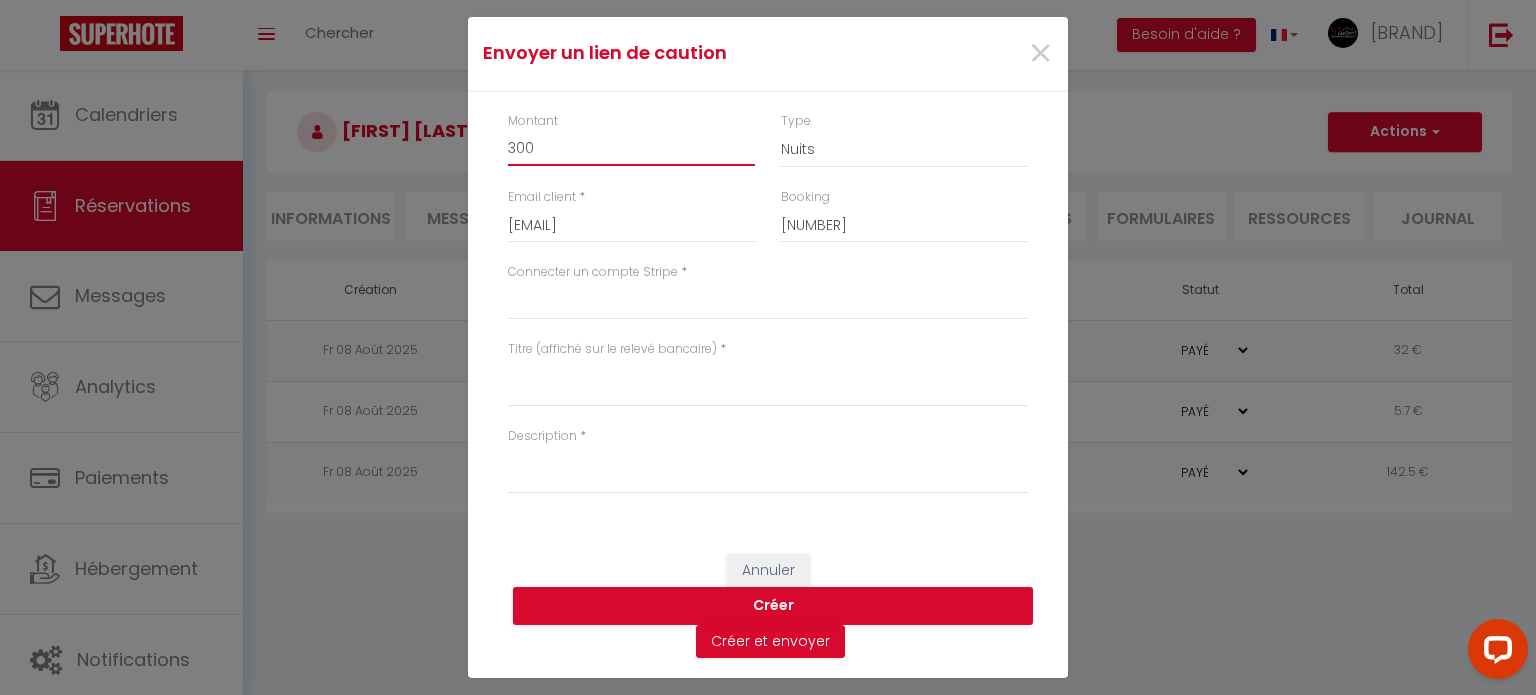 type on "300" 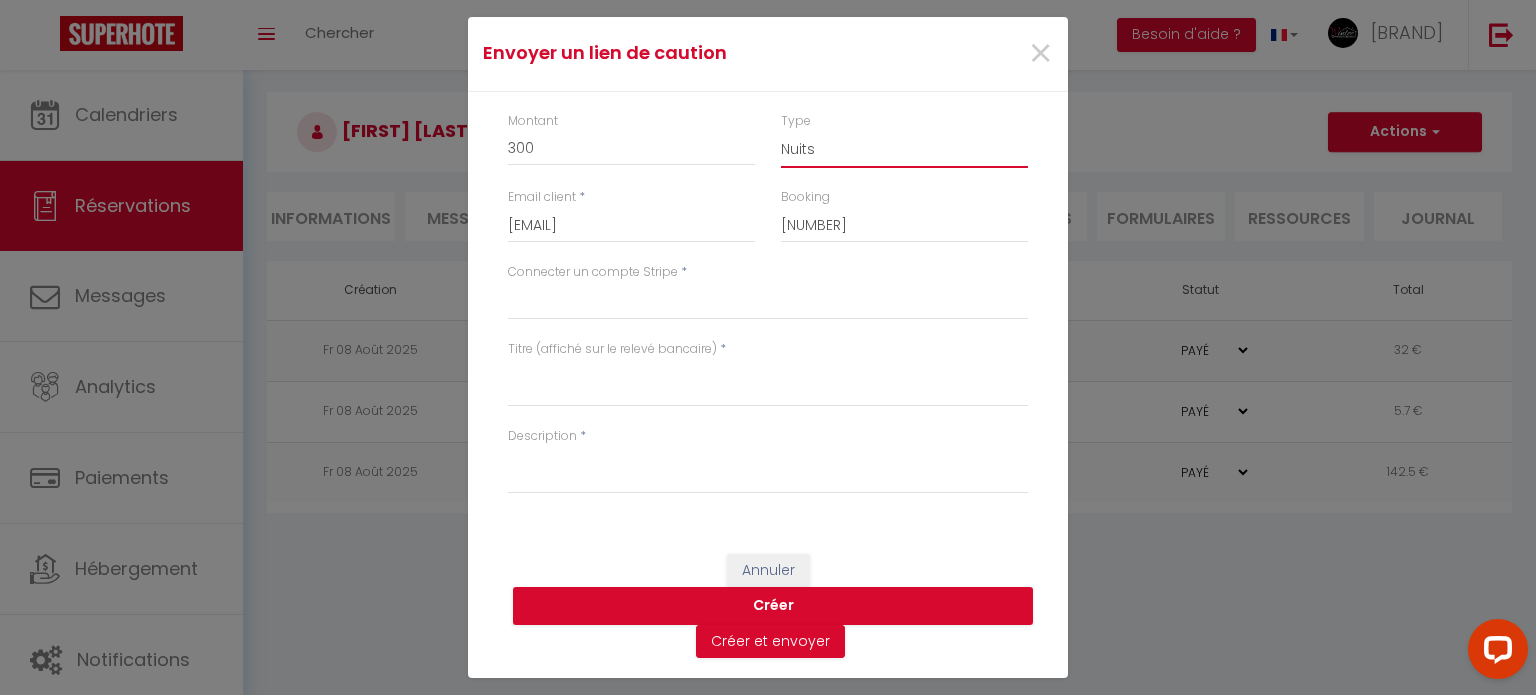 click on "Nuits   Frais de ménage   Taxe de séjour   Autre" at bounding box center (904, 149) 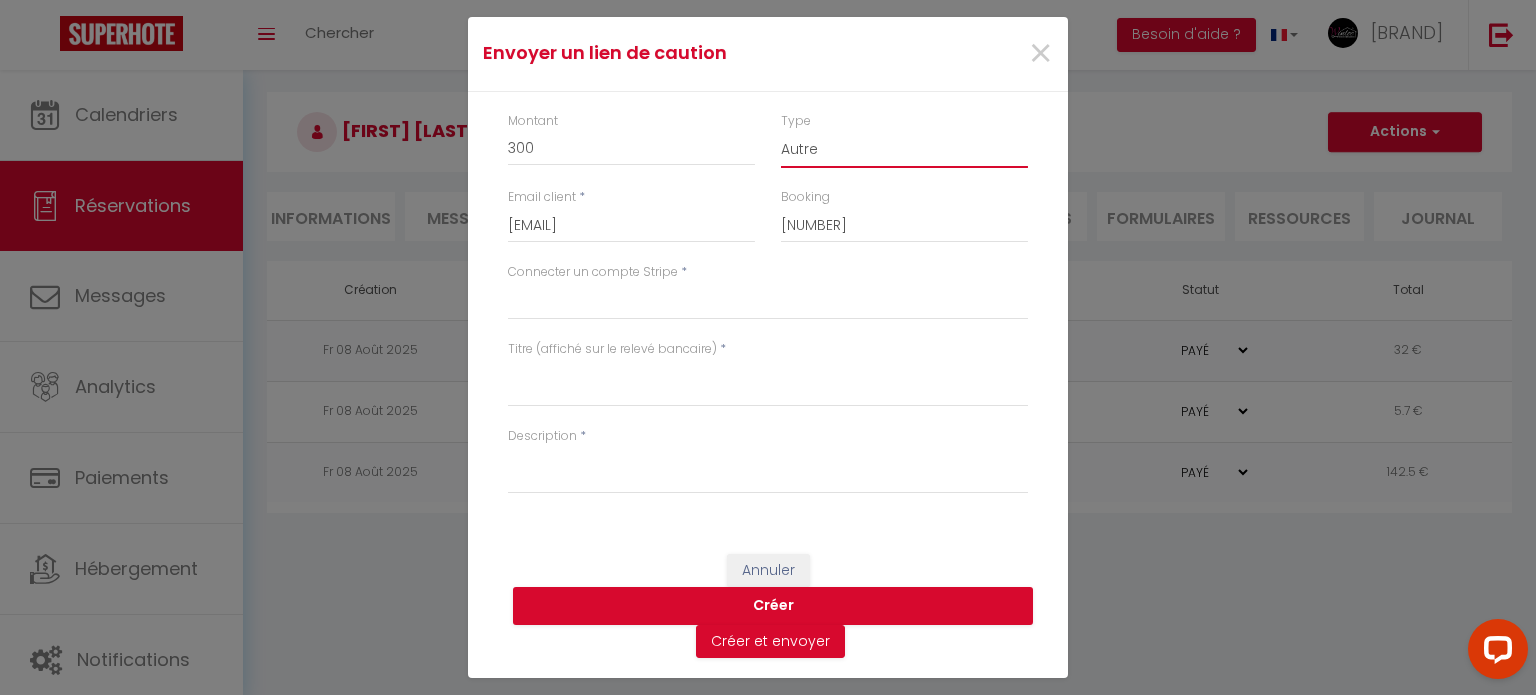 click on "Nuits   Frais de ménage   Taxe de séjour   Autre" at bounding box center [904, 149] 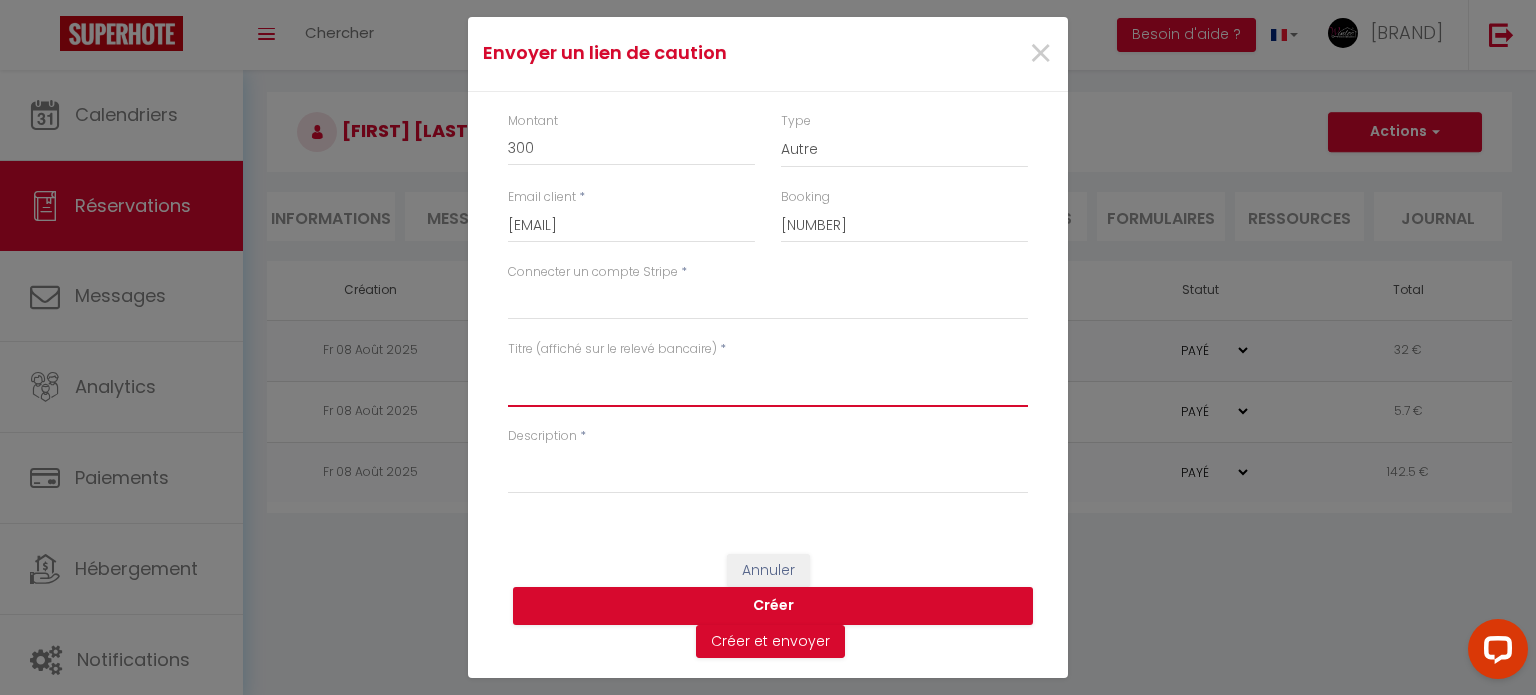 click on "Titre (affiché sur le relevé bancaire)" at bounding box center (768, 383) 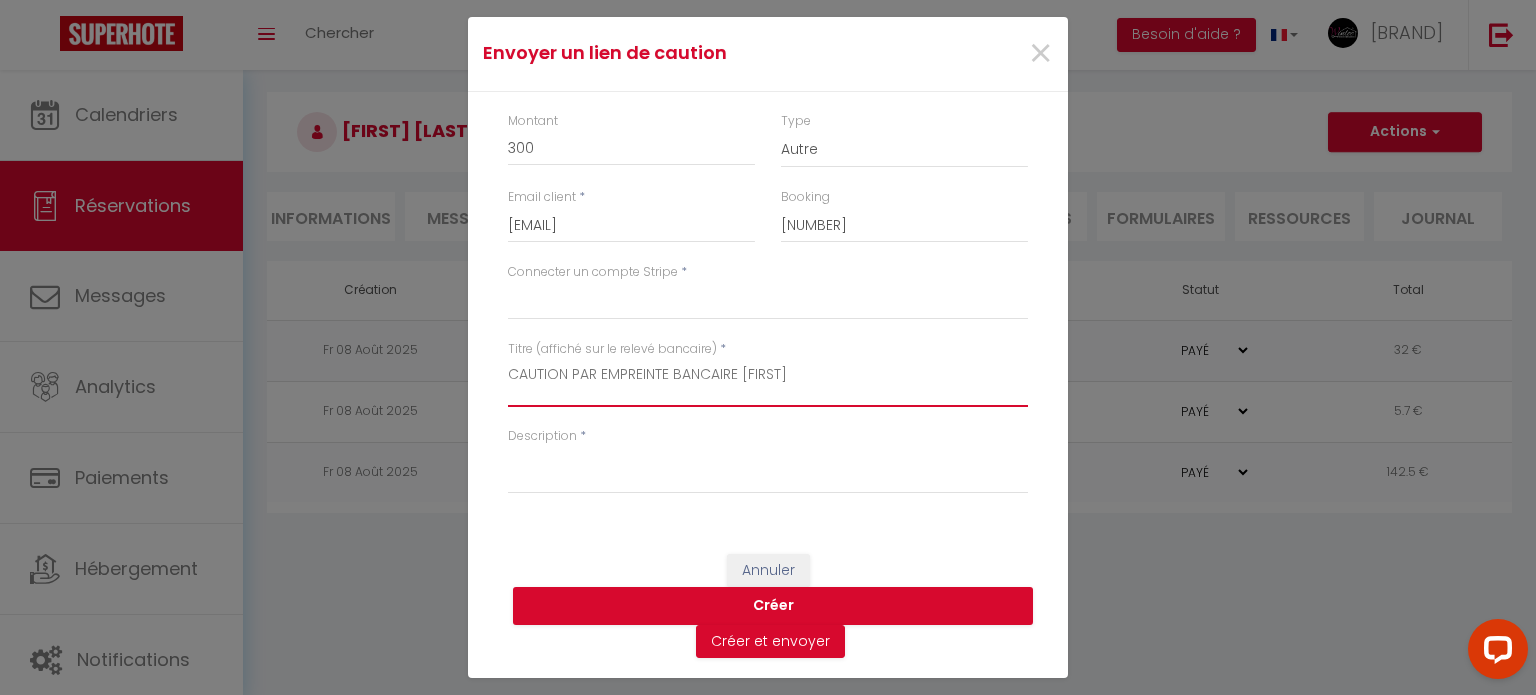 click on "CAUTION PAR EMPREINTE BANCAIRE ANOUCHE" at bounding box center (768, 383) 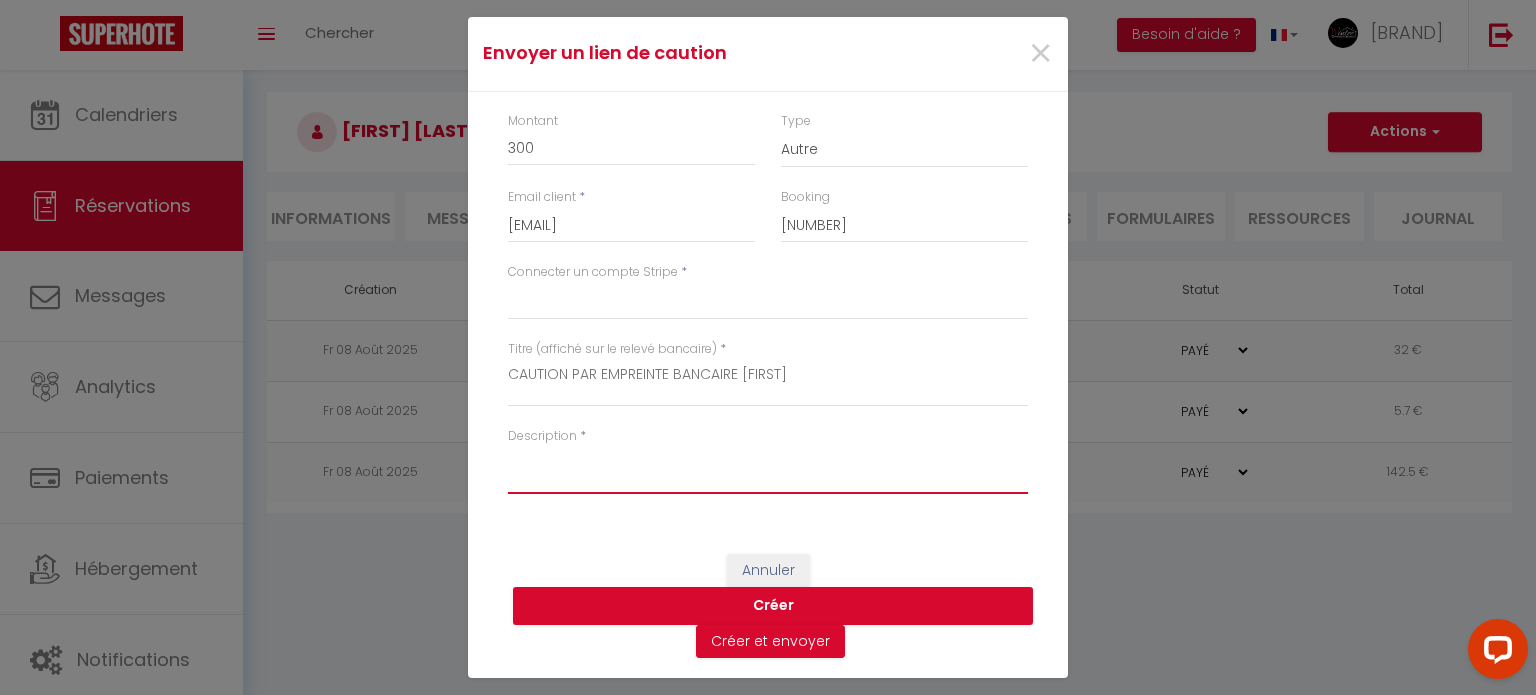click on "Description" at bounding box center (768, 470) 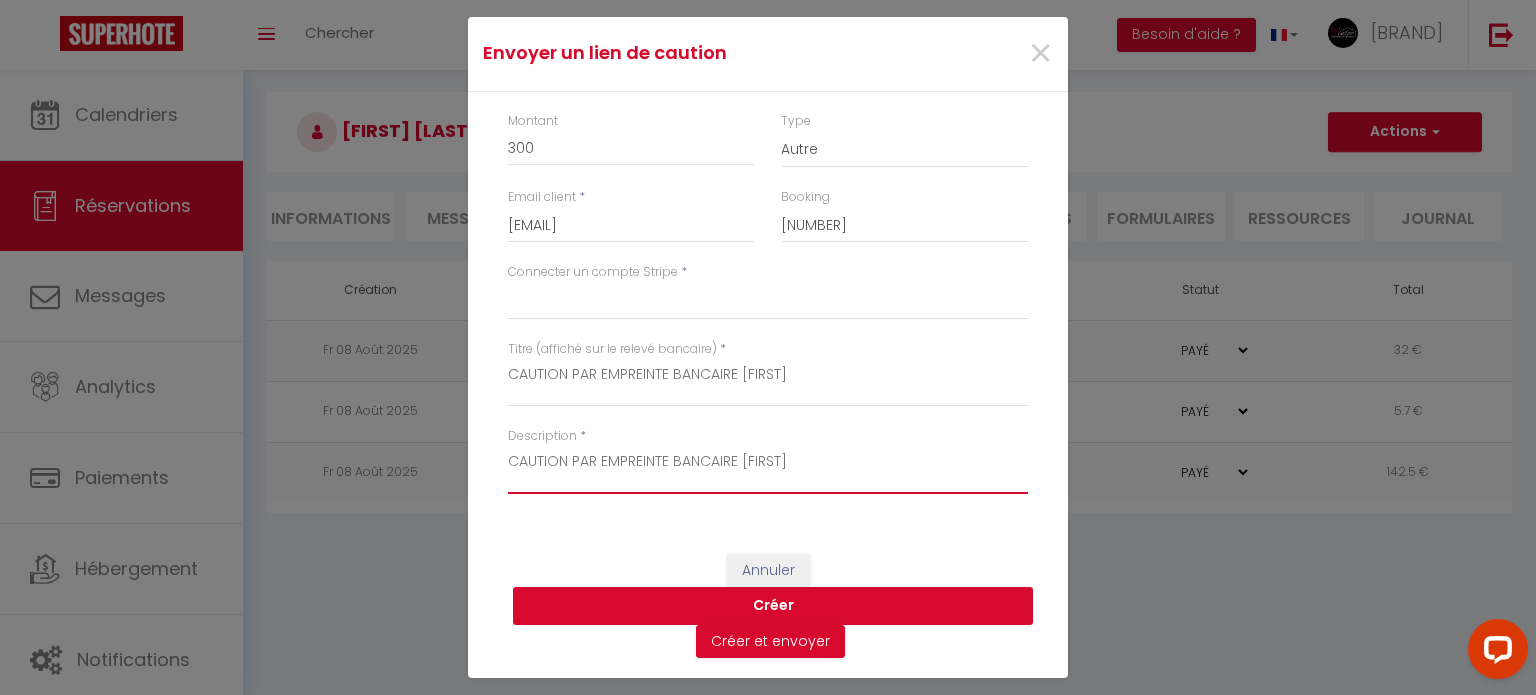 type on "CAUTION PAR EMPREINTE BANCAIRE ANOUCHE" 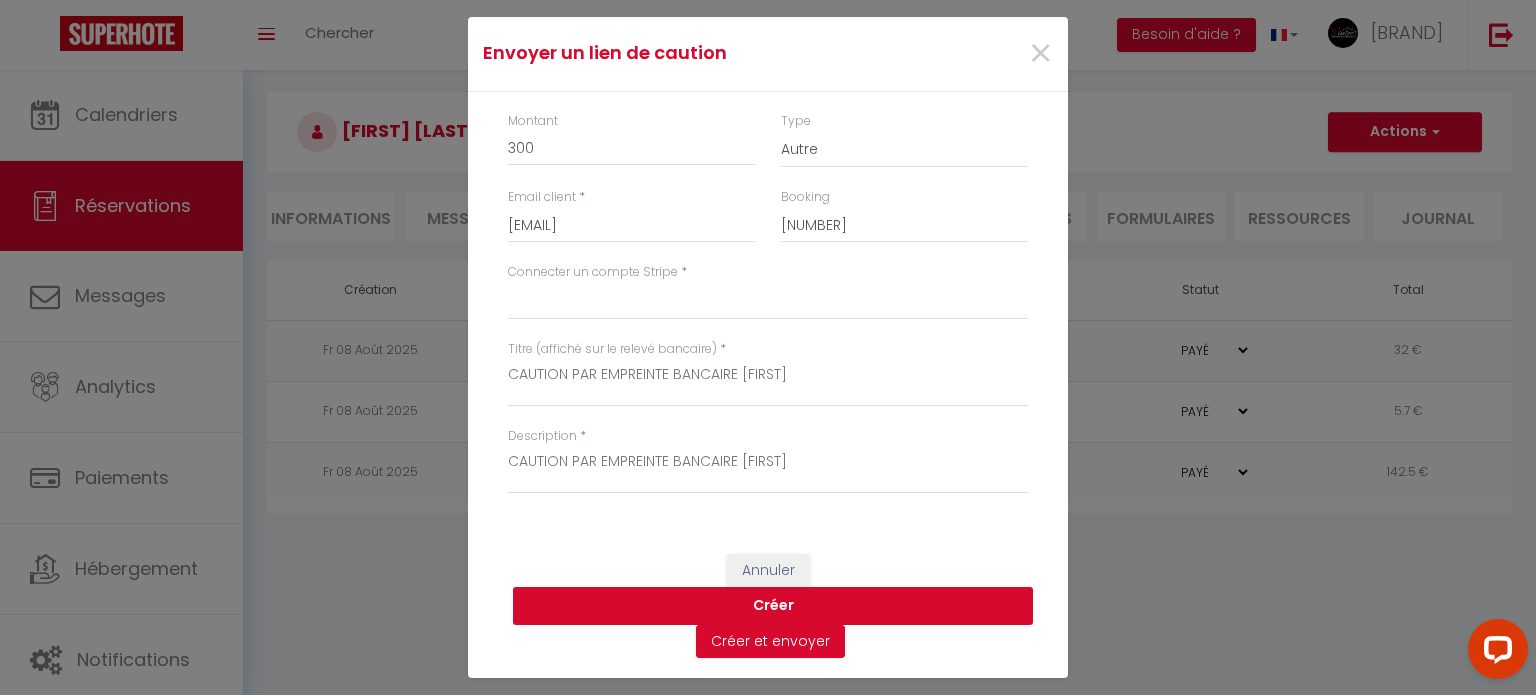 click on "Créer" at bounding box center [773, 606] 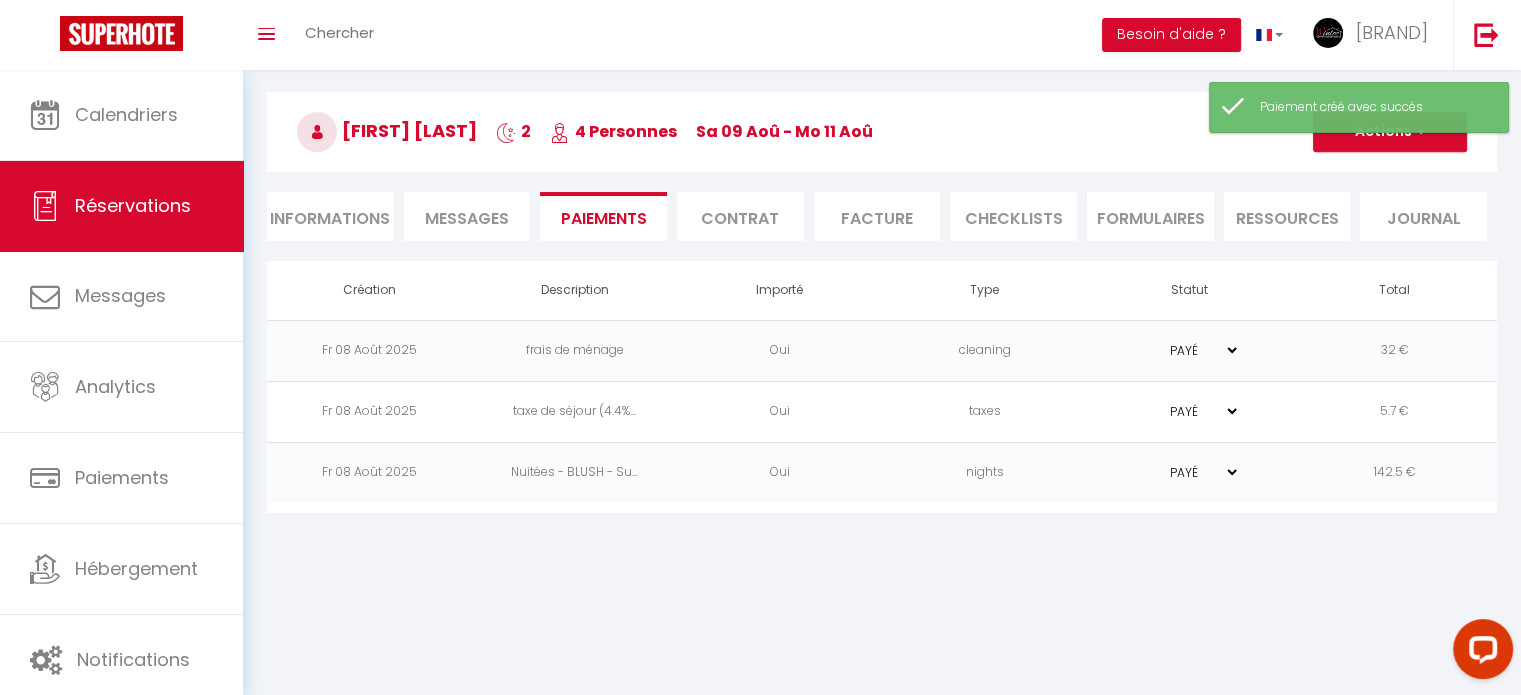 select on "0" 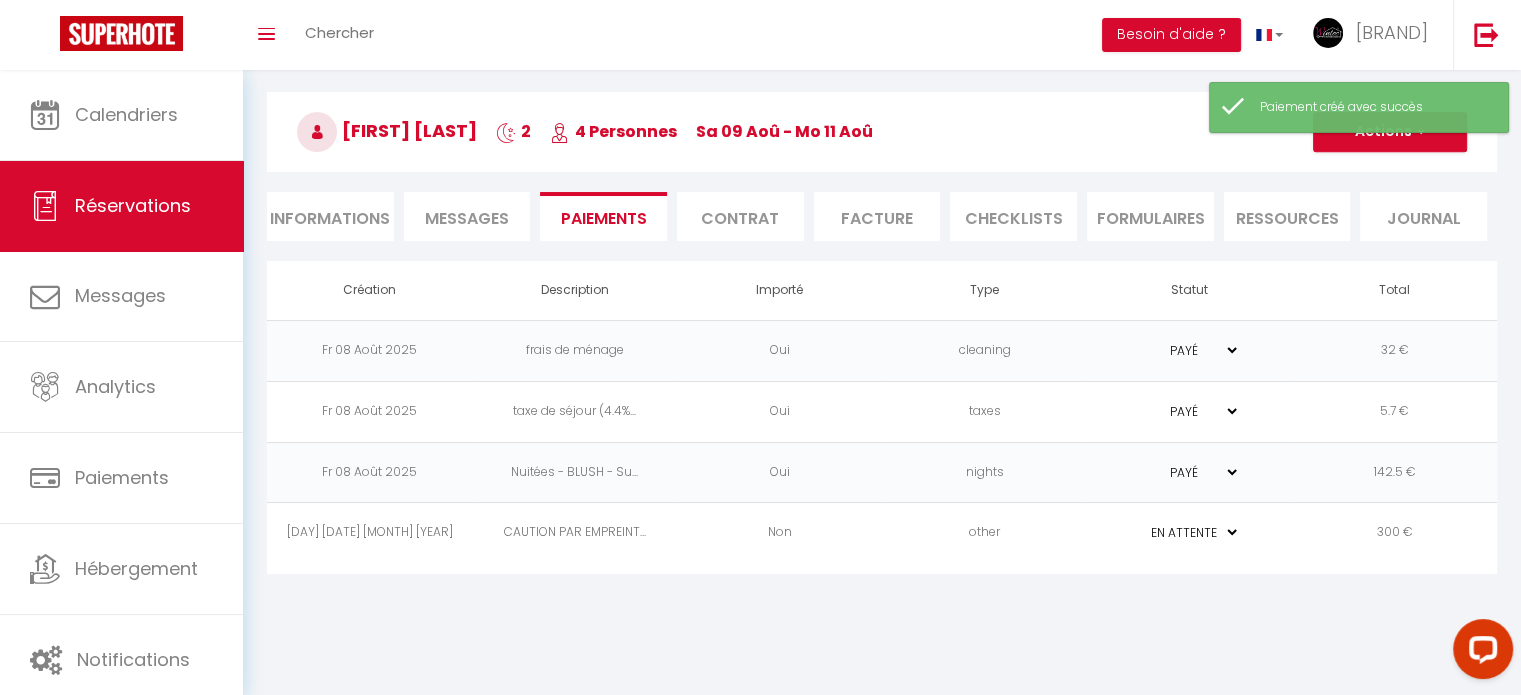 click on "other" at bounding box center (984, 533) 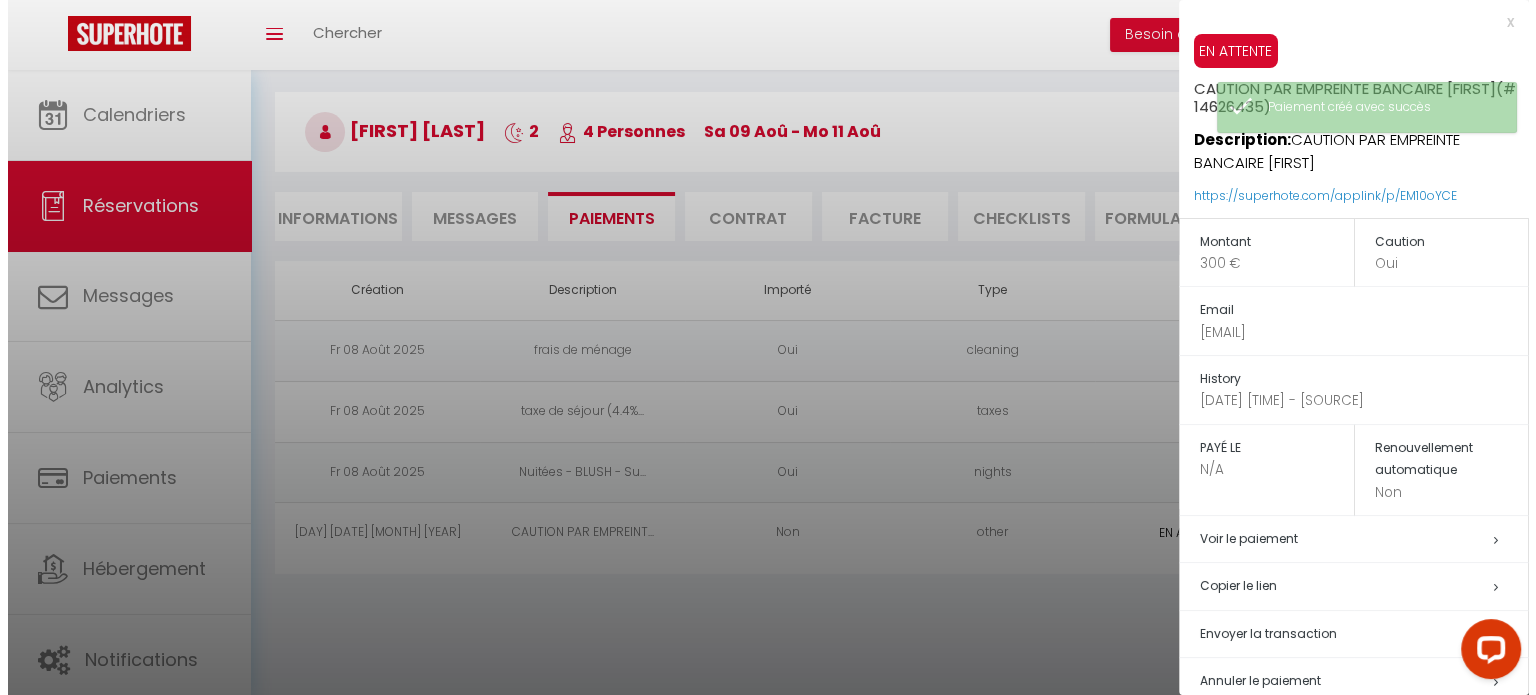 scroll, scrollTop: 32, scrollLeft: 0, axis: vertical 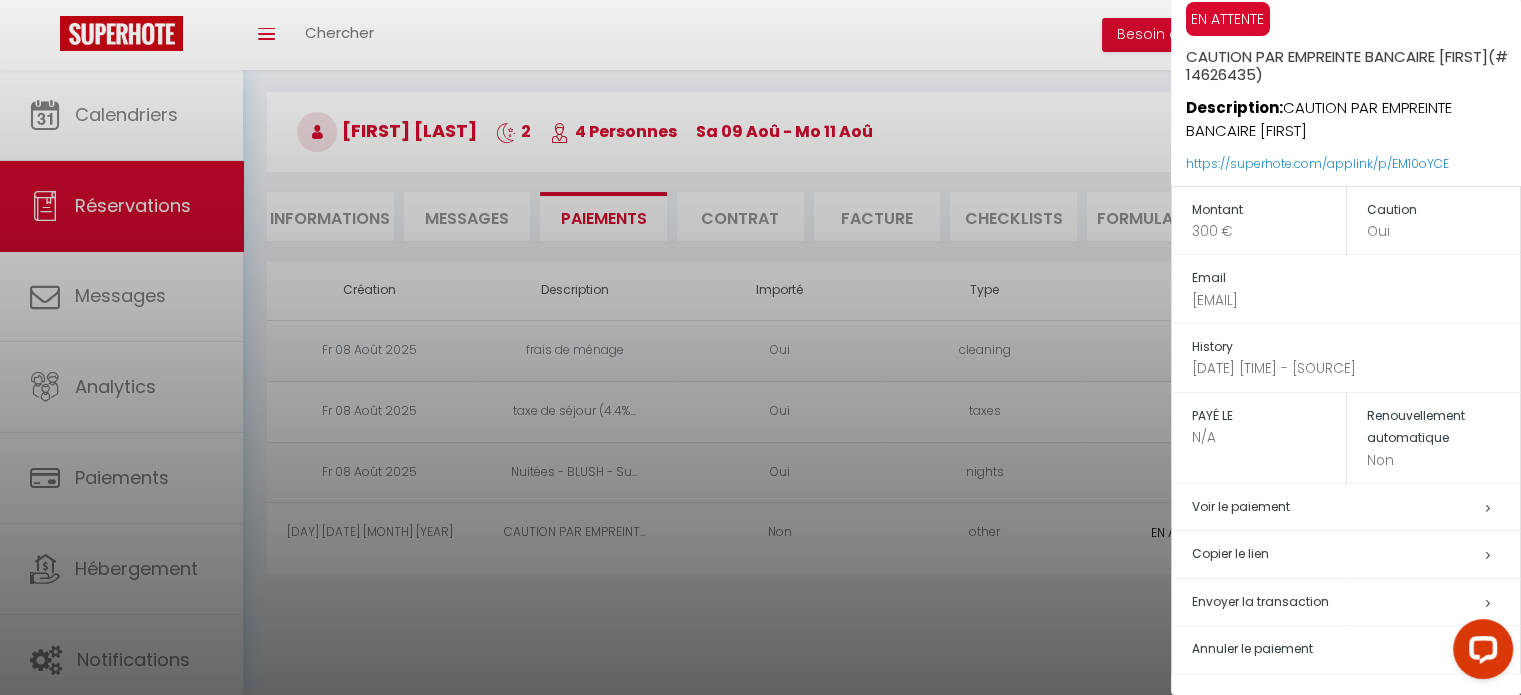 click on "Envoyer la transaction" at bounding box center [1260, 601] 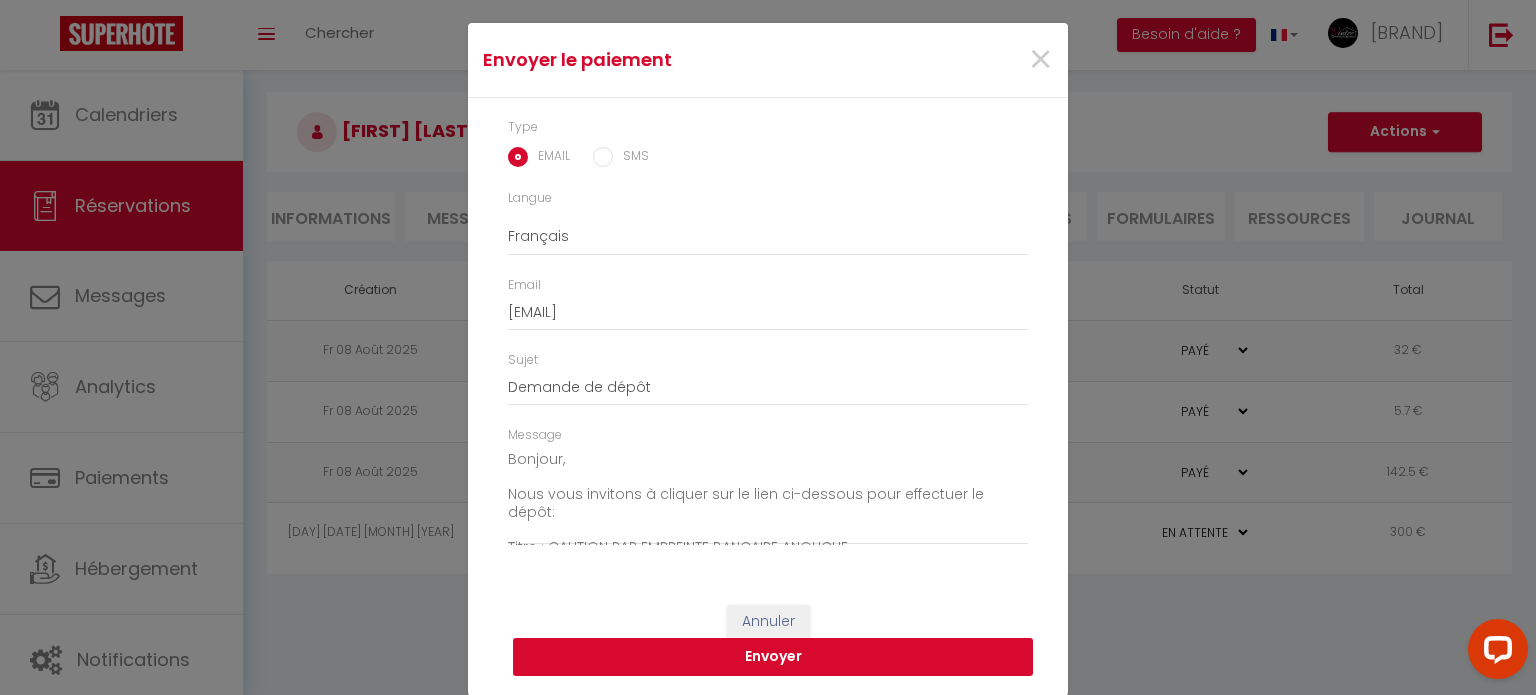 click on "Envoyer" at bounding box center (773, 657) 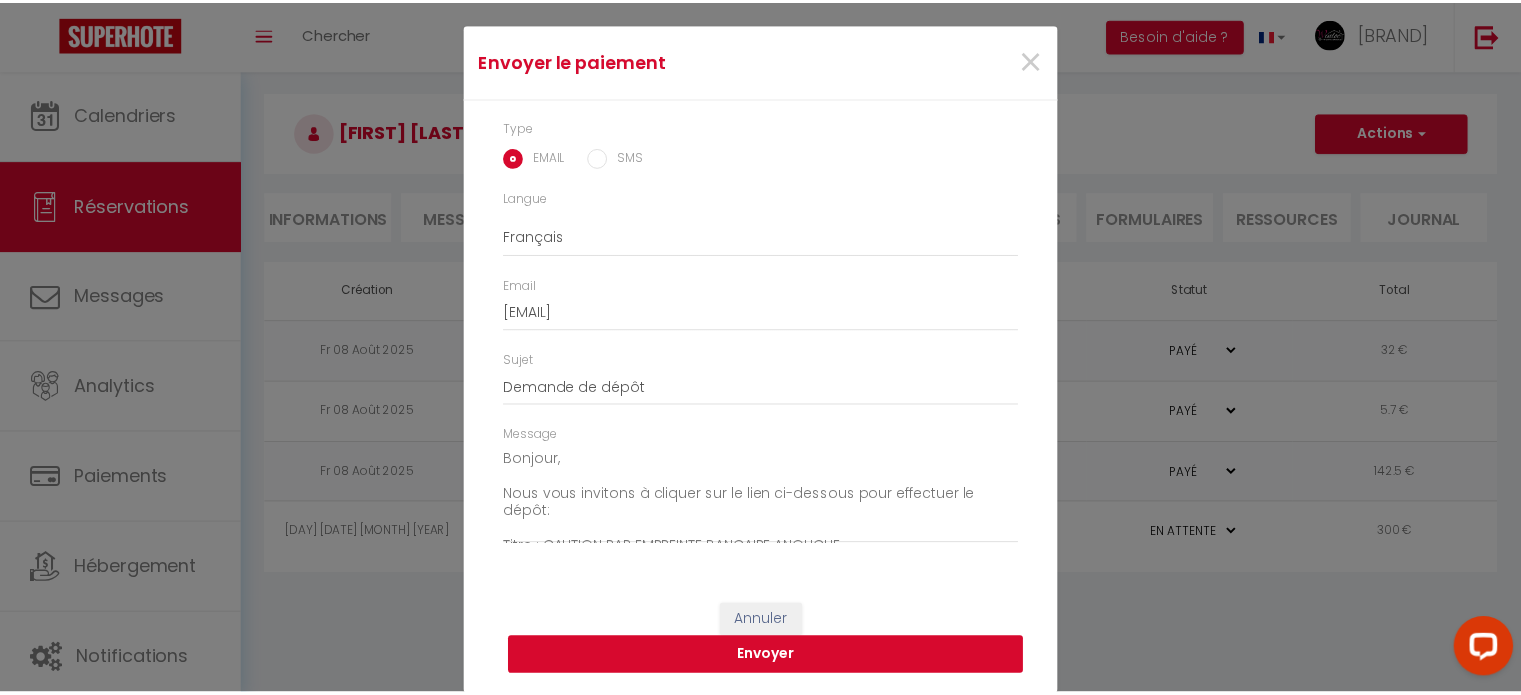 scroll, scrollTop: 33, scrollLeft: 0, axis: vertical 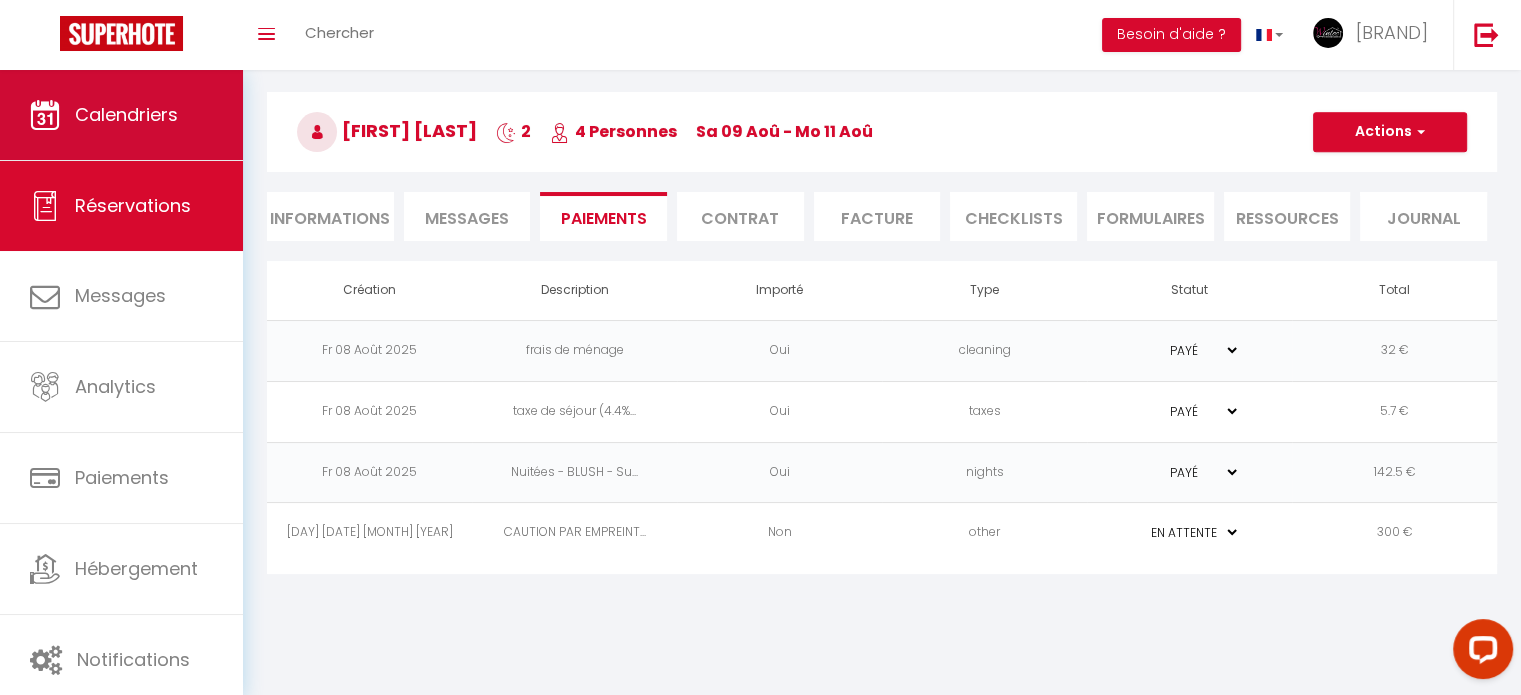 click on "Calendriers" at bounding box center [126, 114] 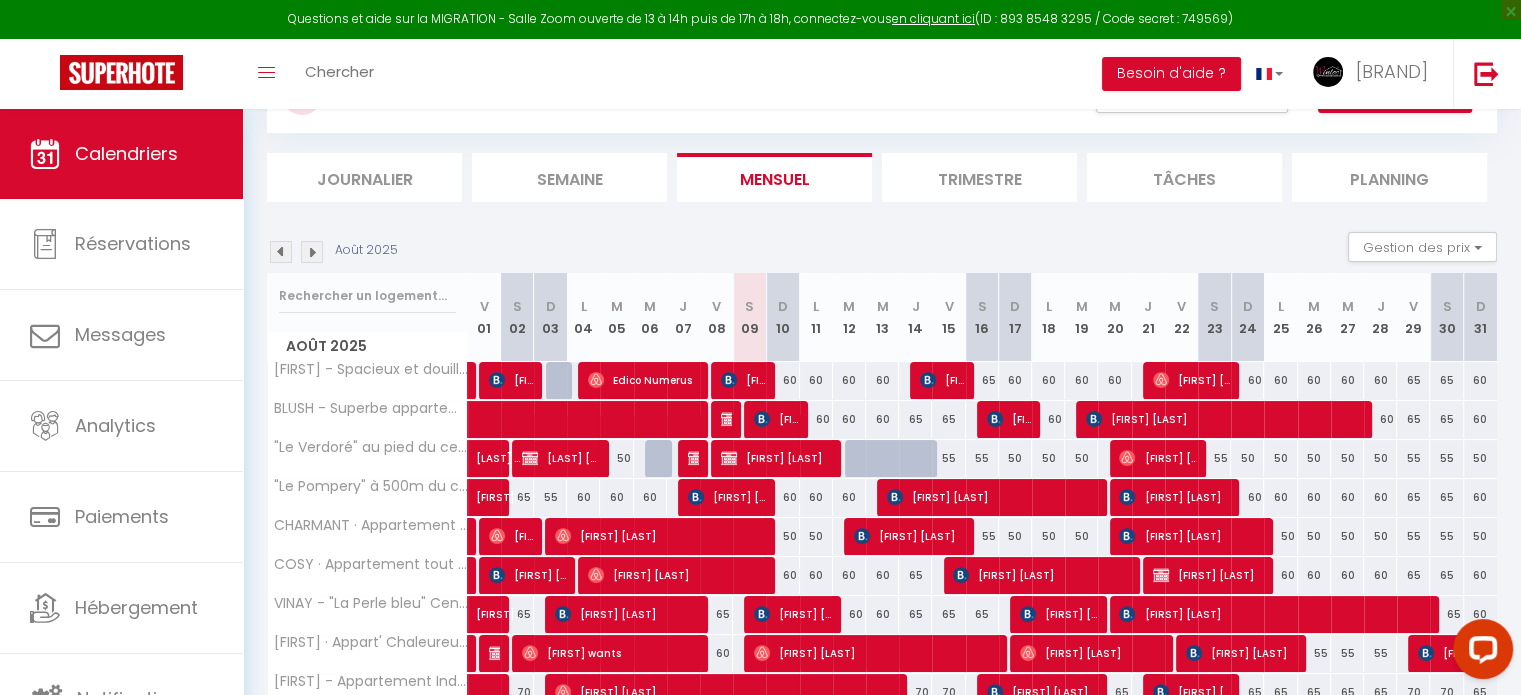 scroll, scrollTop: 124, scrollLeft: 0, axis: vertical 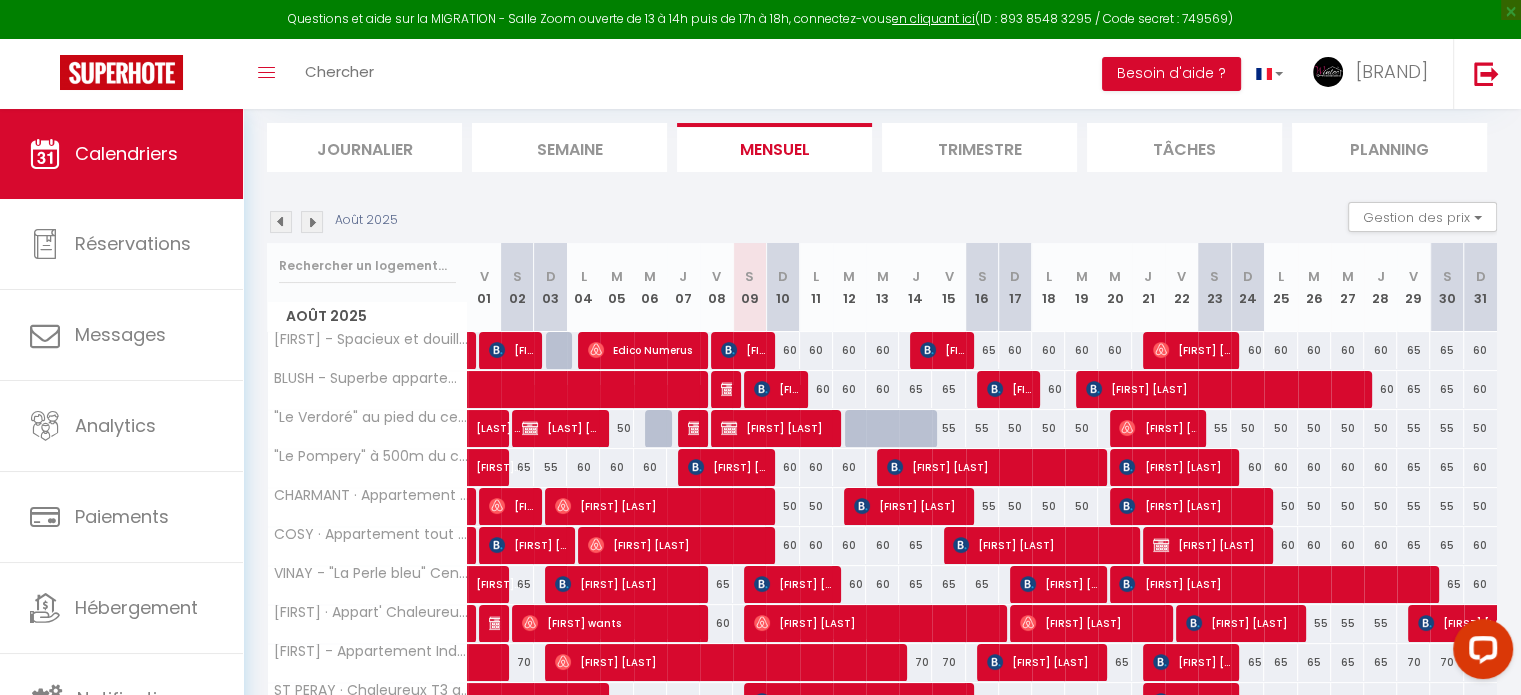 click at bounding box center [861, 429] 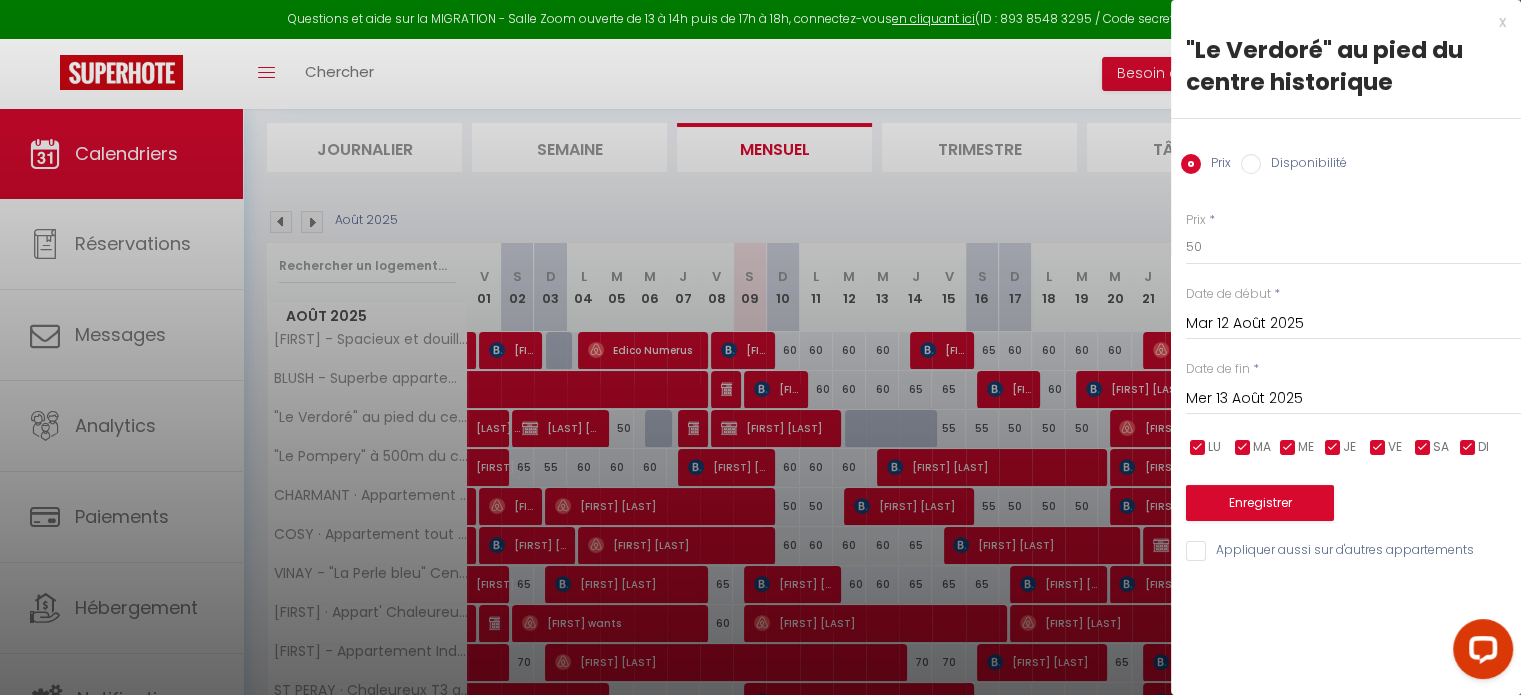 click on "Disponibilité" at bounding box center (1251, 164) 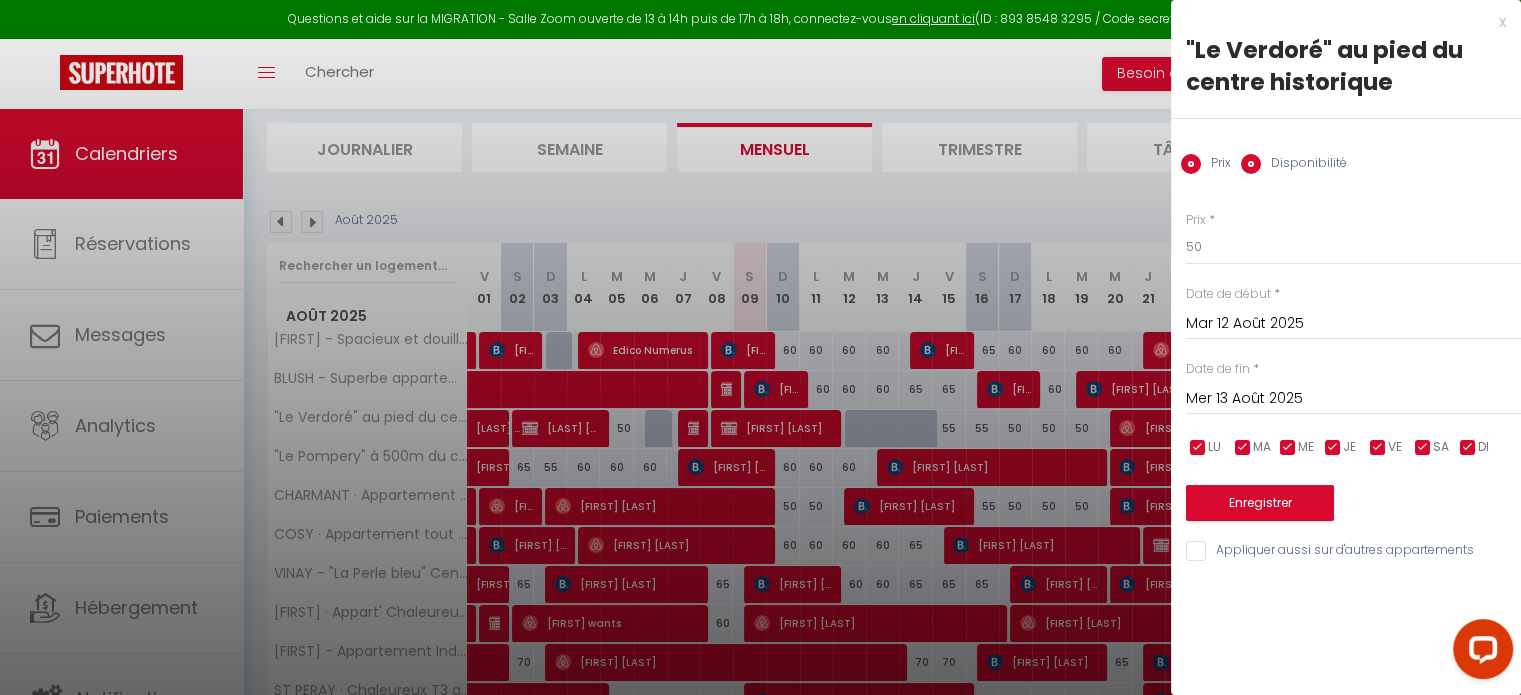 radio on "false" 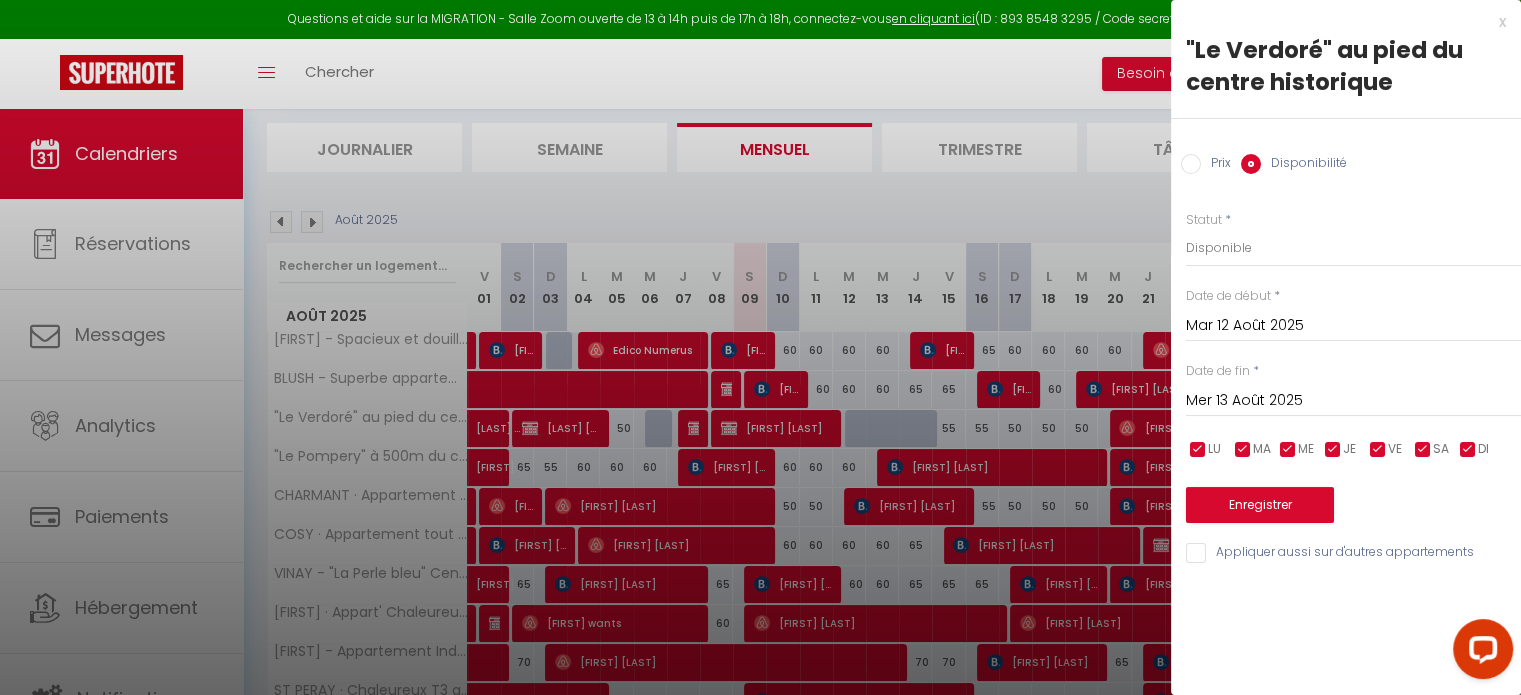 click on "Mer 13 Août 2025" at bounding box center [1353, 401] 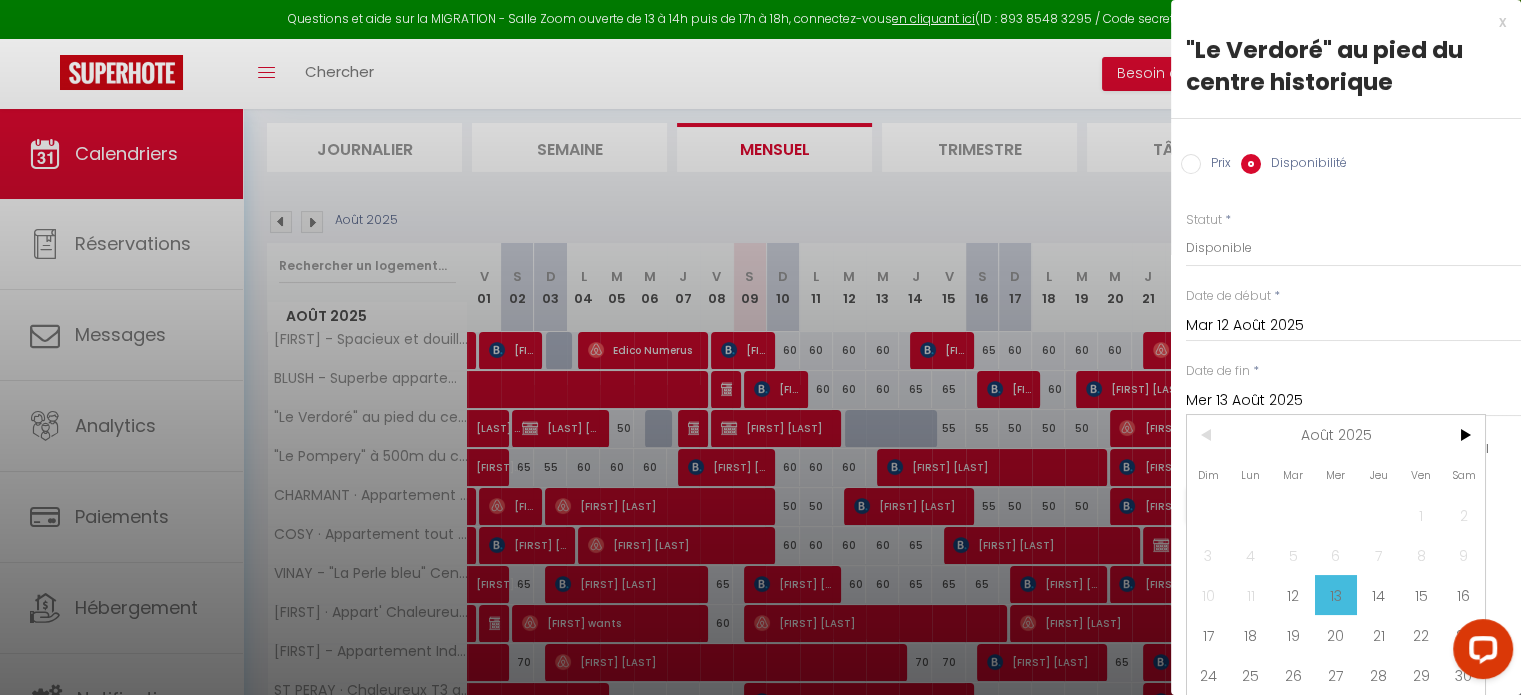 scroll, scrollTop: 55, scrollLeft: 0, axis: vertical 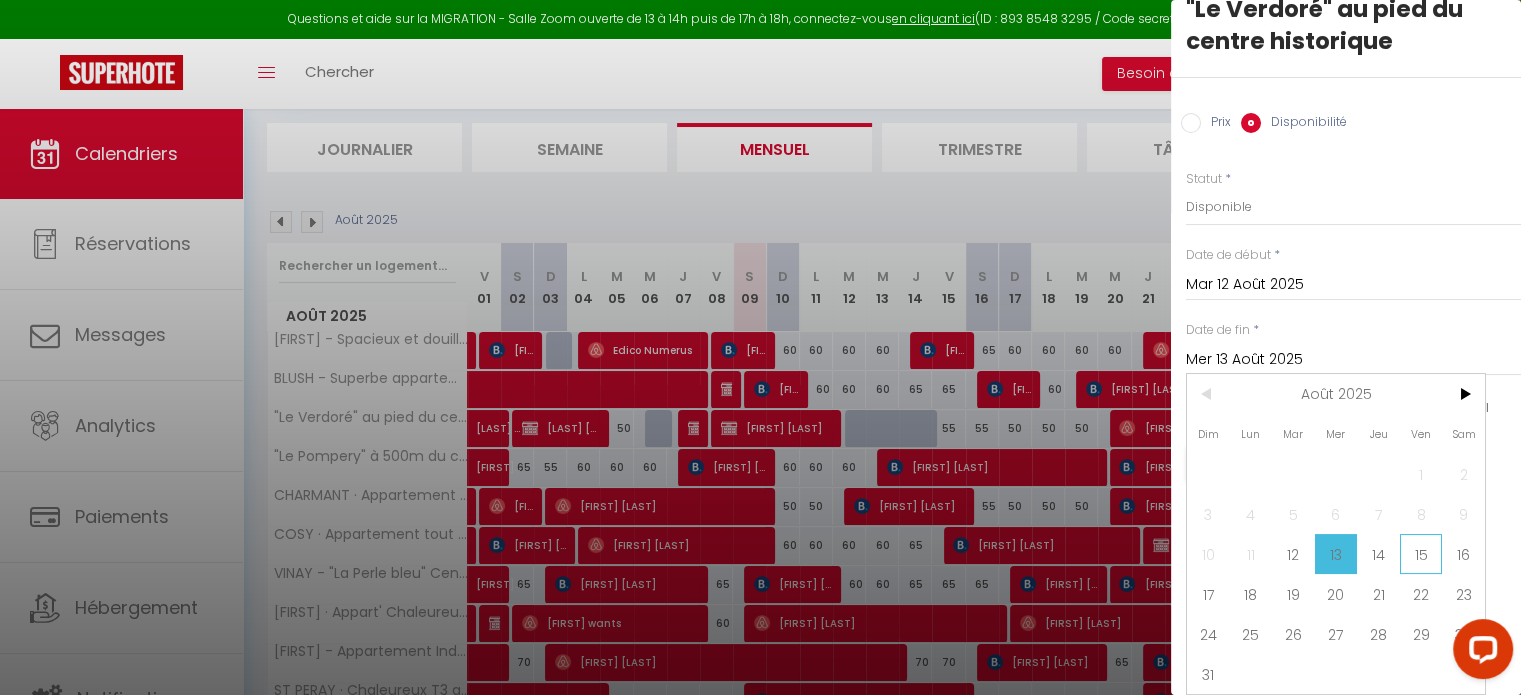 click on "15" at bounding box center (1421, 554) 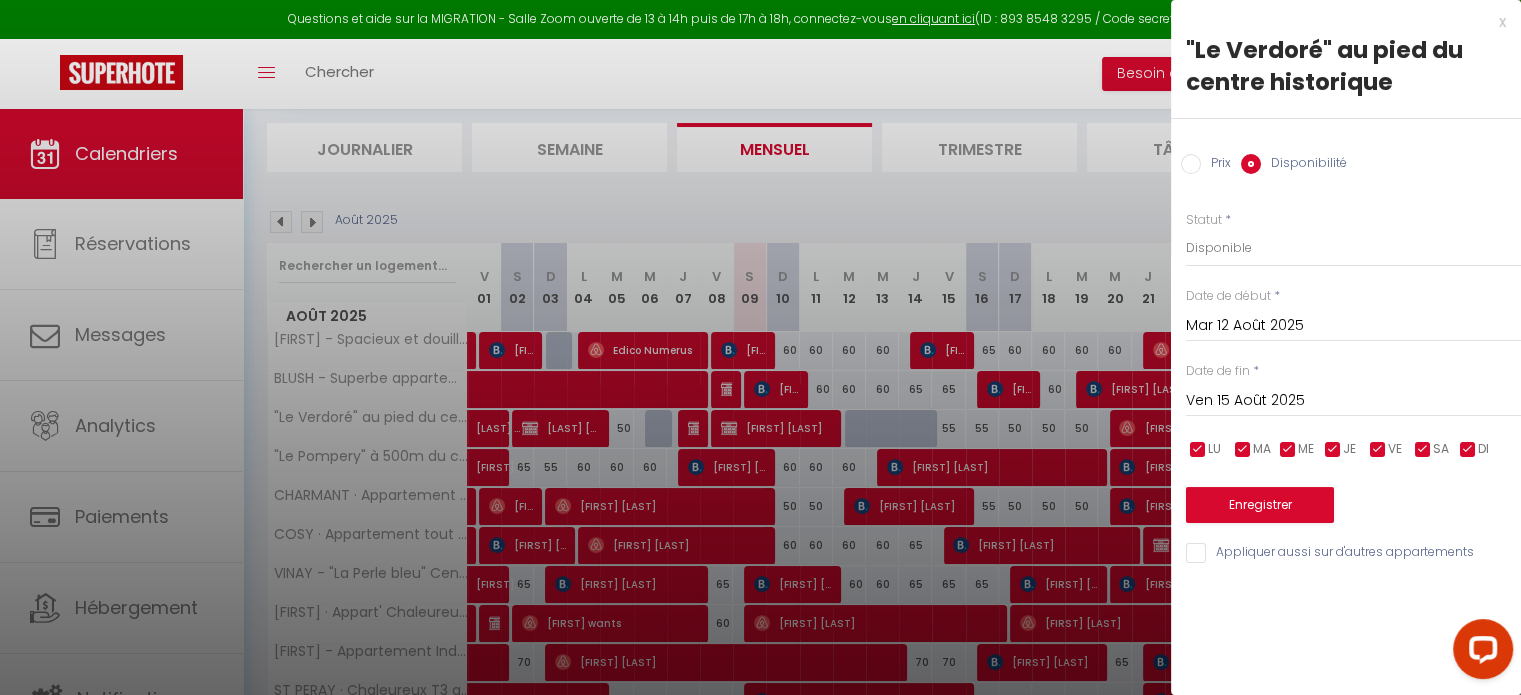 scroll, scrollTop: 0, scrollLeft: 0, axis: both 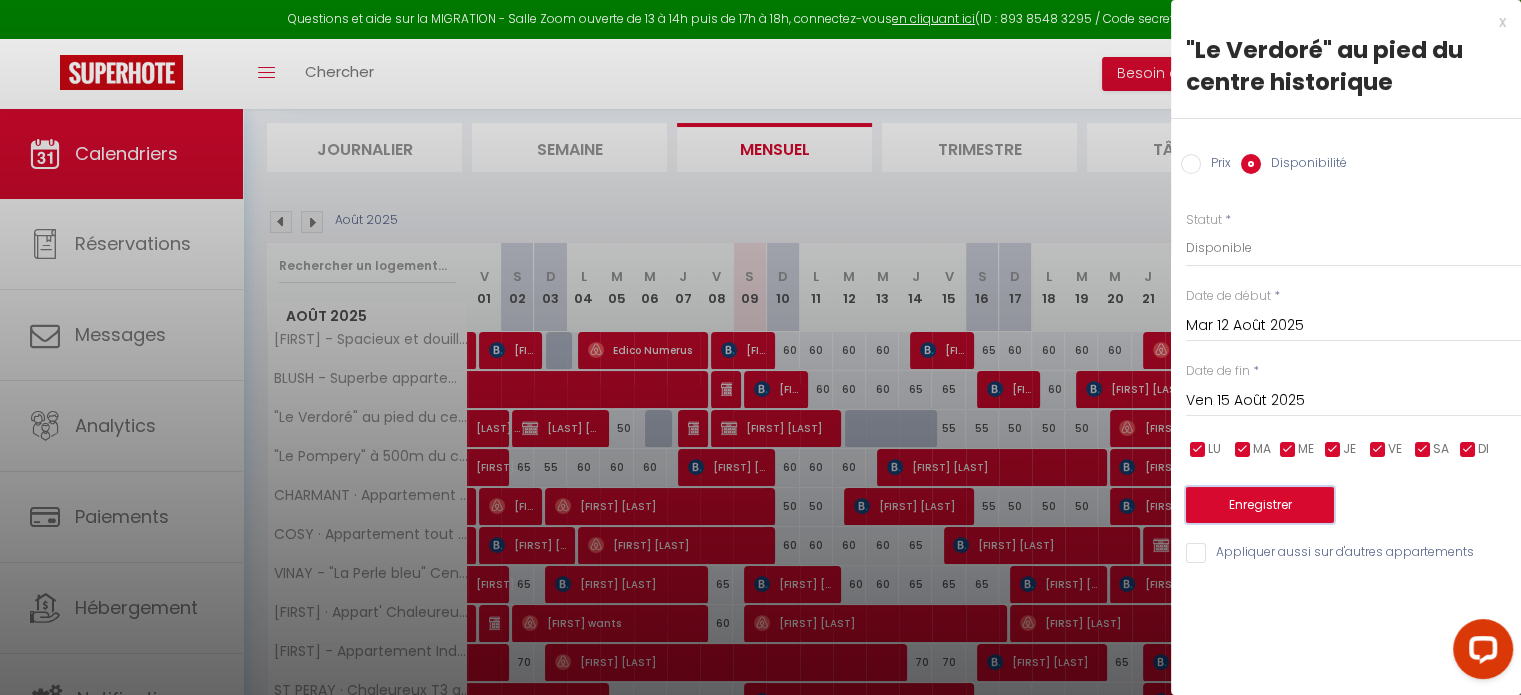 click on "Enregistrer" at bounding box center (1260, 505) 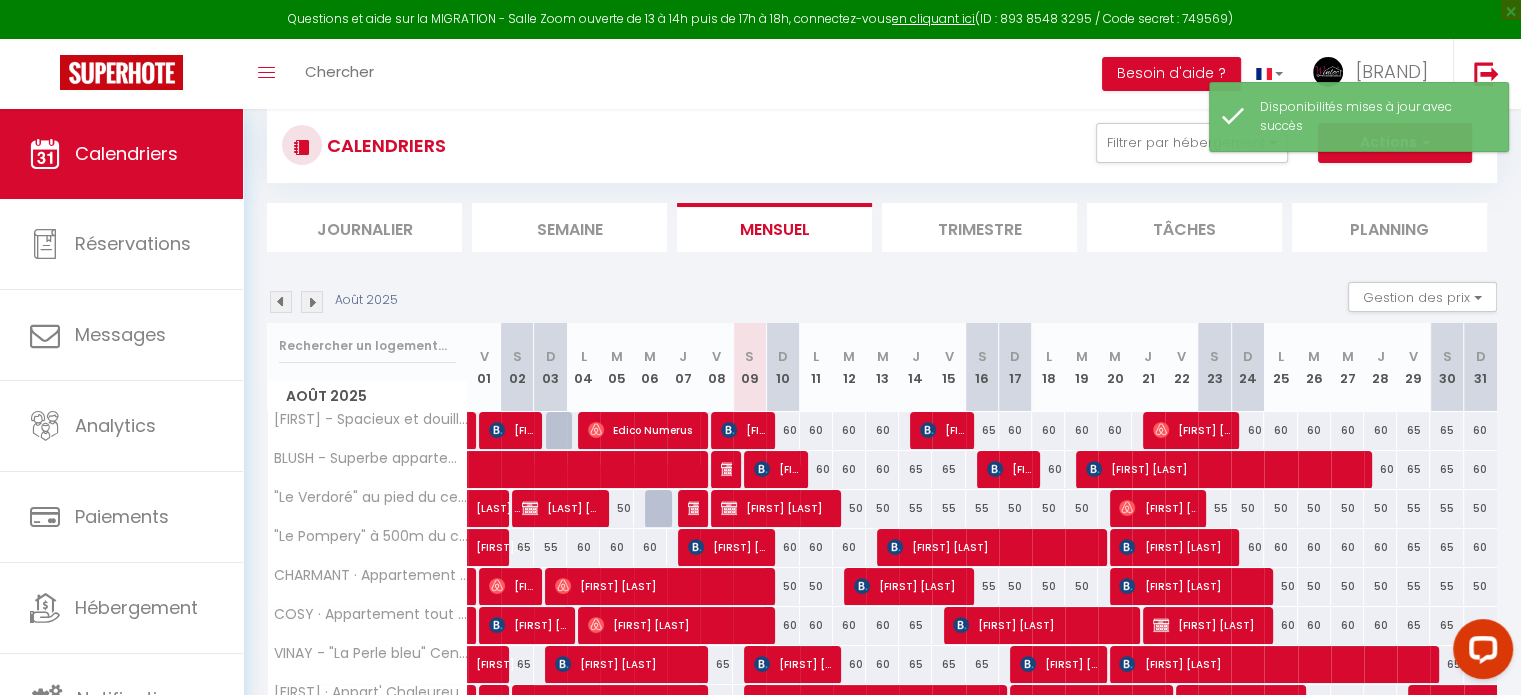 scroll, scrollTop: 44, scrollLeft: 0, axis: vertical 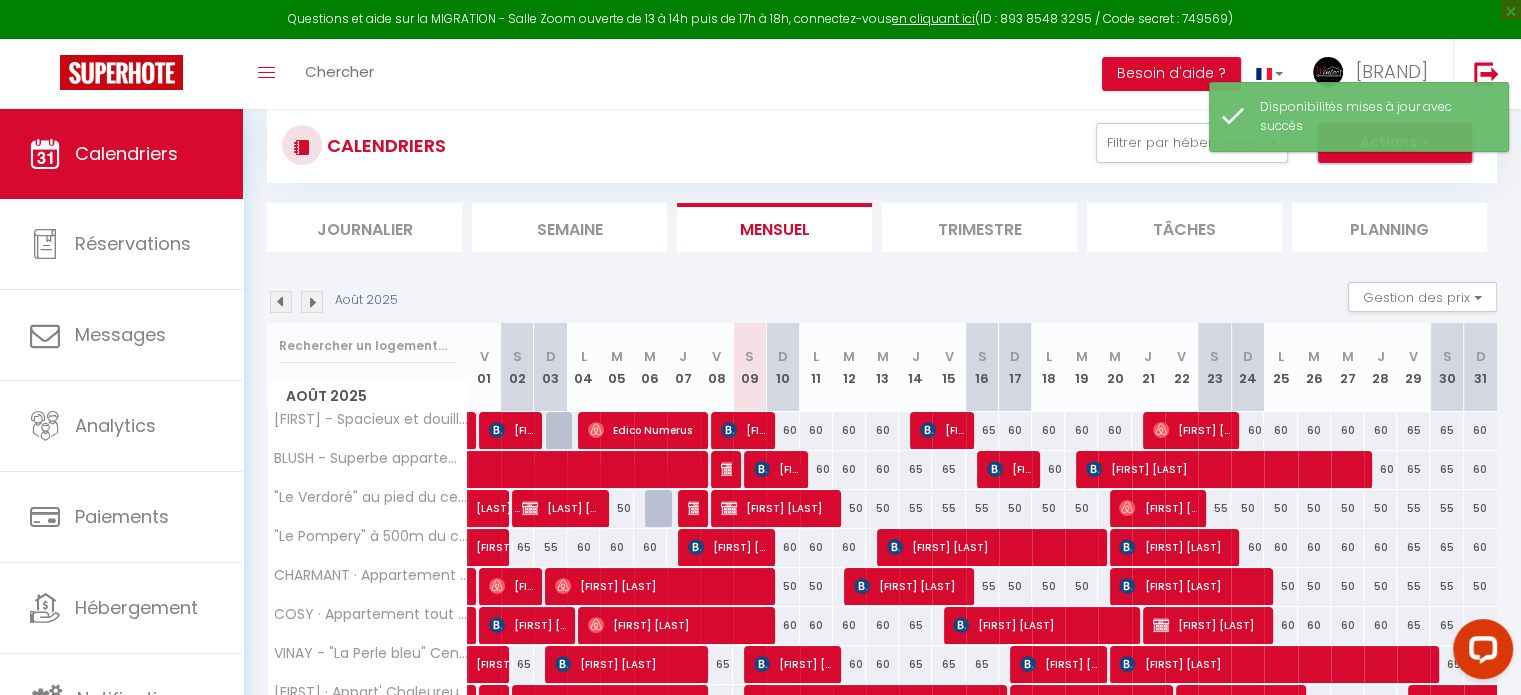 click on "Actions" at bounding box center (1395, 143) 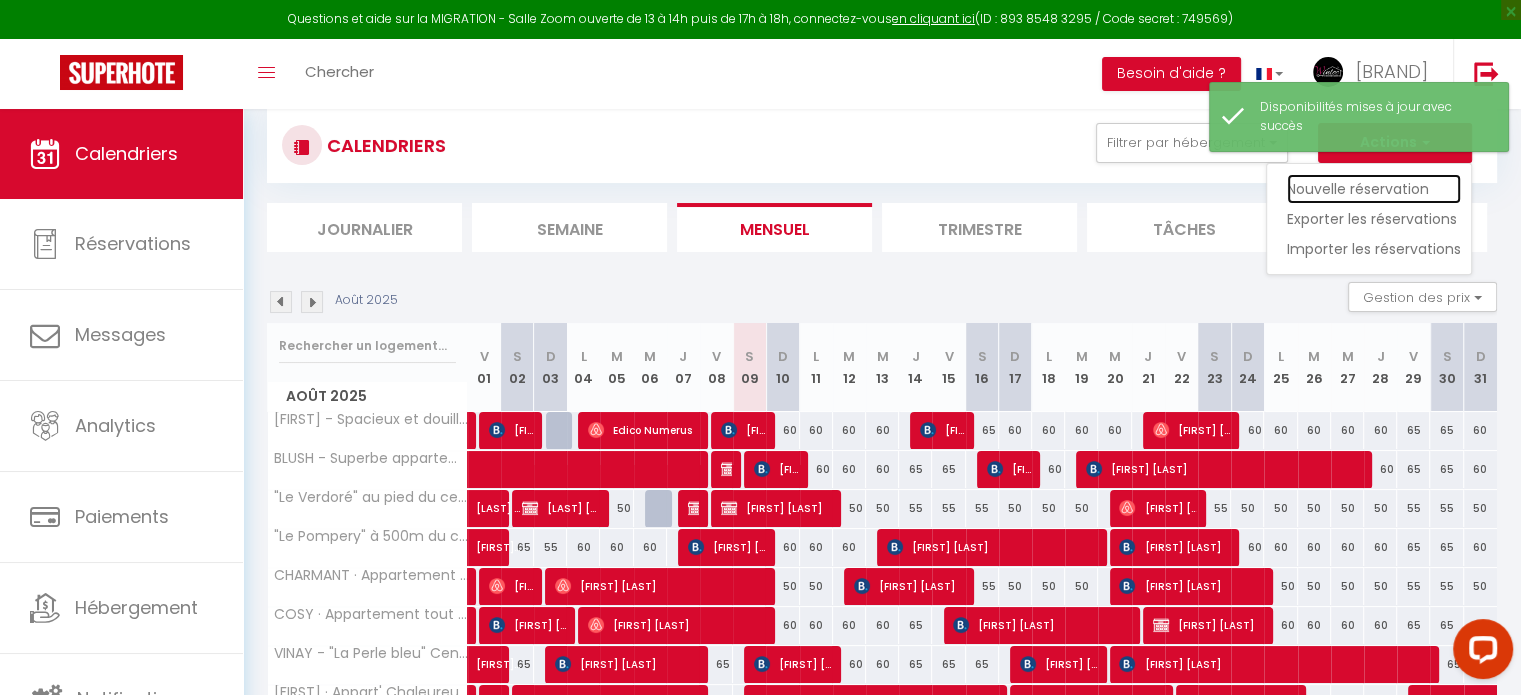 click on "Nouvelle réservation" at bounding box center (1374, 189) 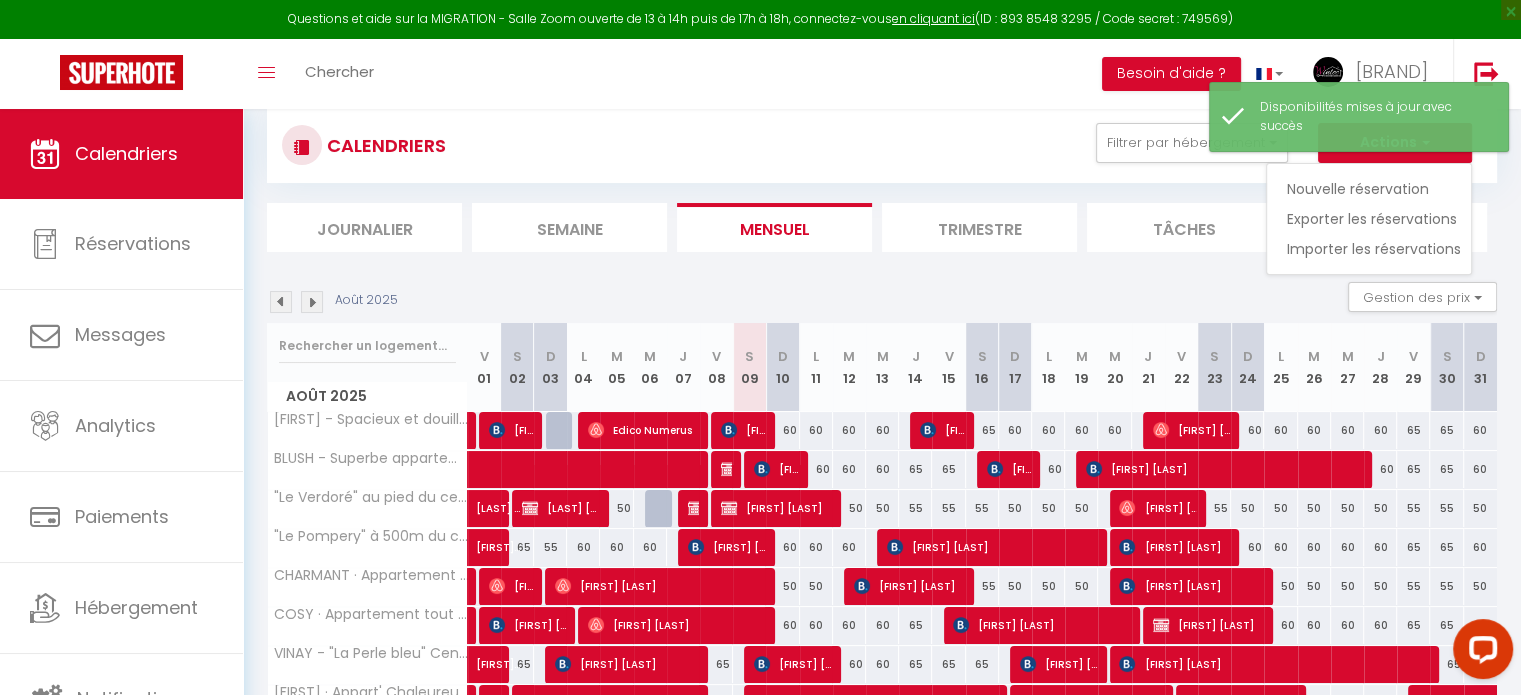 select 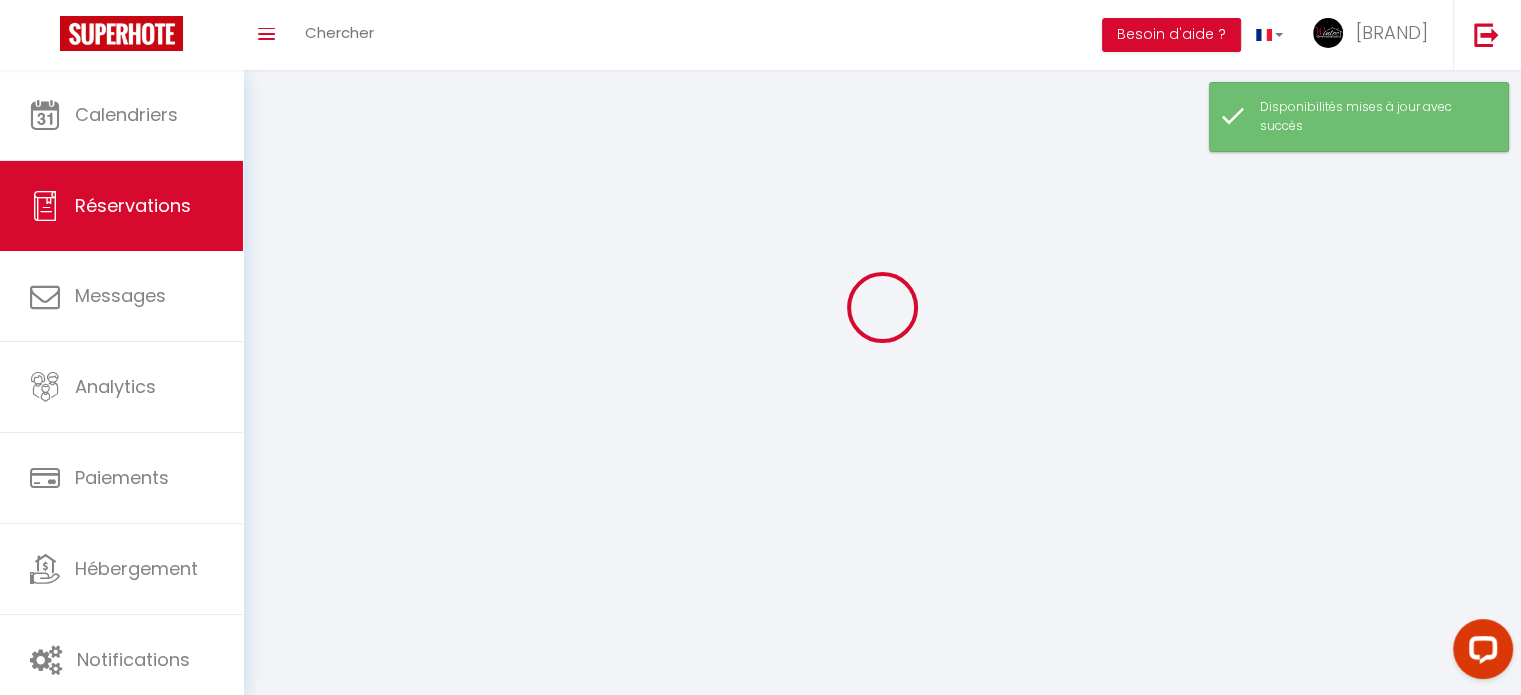 scroll, scrollTop: 0, scrollLeft: 0, axis: both 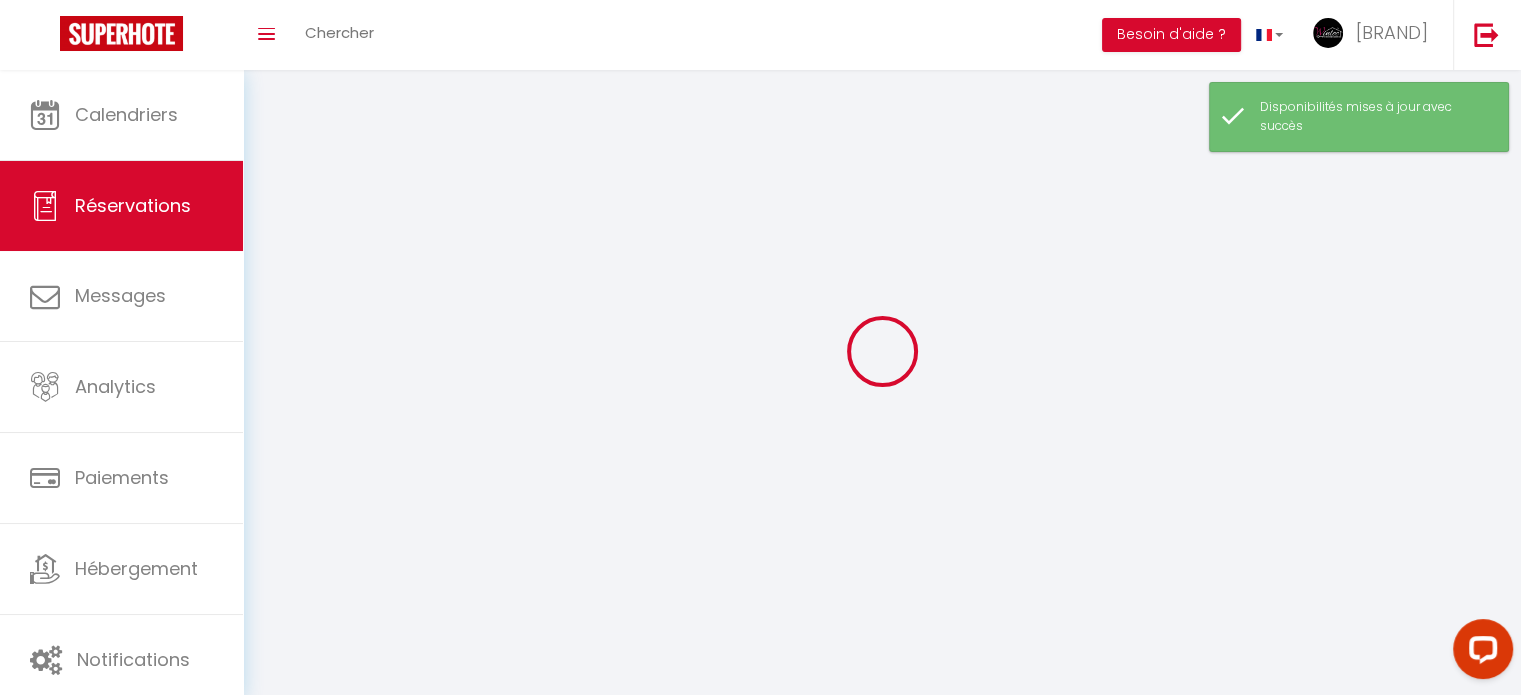 select 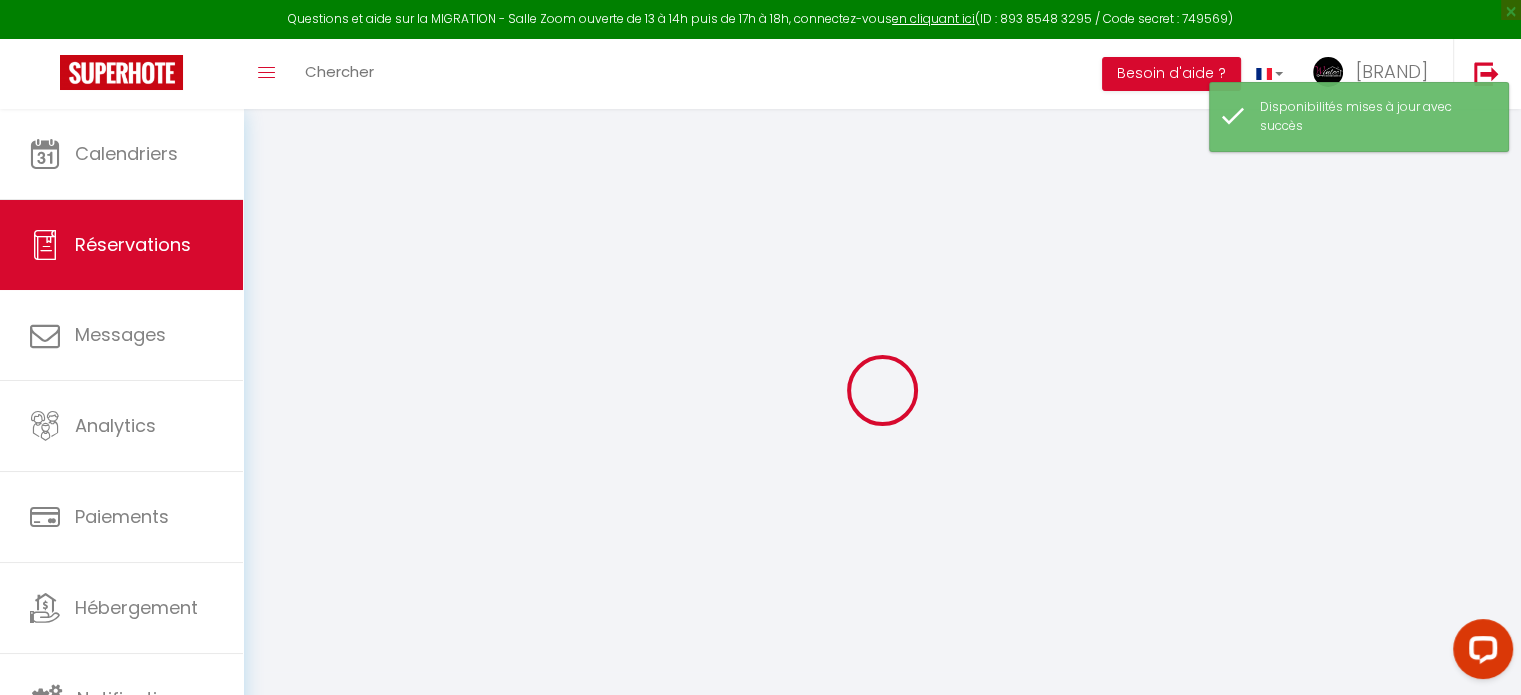 select 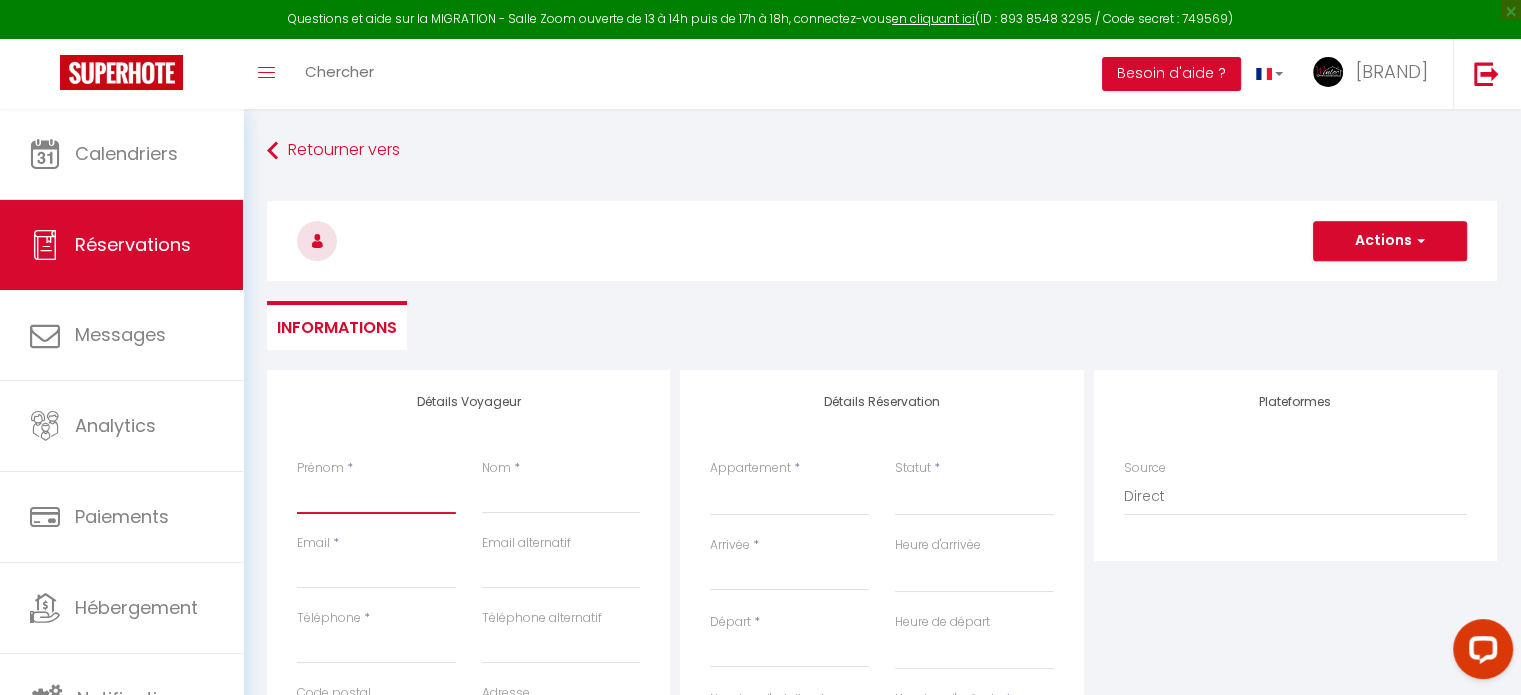 click on "Prénom" at bounding box center (376, 496) 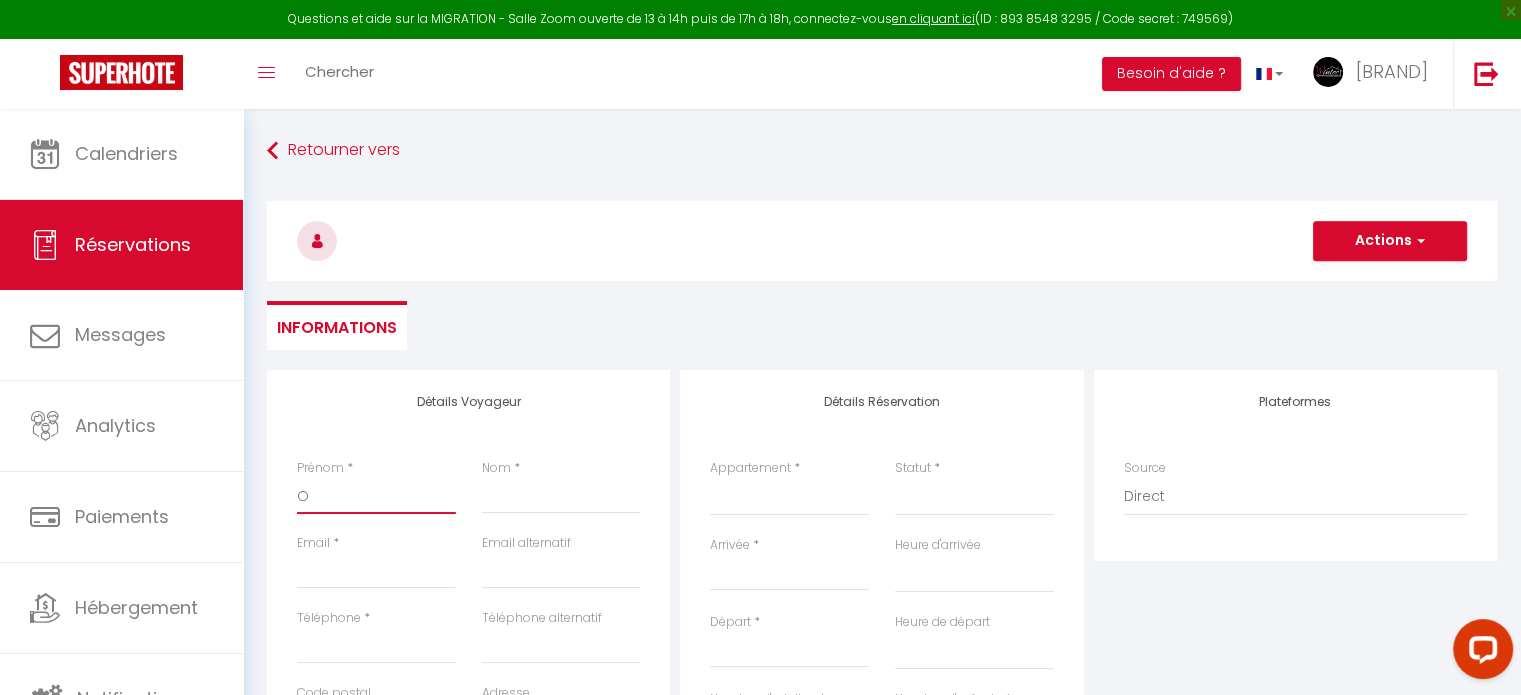select 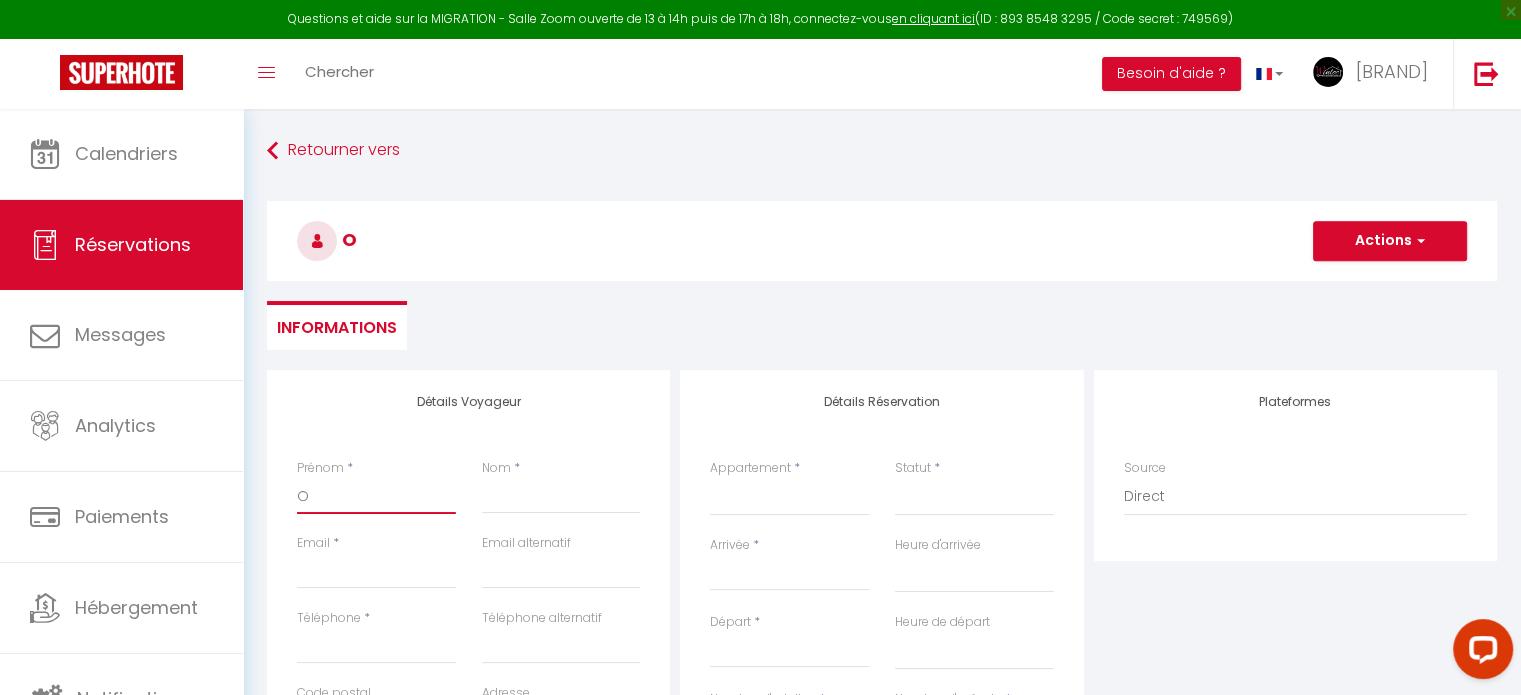 type on "Os" 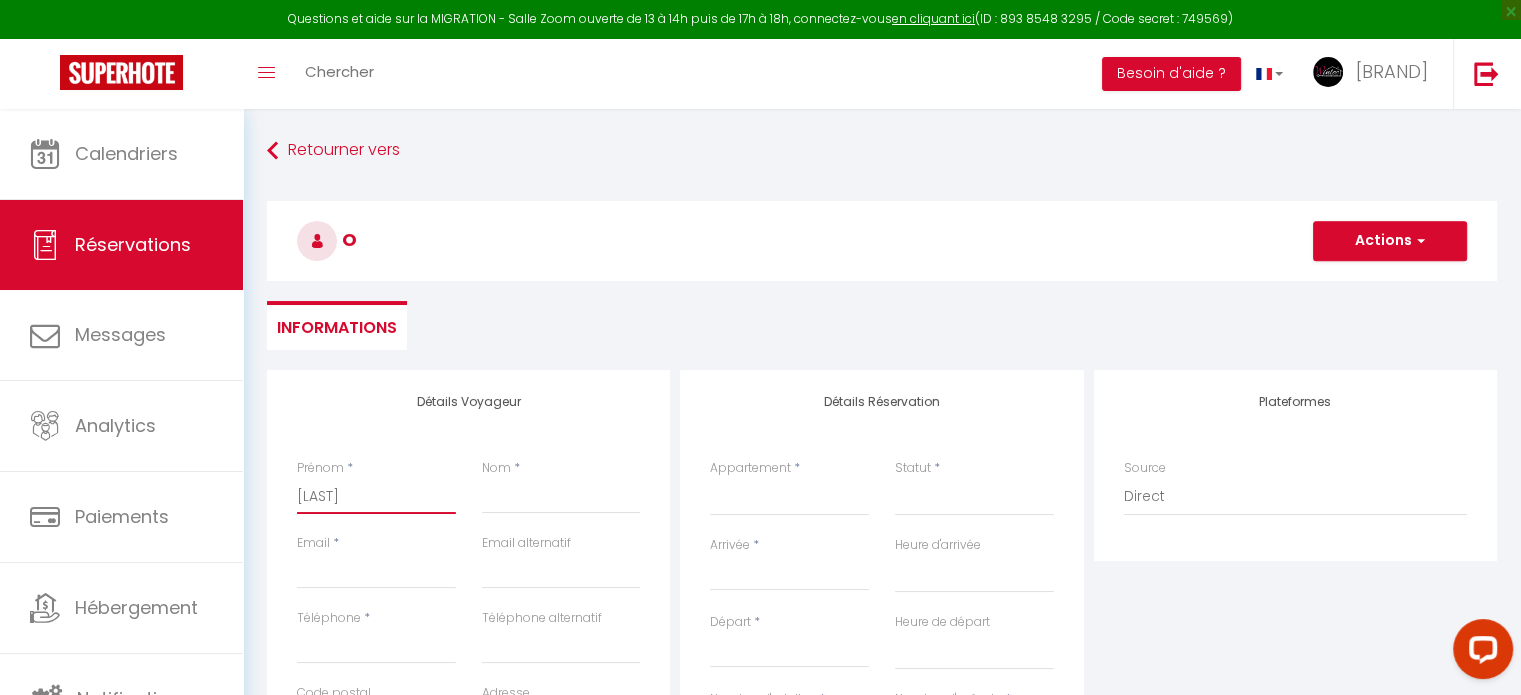 select 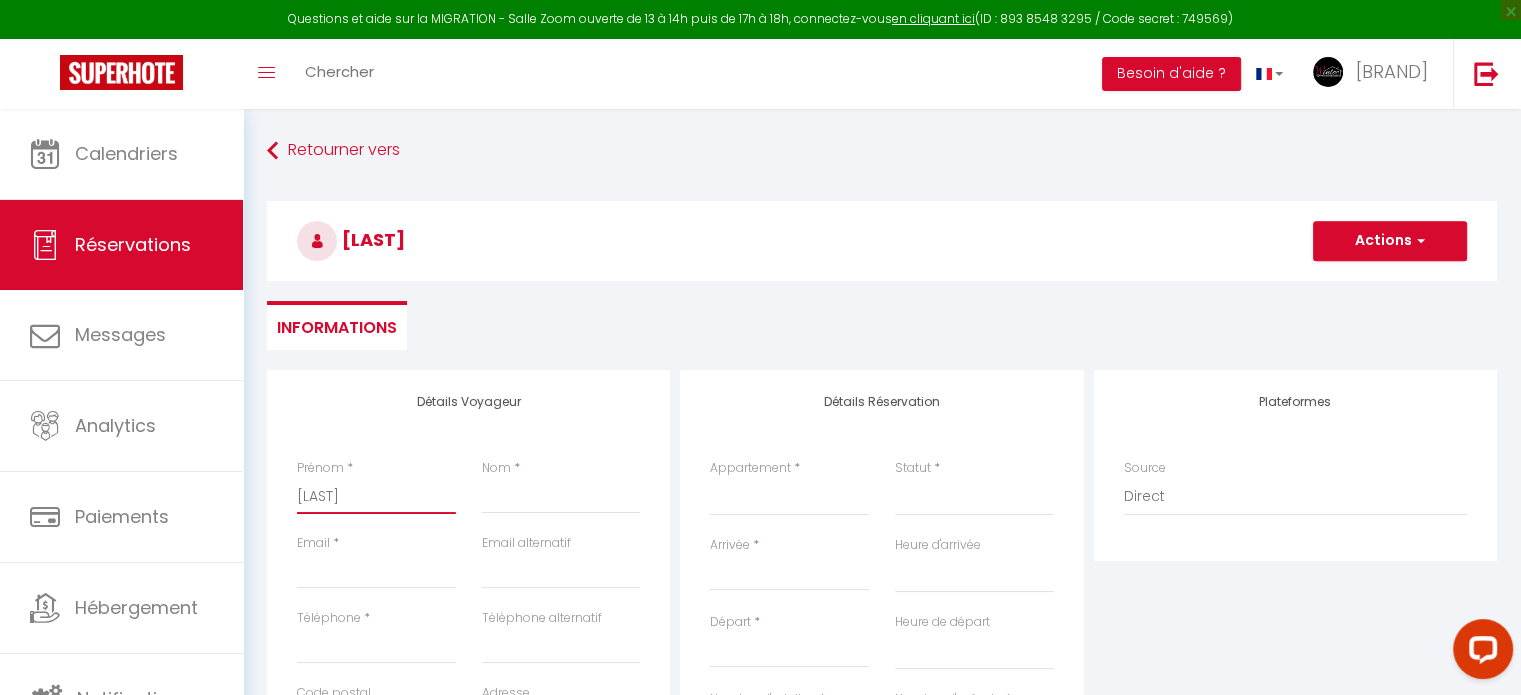 type on "Osse" 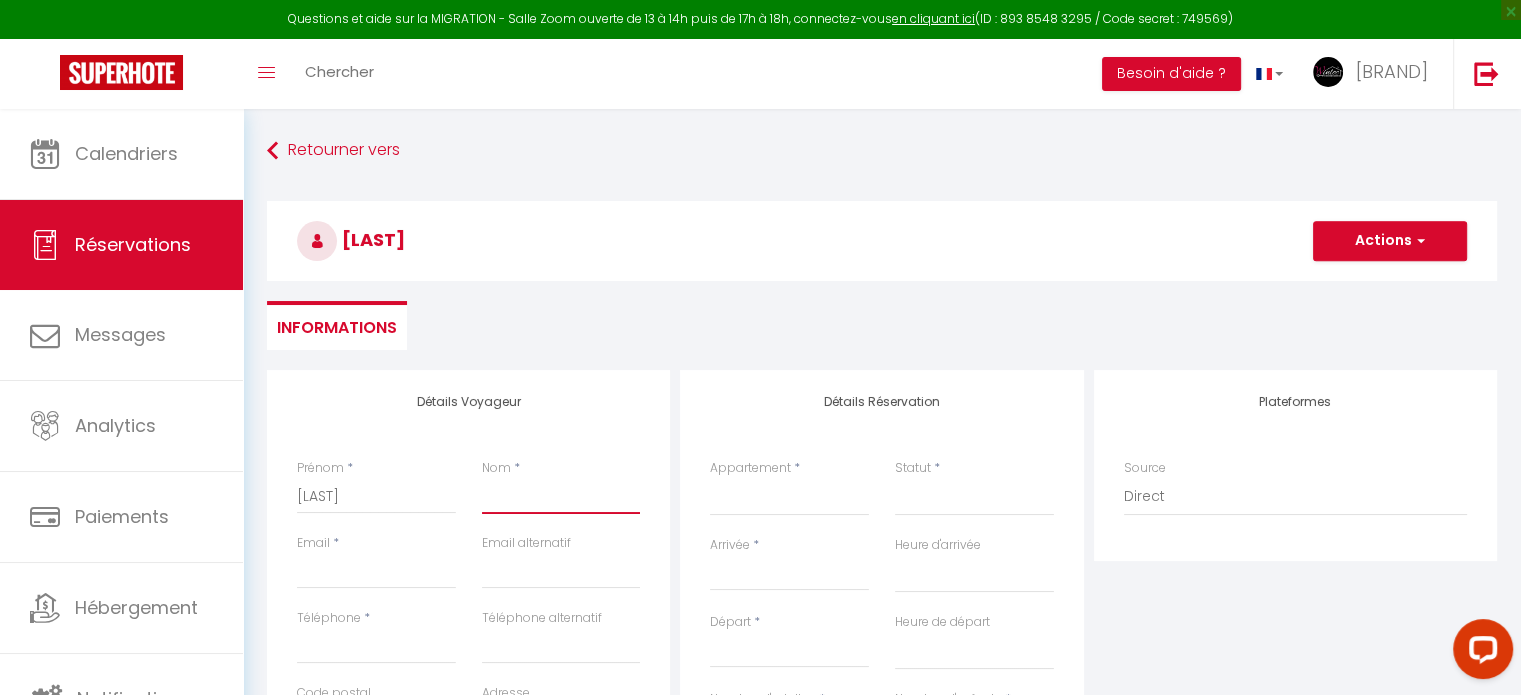 click on "Nom" at bounding box center (561, 496) 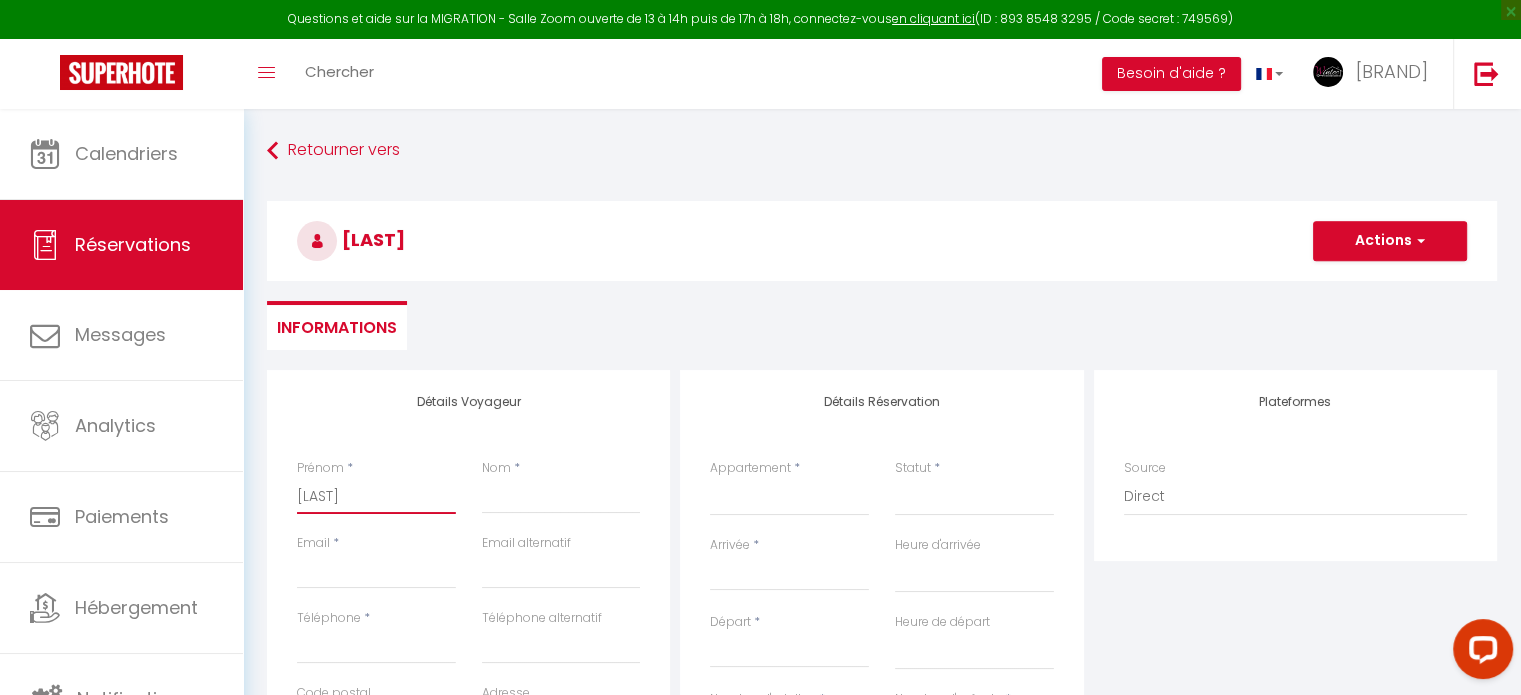 click on "Ossele" at bounding box center (376, 496) 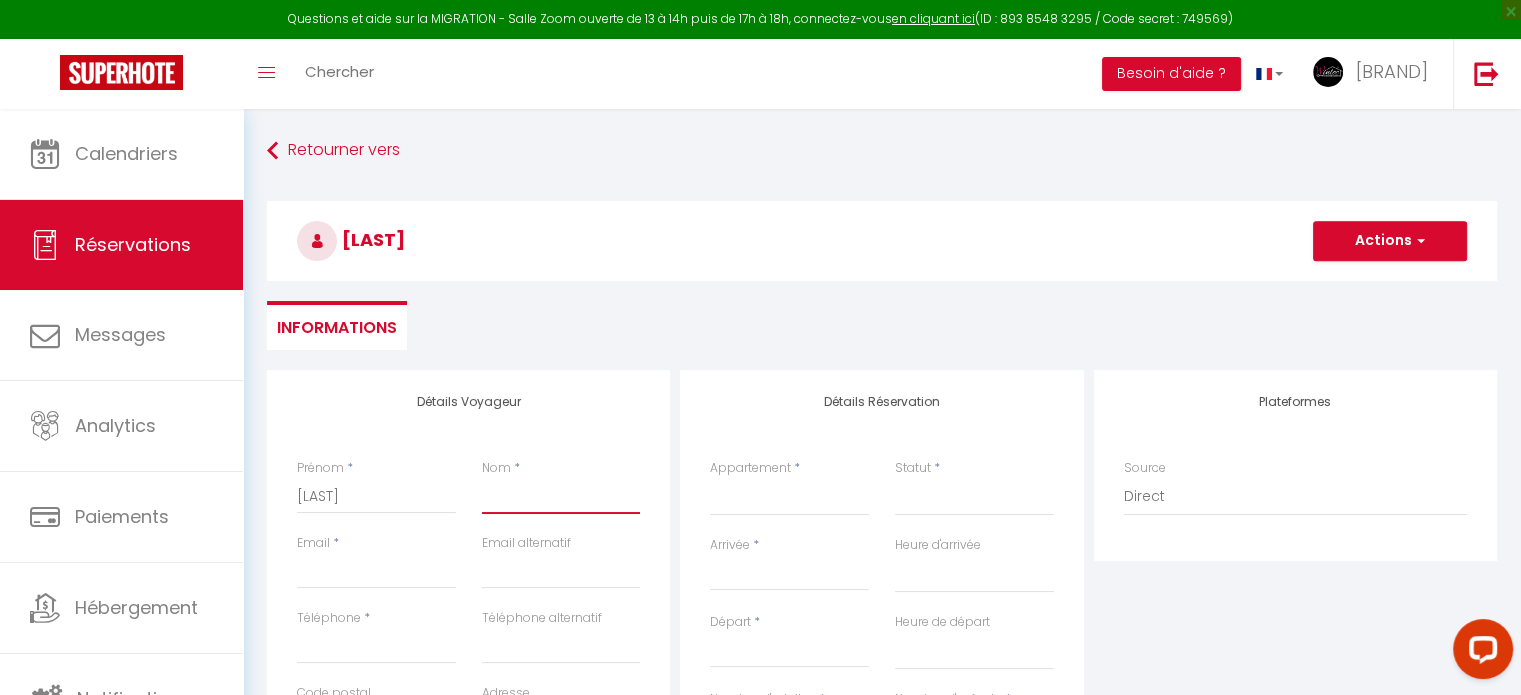 click on "Nom" at bounding box center (561, 496) 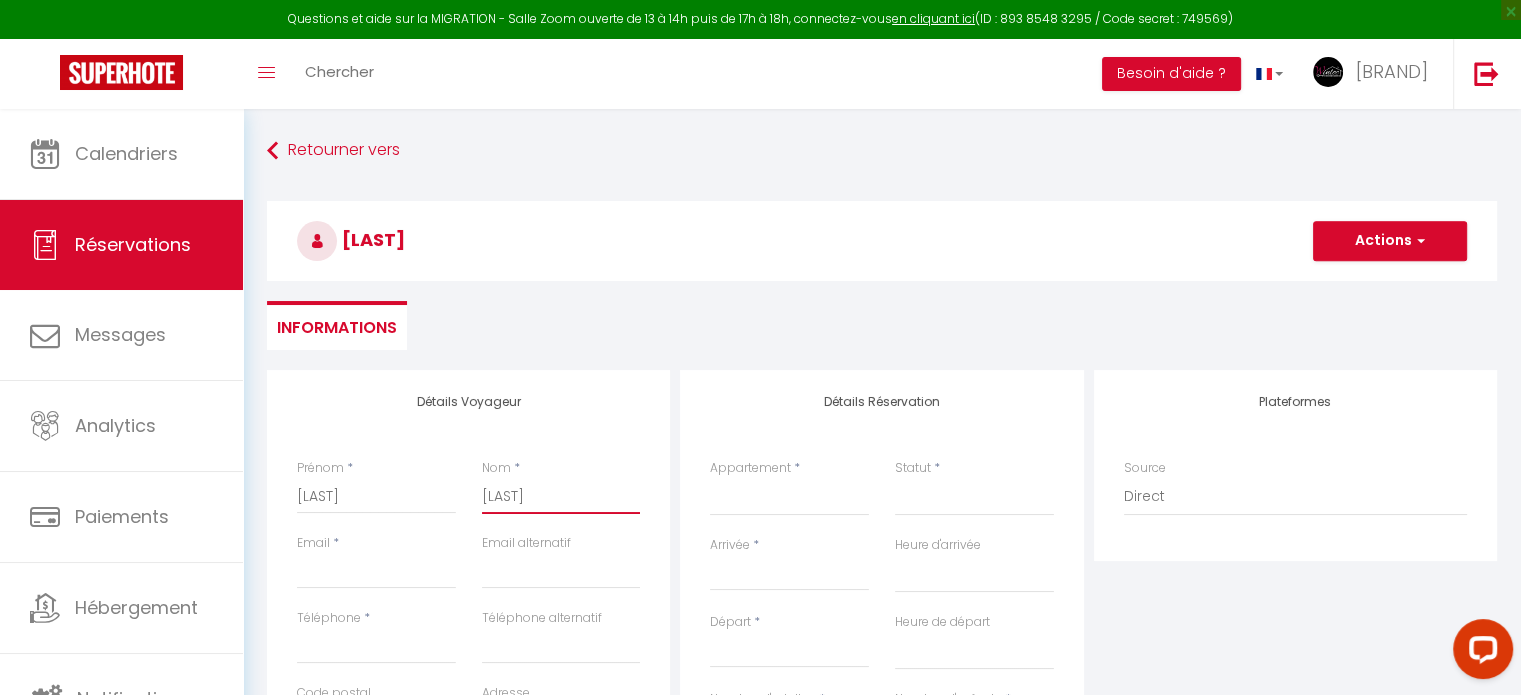 select 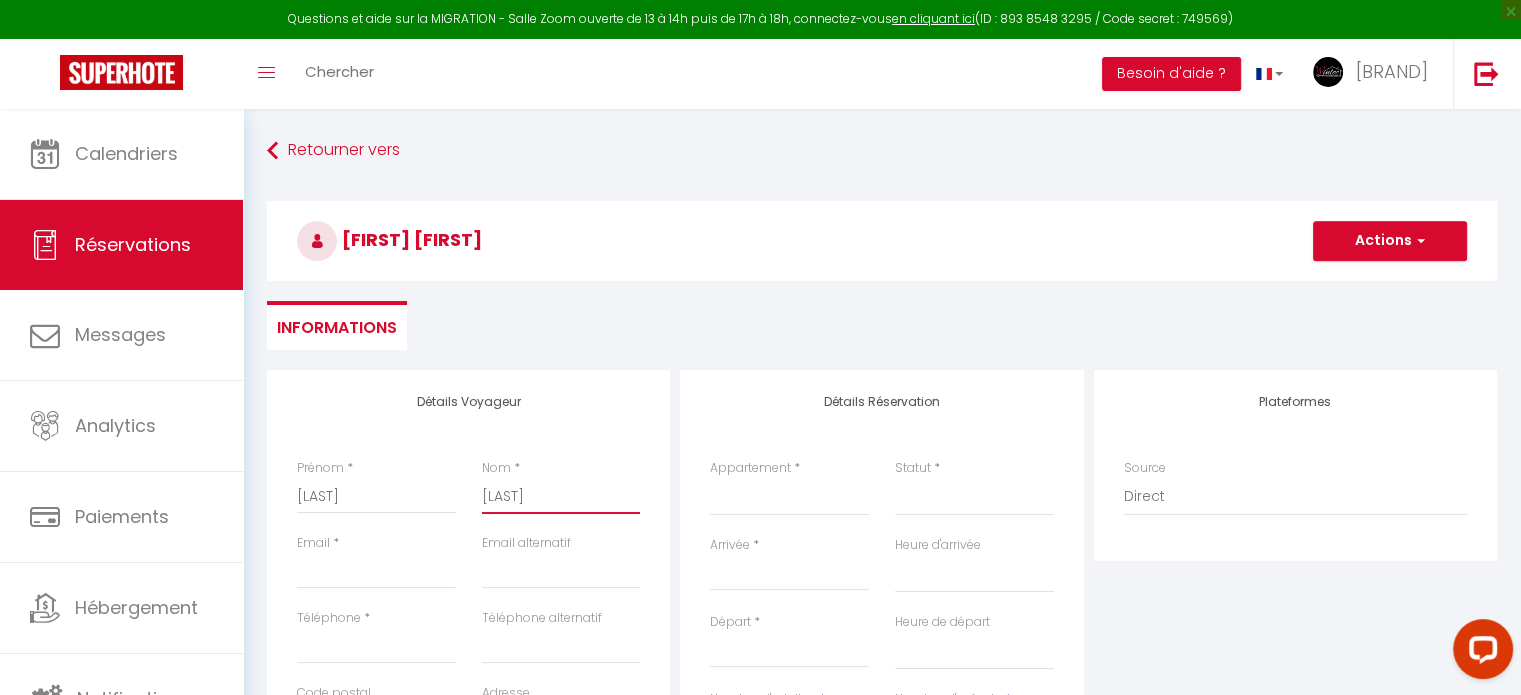 type on "Ossele" 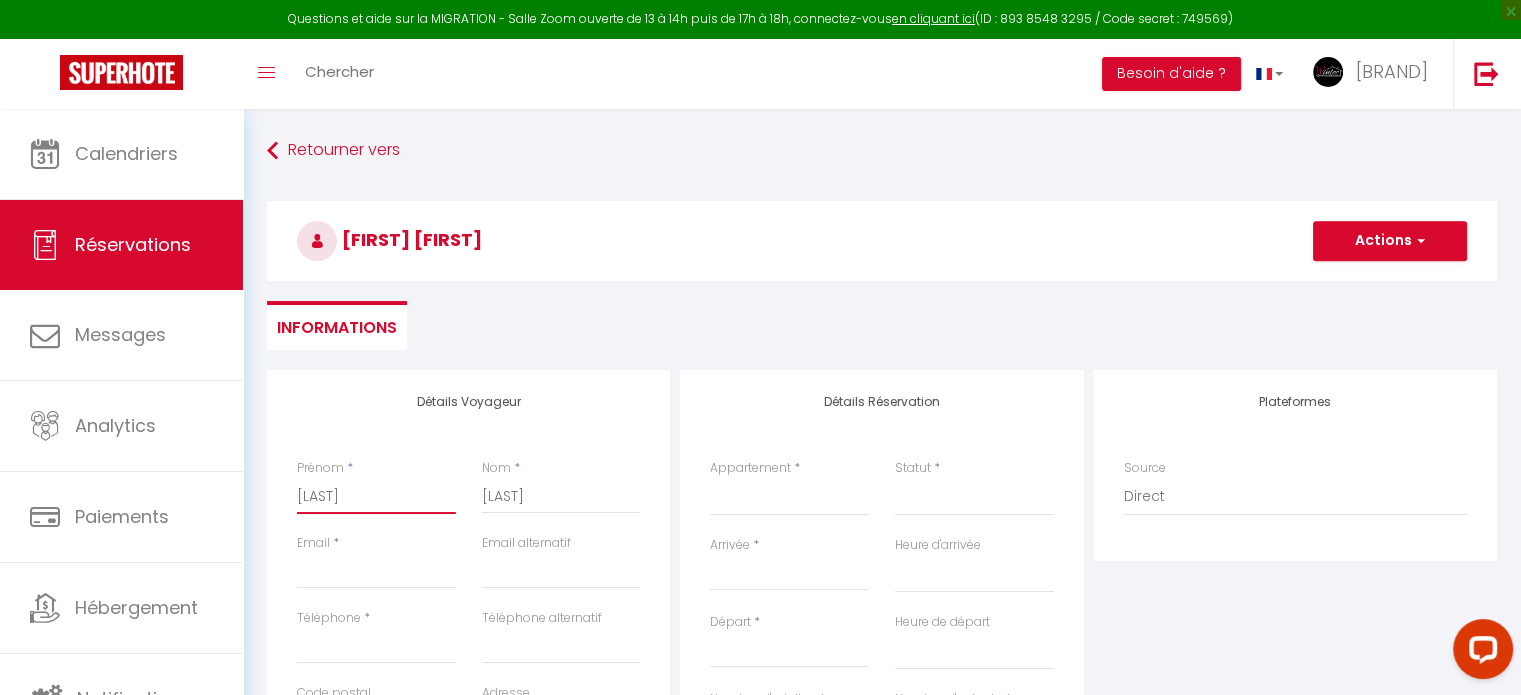 click on "Ossele" at bounding box center [376, 496] 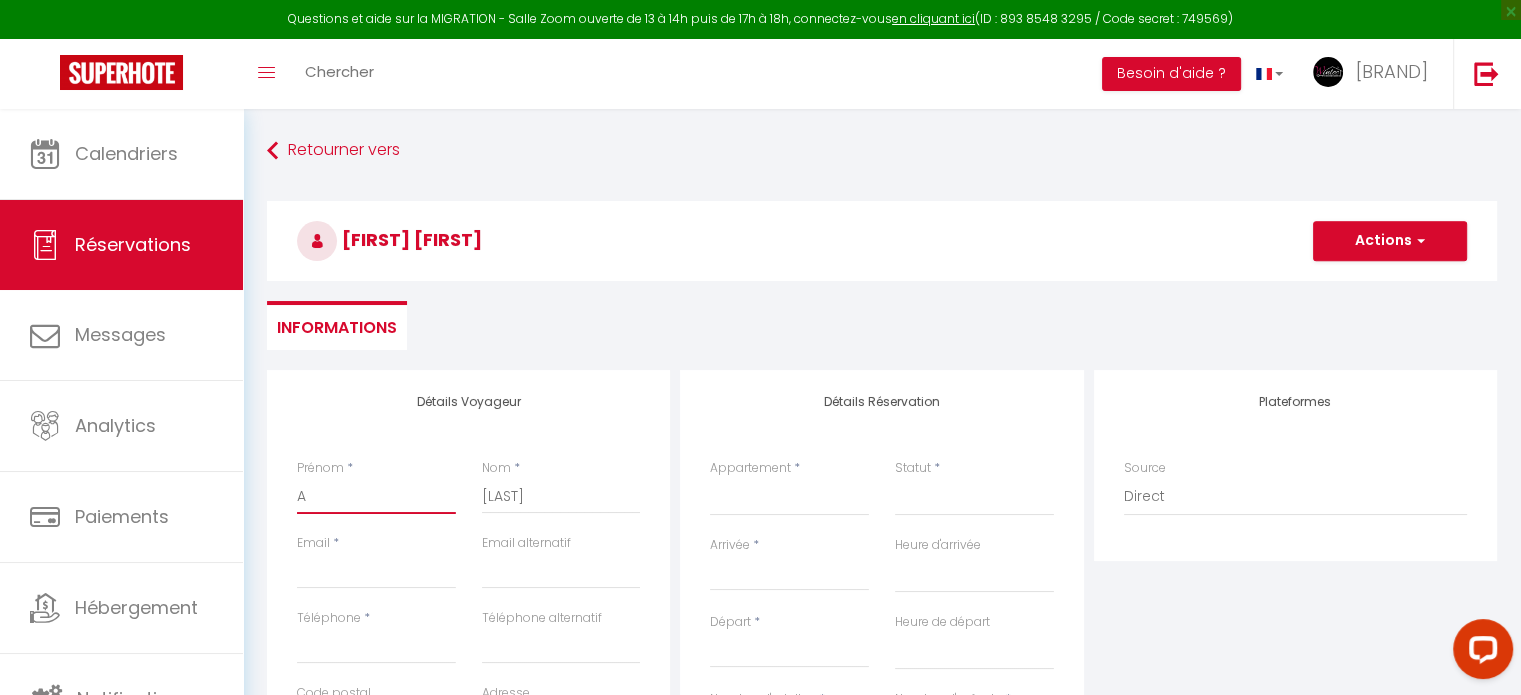 select 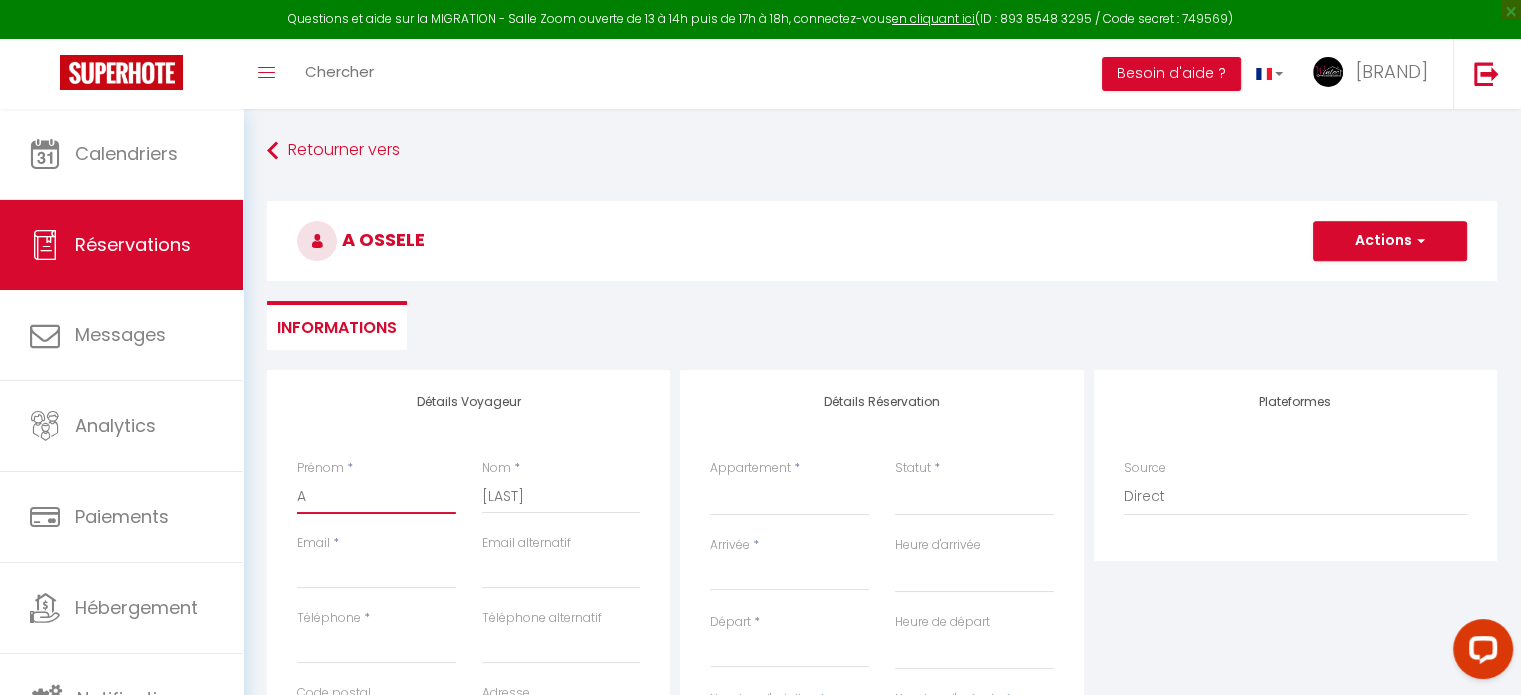 type on "An" 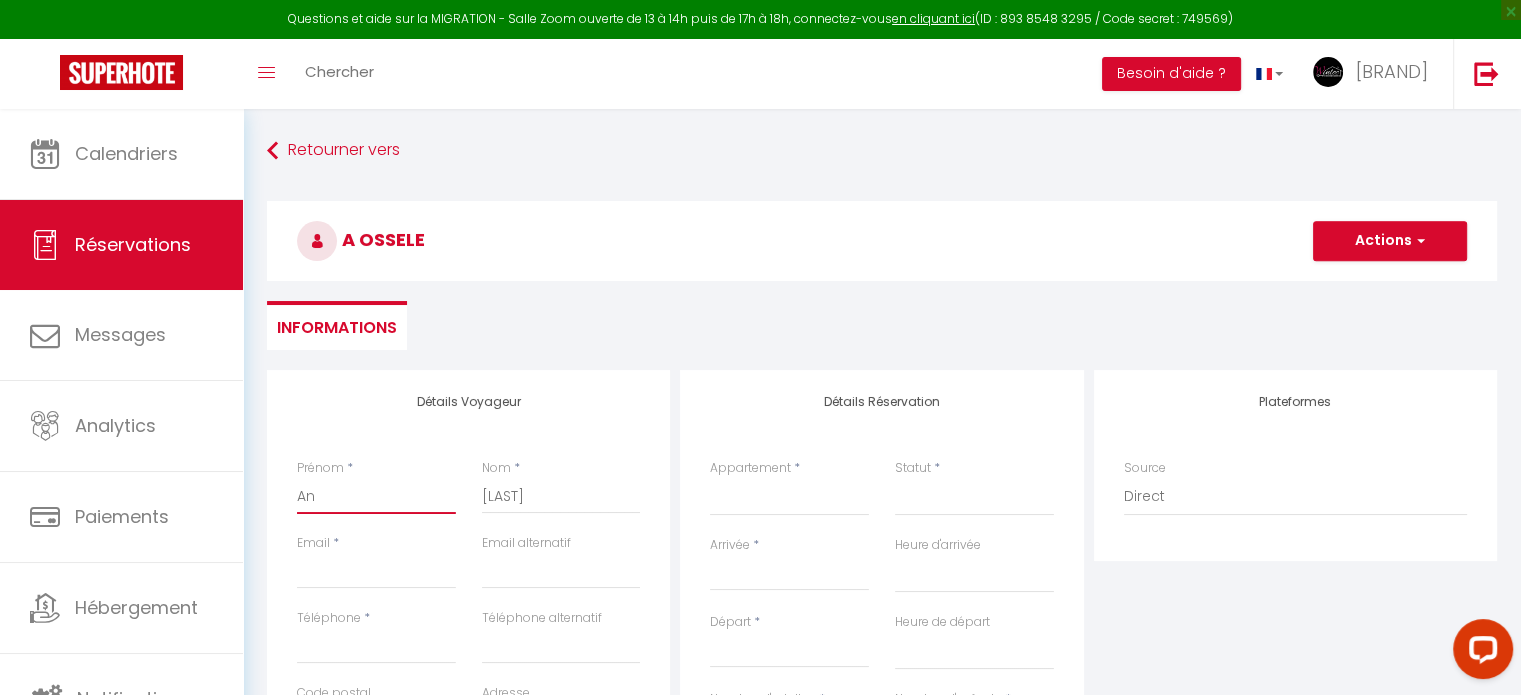 select 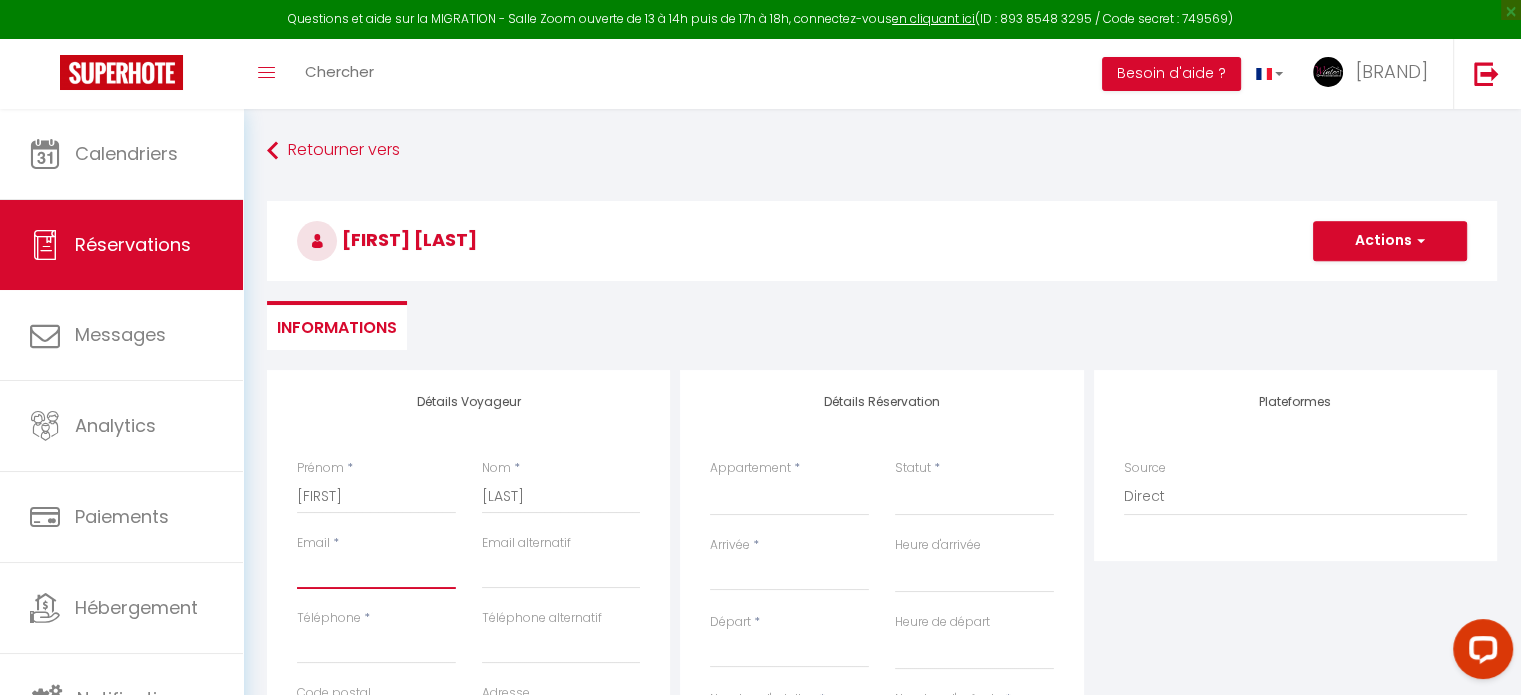 click on "Email client" at bounding box center [376, 571] 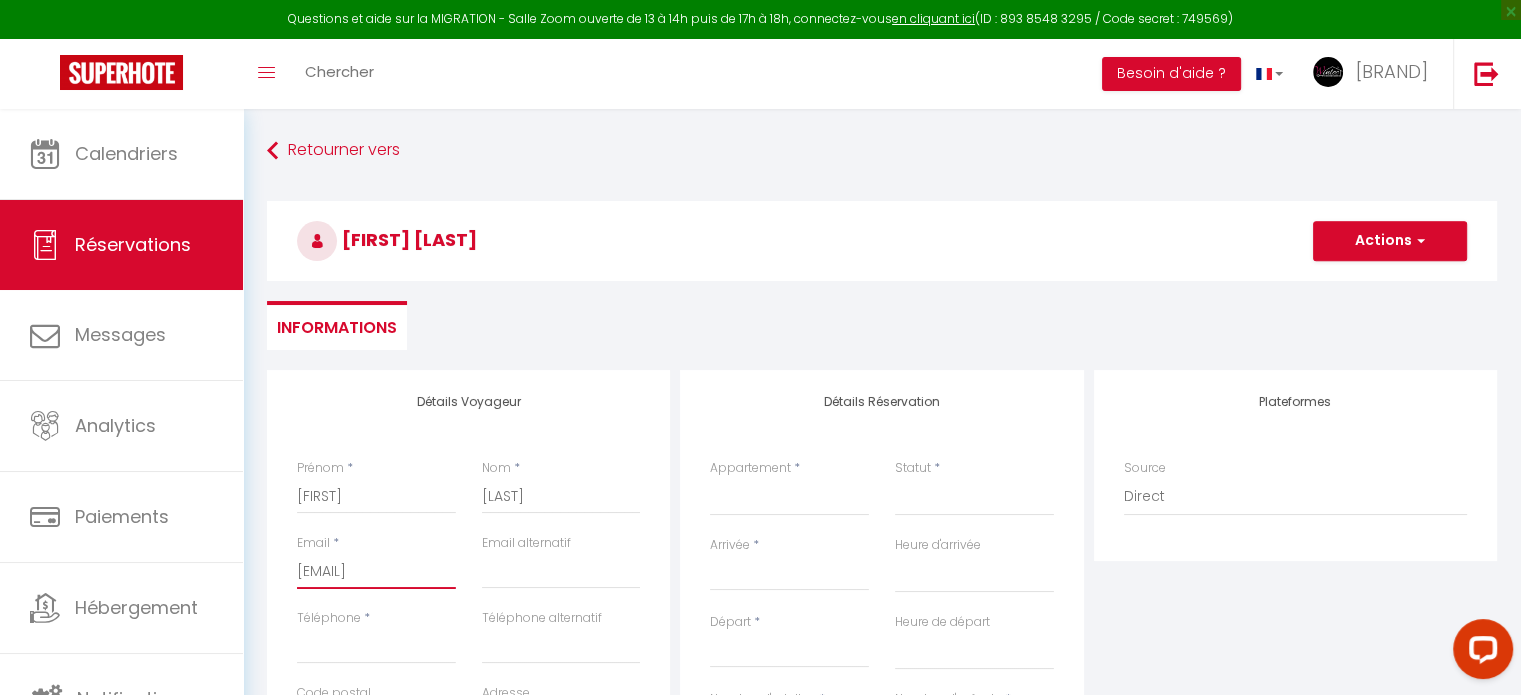 scroll, scrollTop: 0, scrollLeft: 18, axis: horizontal 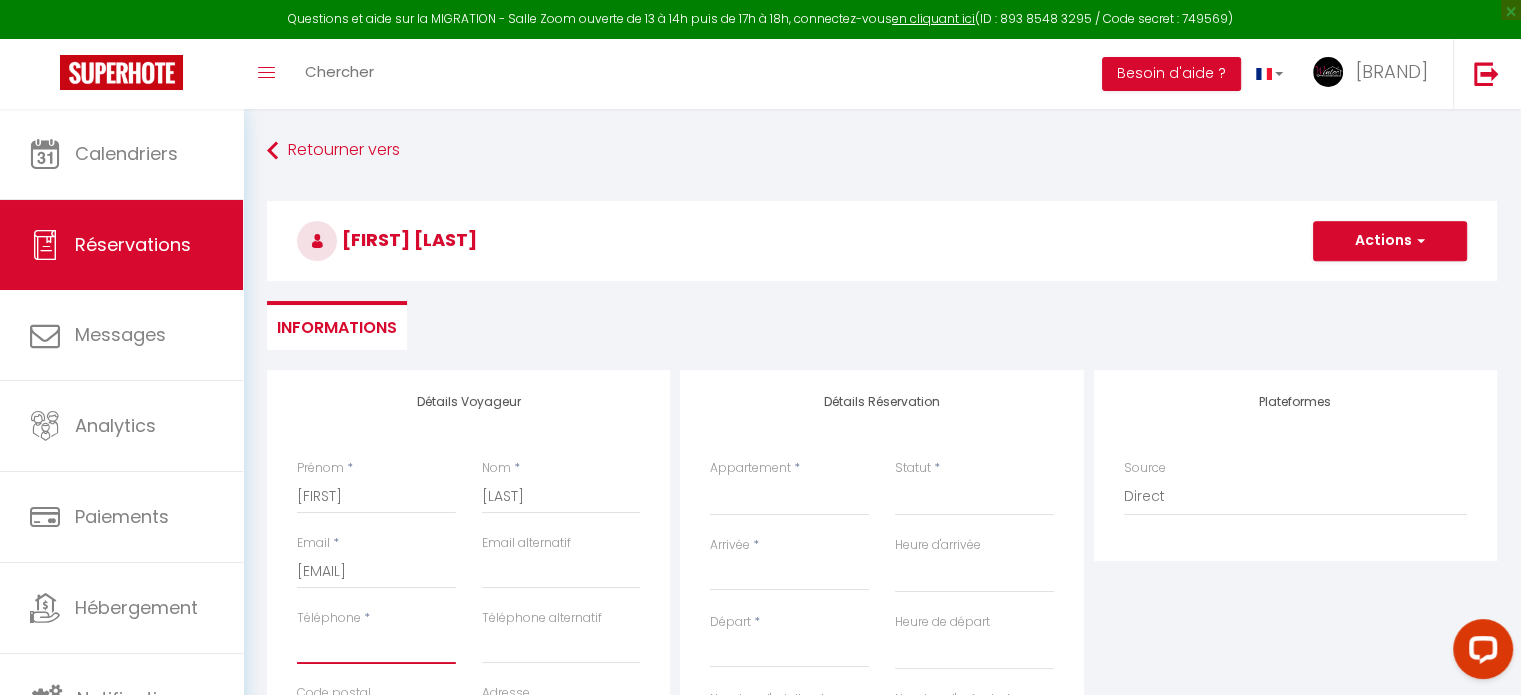 click on "Téléphone" at bounding box center (376, 646) 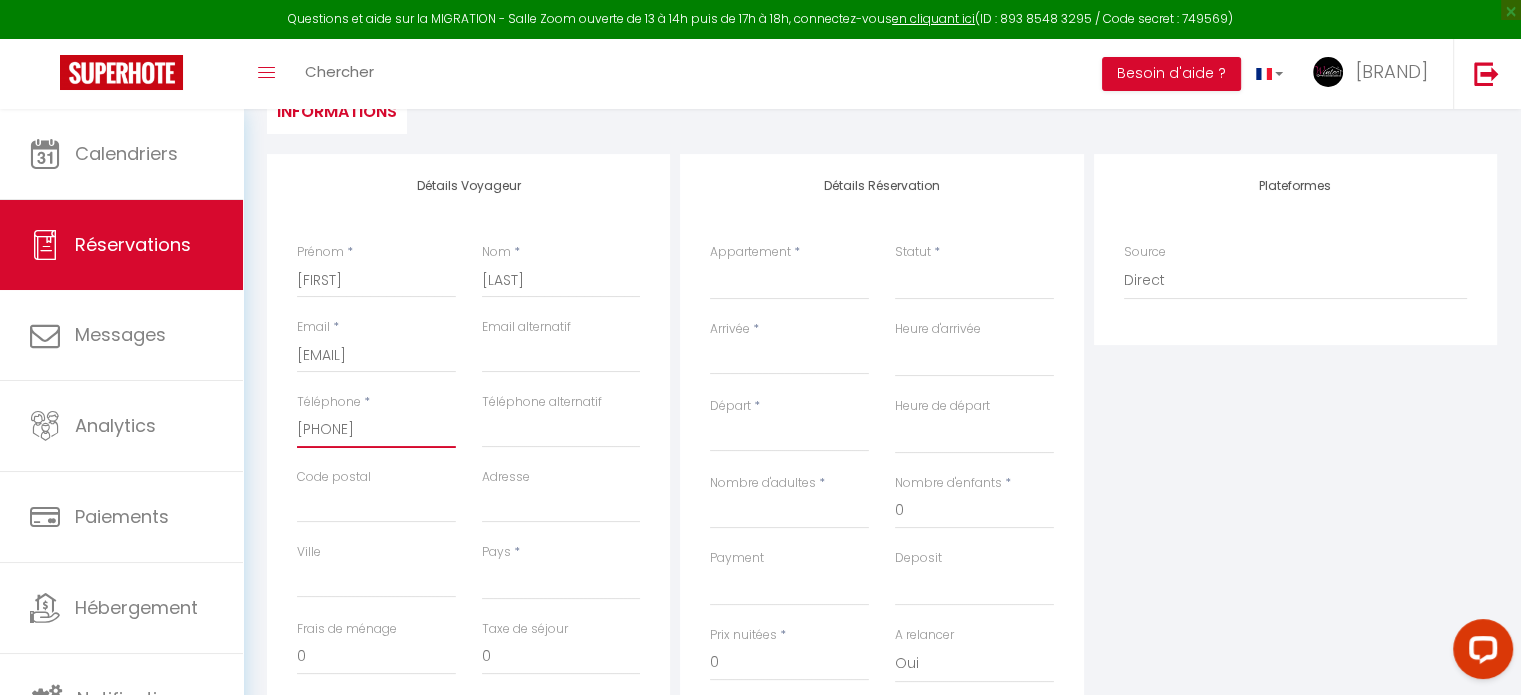 scroll, scrollTop: 220, scrollLeft: 0, axis: vertical 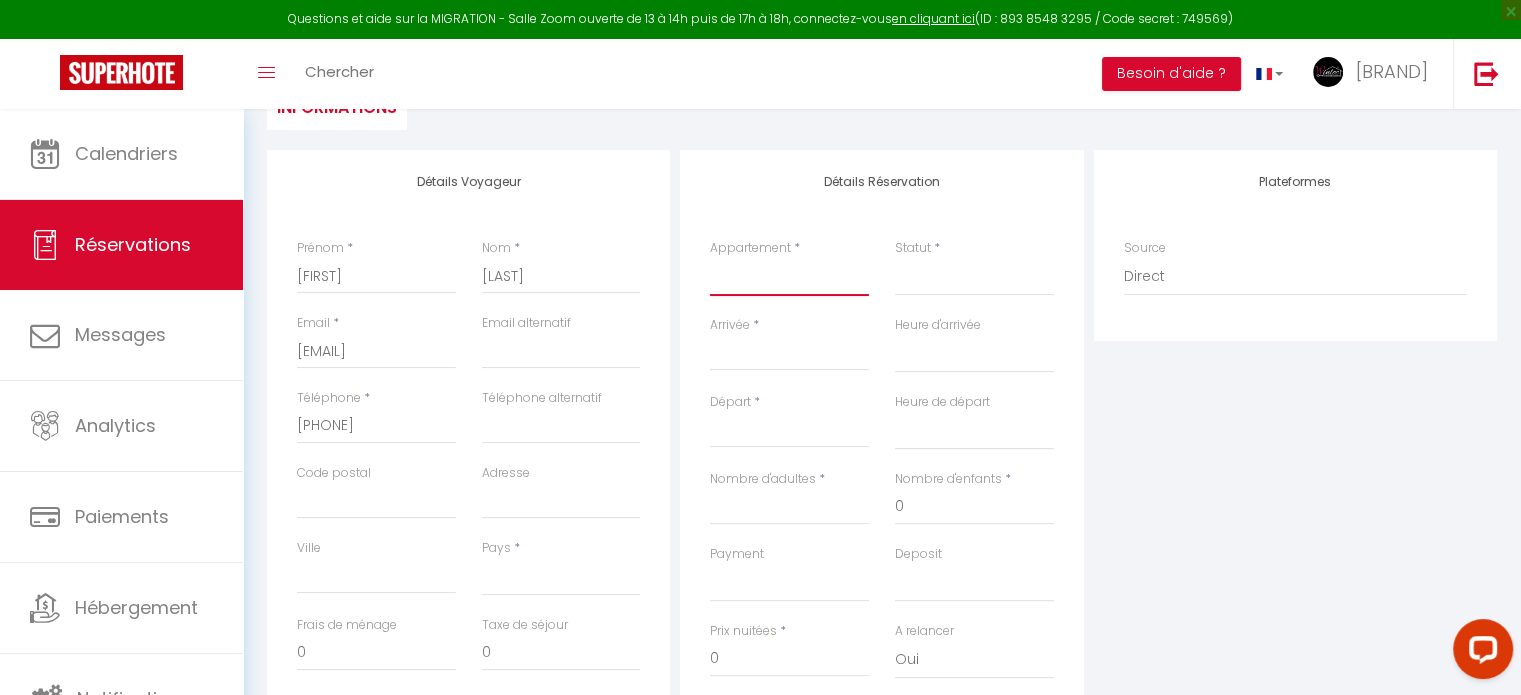 click on "VIRGINIE - Spacieux et douillet T2 au centre BLUSH - Superbe appartement au centre/balcon "Le Verdoré" au pied du centre historique "Le Pompery" à 500m du centre de Valence CHARMANT  · Appartement charmant et spacieux/proche centre COSY · Appartement tout confort, Cosy & Au centre ville VINAY -  "La Perle bleu" Centre ville Valence/Proche gare LAURA · Appart' Chaleureux/balcon/Gare SYLVAIN - Appartement Indépendant/tout confort avec terrasse ST PERAY · Chaleureux T3 avec terrasse/ Proche Valence ST PERAY 2 - Appartement Spacieux et Lumineux/Proche Valence "Le Victor Hugo": Central, Elégant, Panoramique" at bounding box center [789, 277] 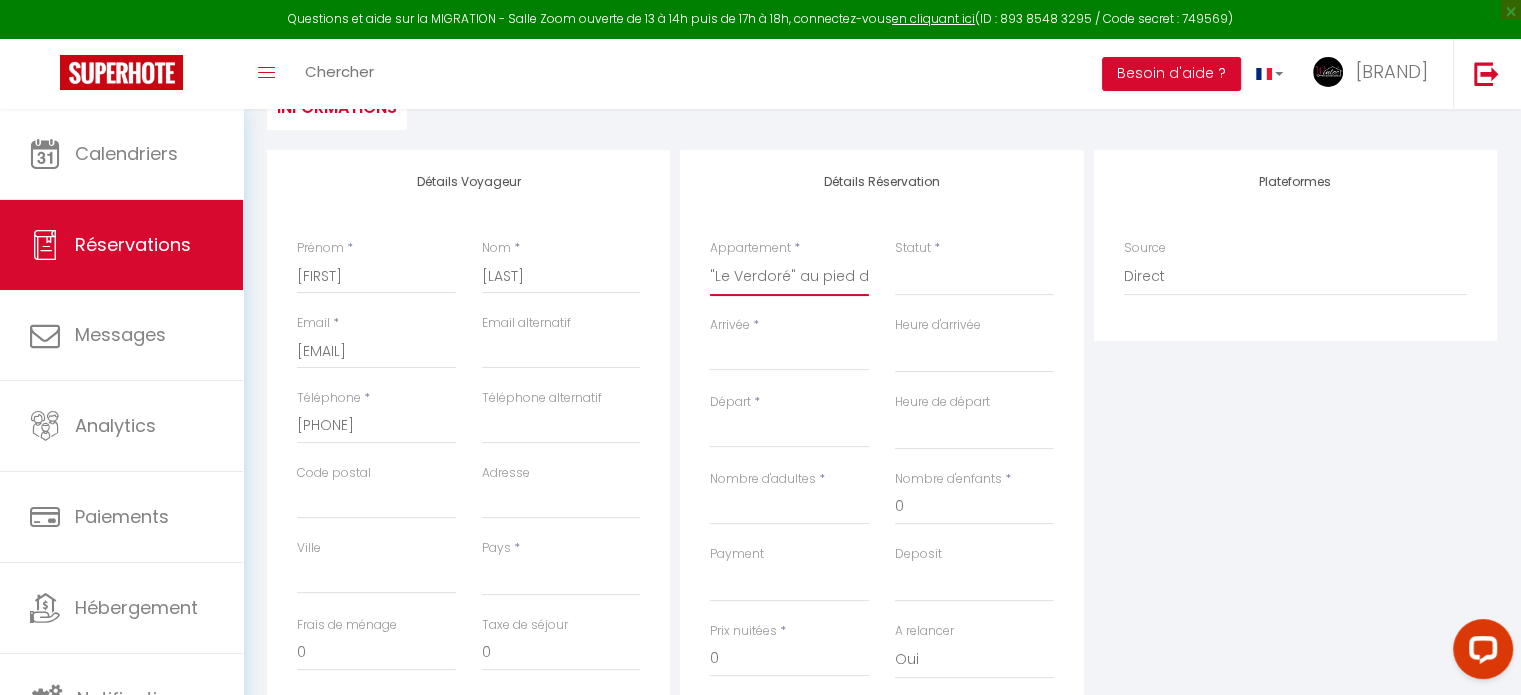 click on "VIRGINIE - Spacieux et douillet T2 au centre BLUSH - Superbe appartement au centre/balcon "Le Verdoré" au pied du centre historique "Le Pompery" à 500m du centre de Valence CHARMANT  · Appartement charmant et spacieux/proche centre COSY · Appartement tout confort, Cosy & Au centre ville VINAY -  "La Perle bleu" Centre ville Valence/Proche gare LAURA · Appart' Chaleureux/balcon/Gare SYLVAIN - Appartement Indépendant/tout confort avec terrasse ST PERAY · Chaleureux T3 avec terrasse/ Proche Valence ST PERAY 2 - Appartement Spacieux et Lumineux/Proche Valence "Le Victor Hugo": Central, Elégant, Panoramique" at bounding box center [789, 277] 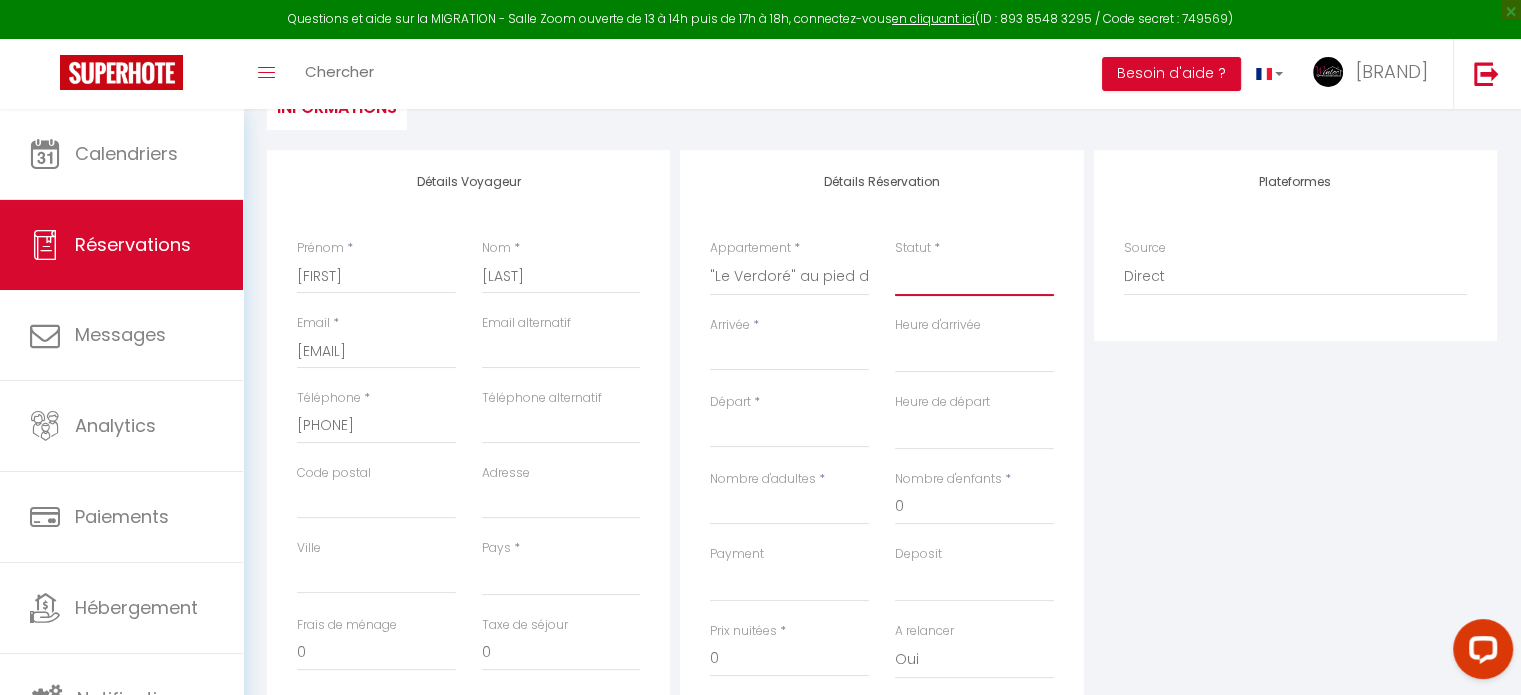 click on "Confirmé Non Confirmé Annulé Annulé par le voyageur No Show Request" at bounding box center (974, 277) 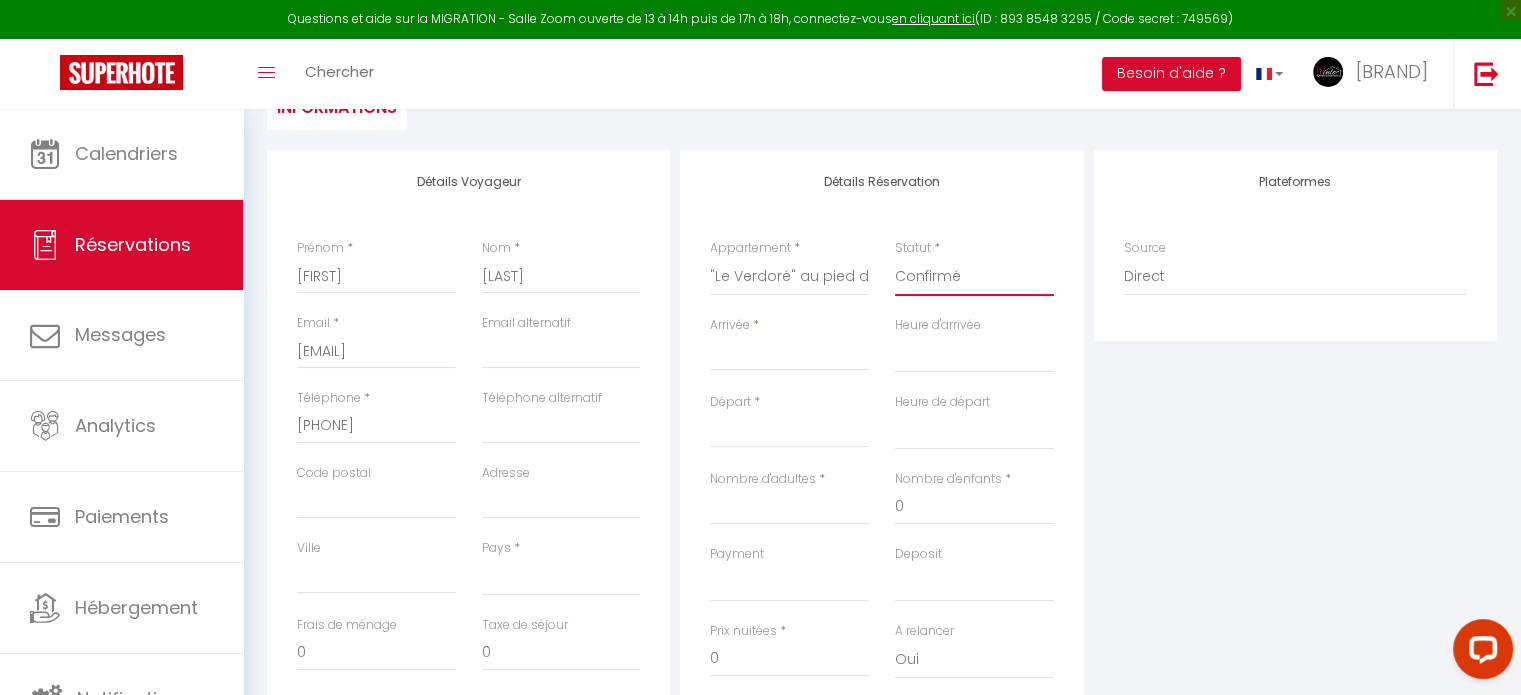click on "Confirmé Non Confirmé Annulé Annulé par le voyageur No Show Request" at bounding box center (974, 277) 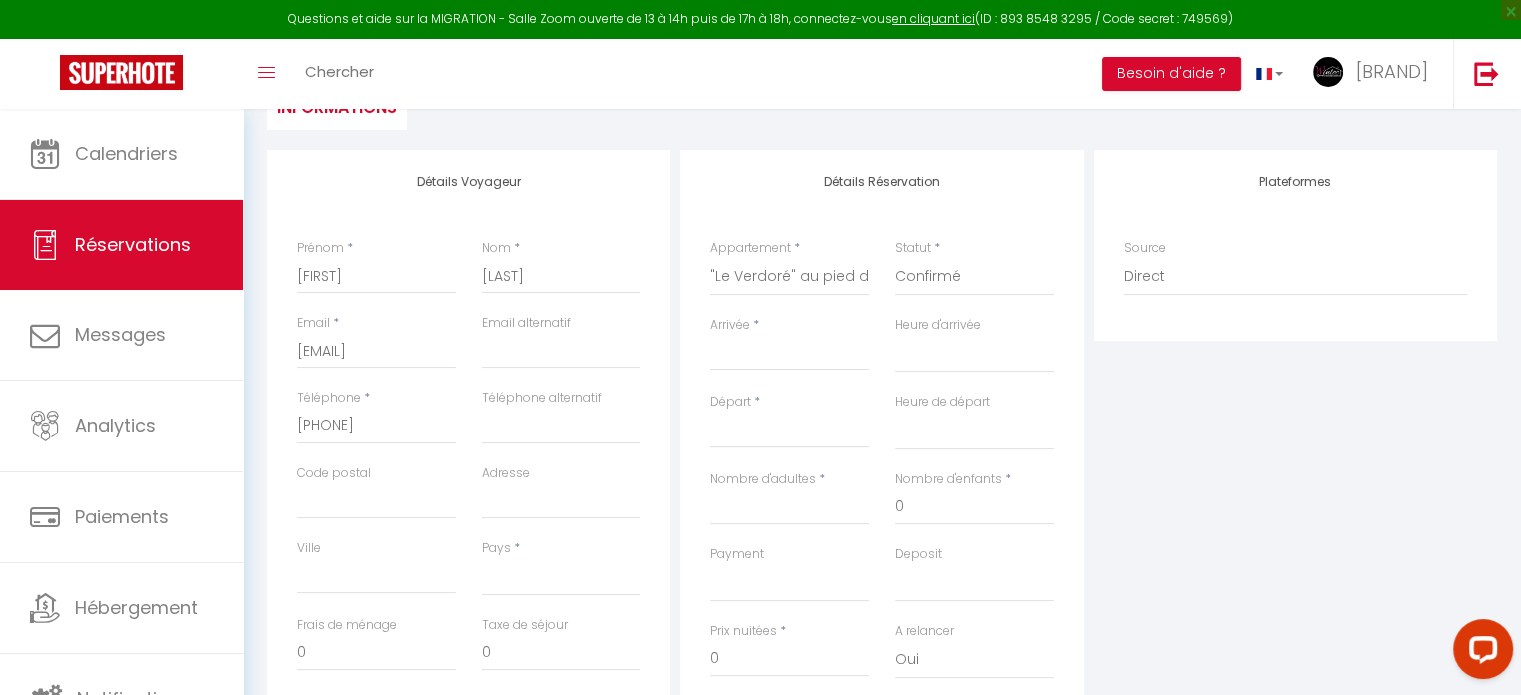 click on "Arrivée" at bounding box center (789, 355) 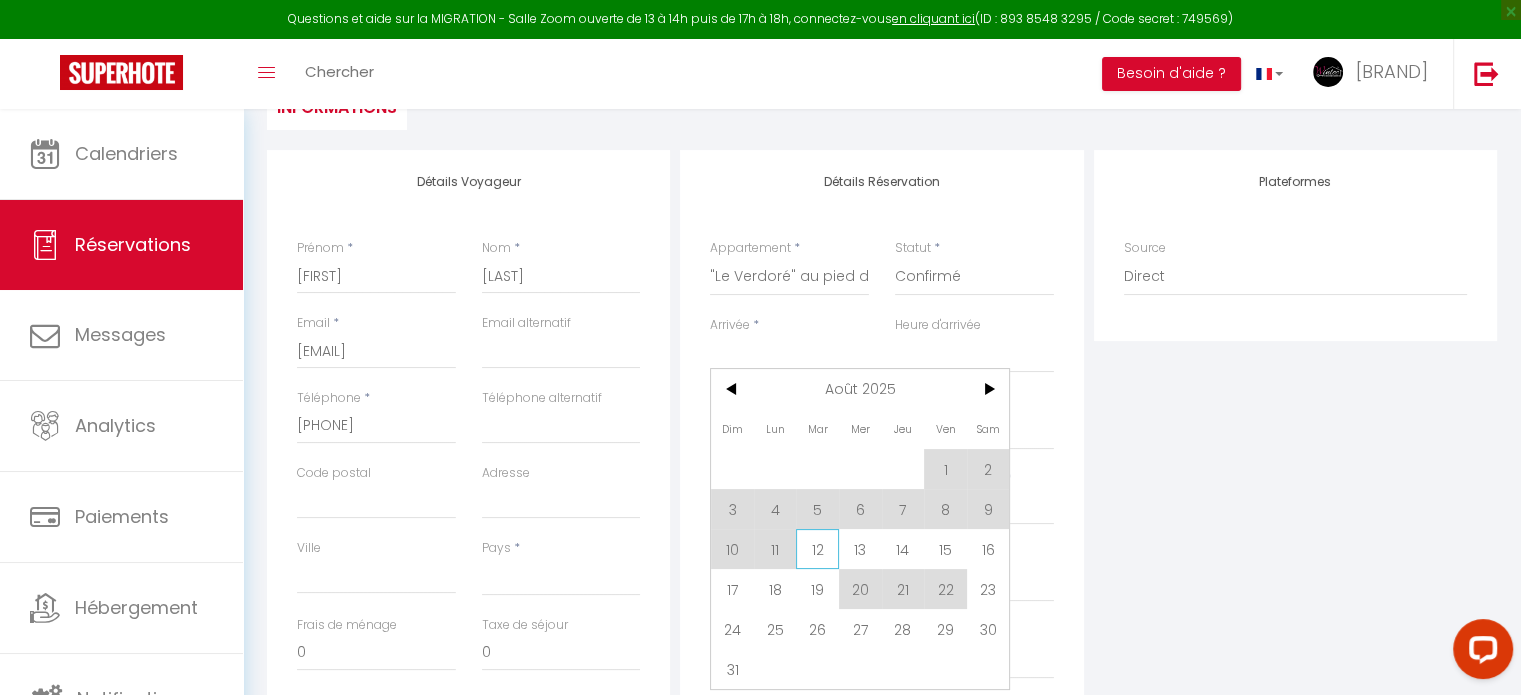 click on "12" at bounding box center (817, 549) 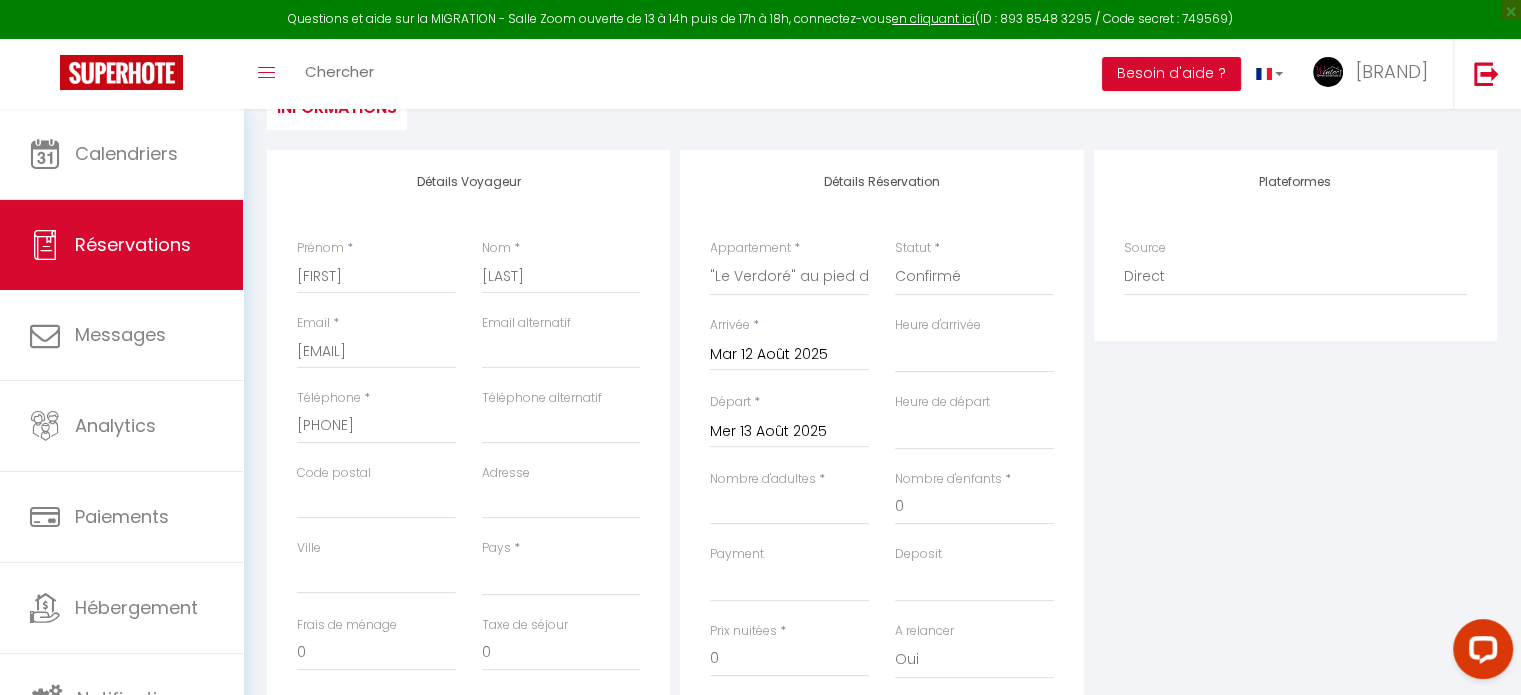 click on "Mer 13 Août 2025" at bounding box center (789, 432) 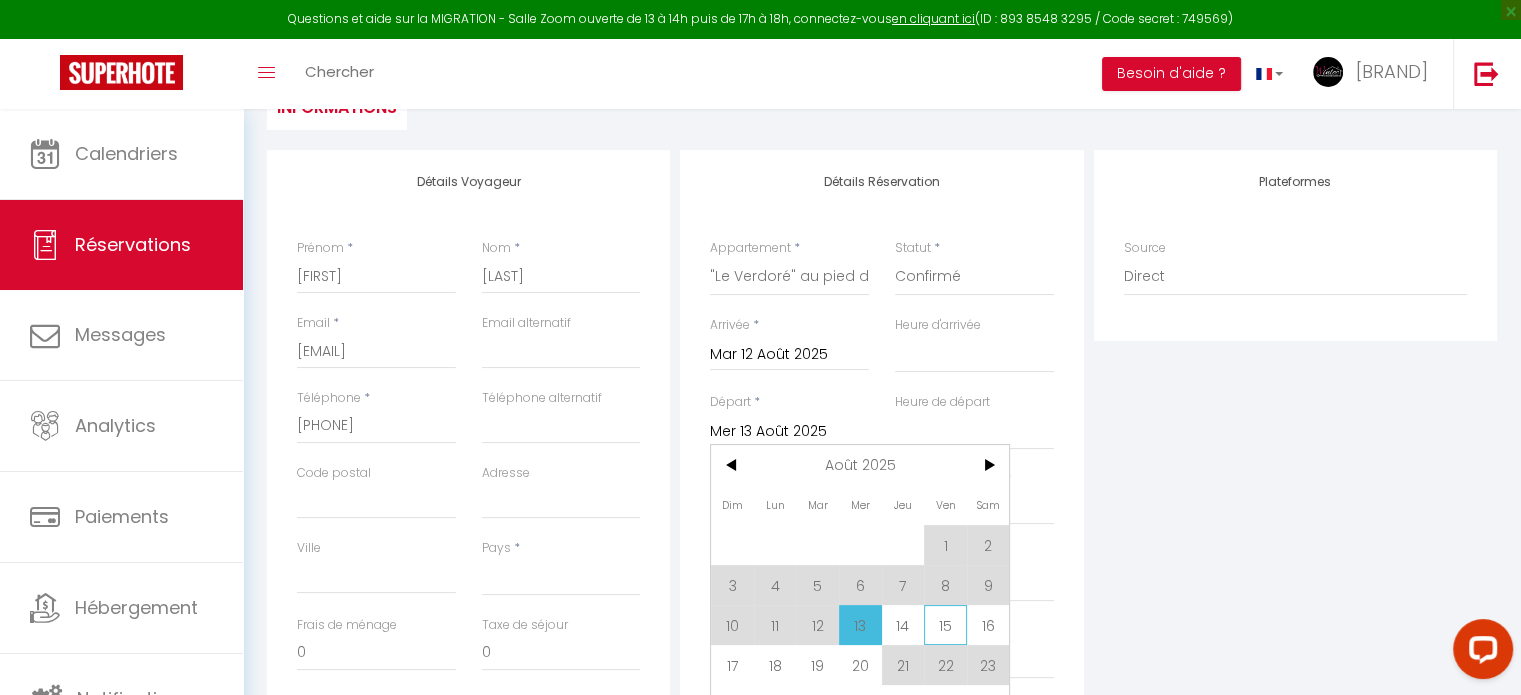 click on "15" at bounding box center (945, 625) 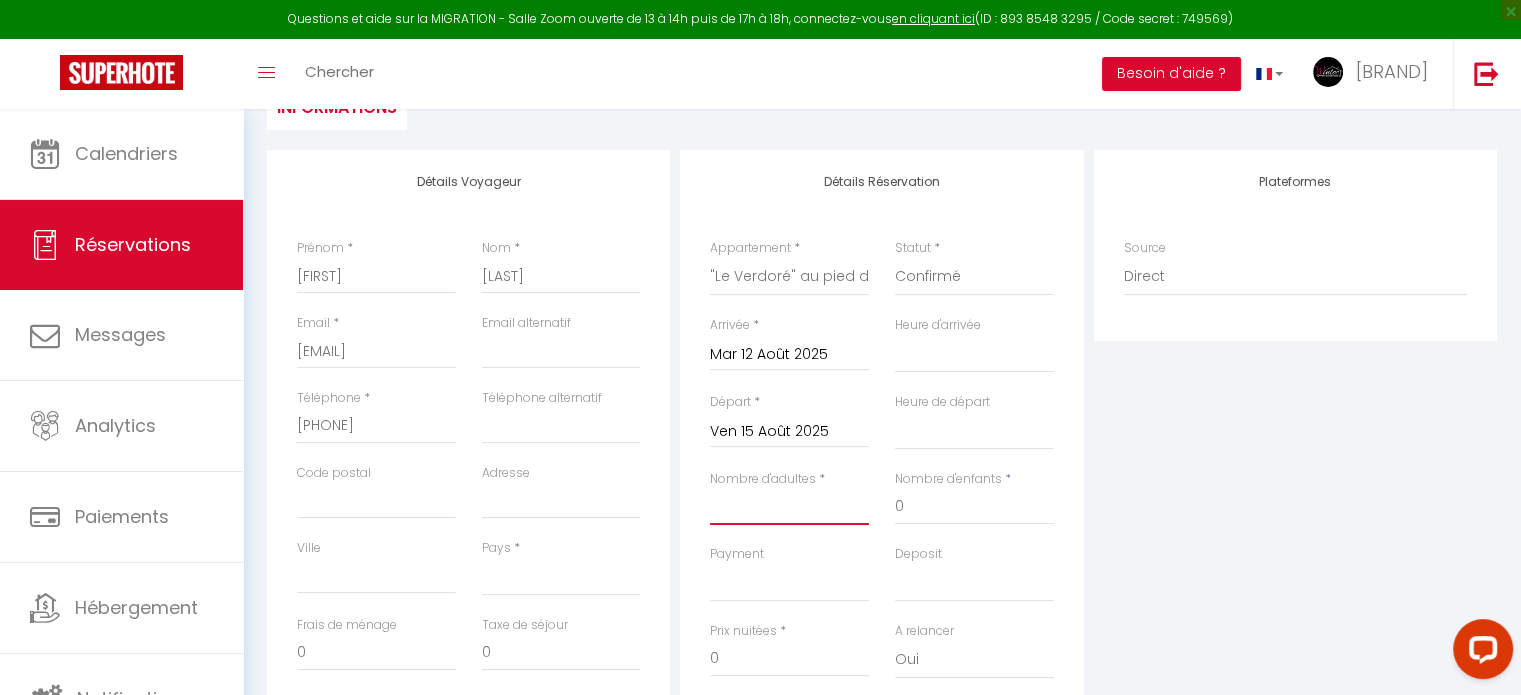click on "Nombre d'adultes" at bounding box center (789, 507) 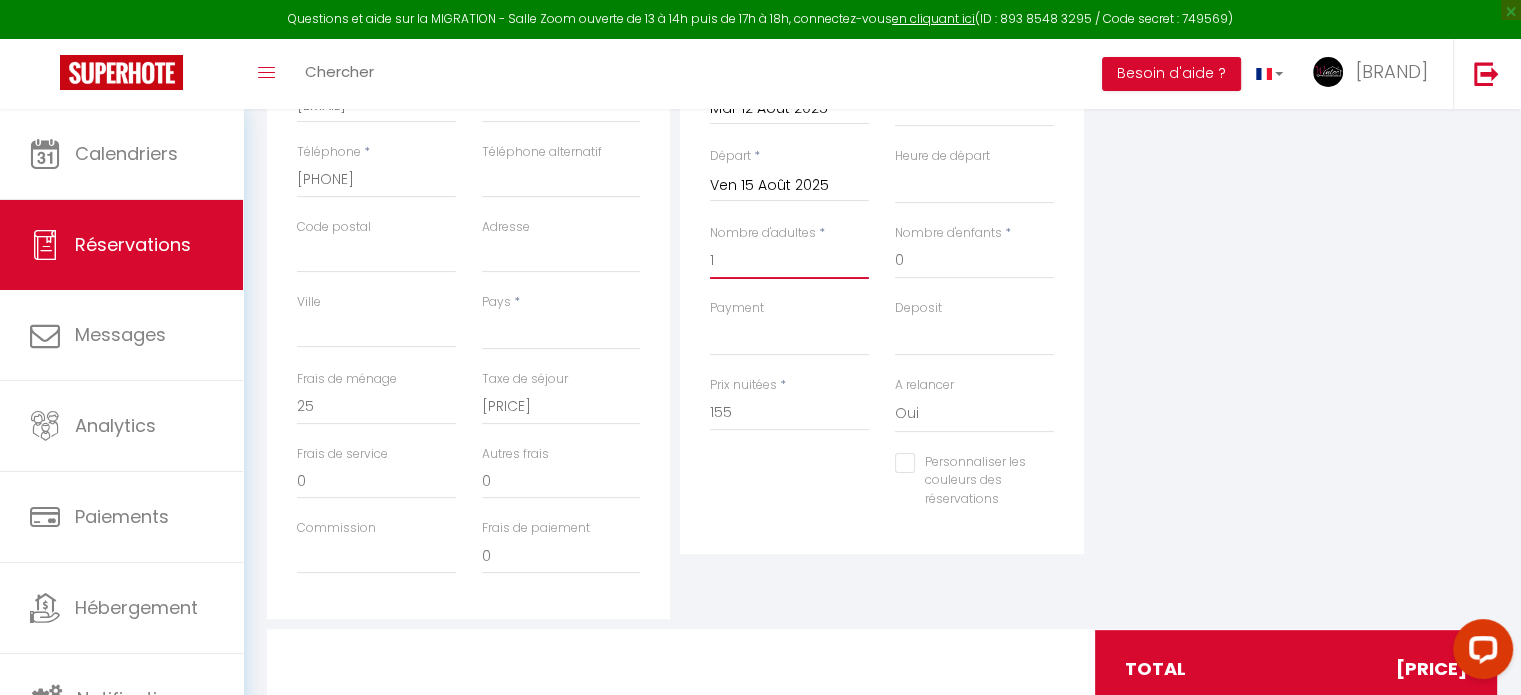 scroll, scrollTop: 504, scrollLeft: 0, axis: vertical 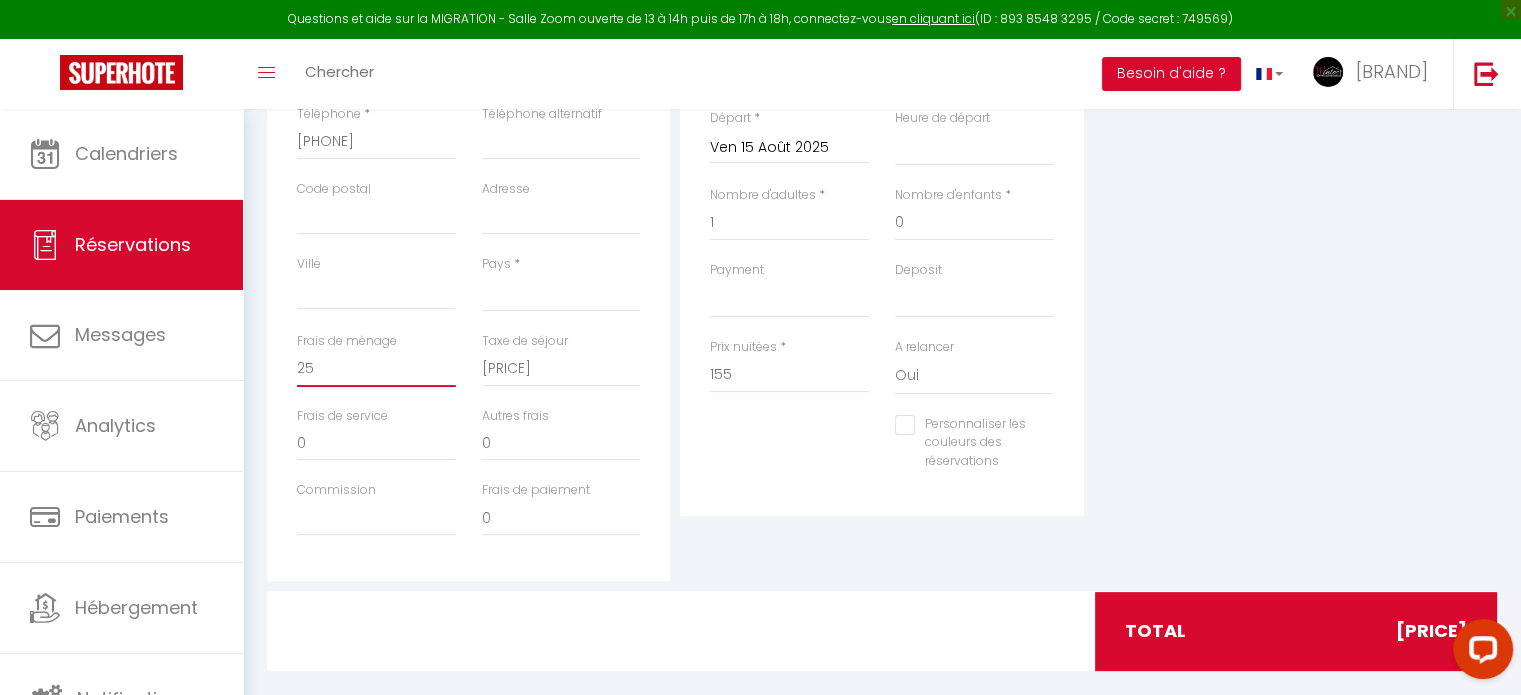 click on "25" at bounding box center [376, 369] 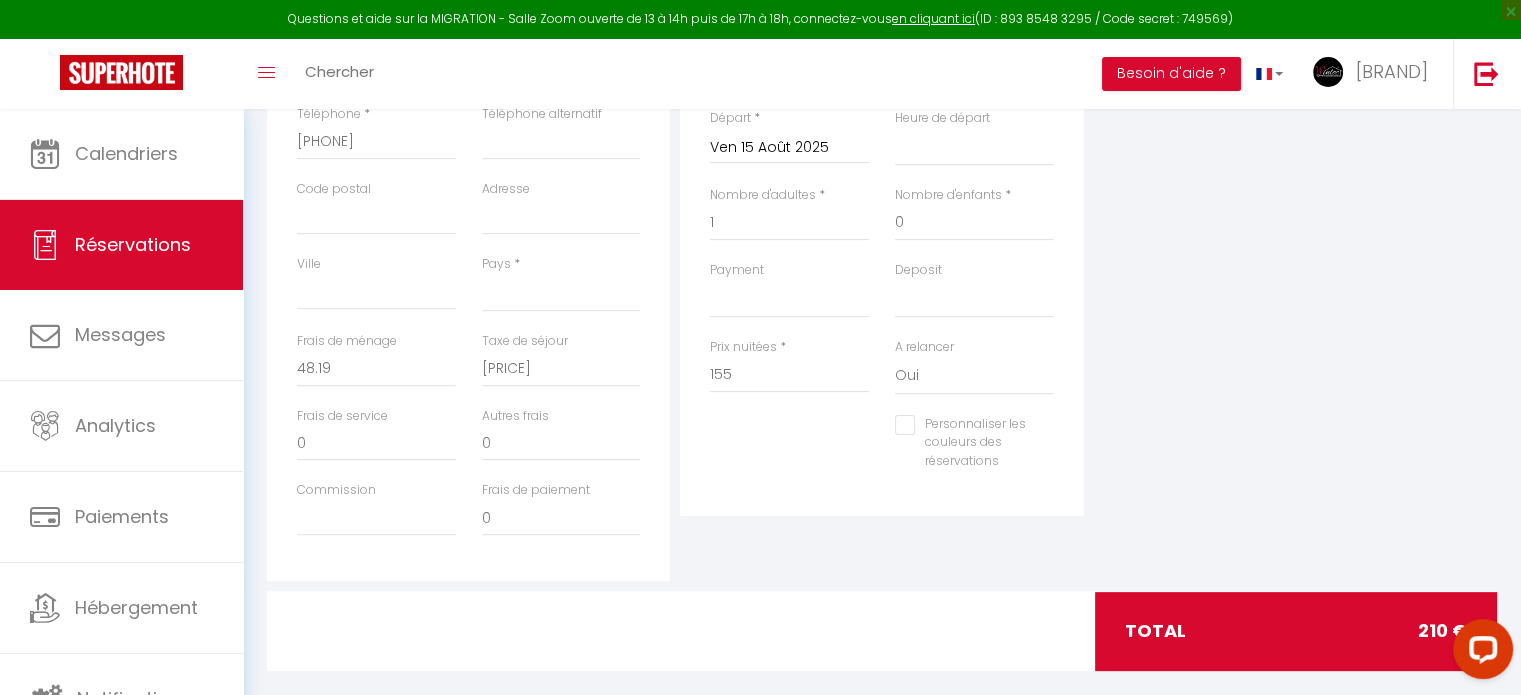 click on "Personnaliser les couleurs des réservations     #D7092E" at bounding box center (882, 453) 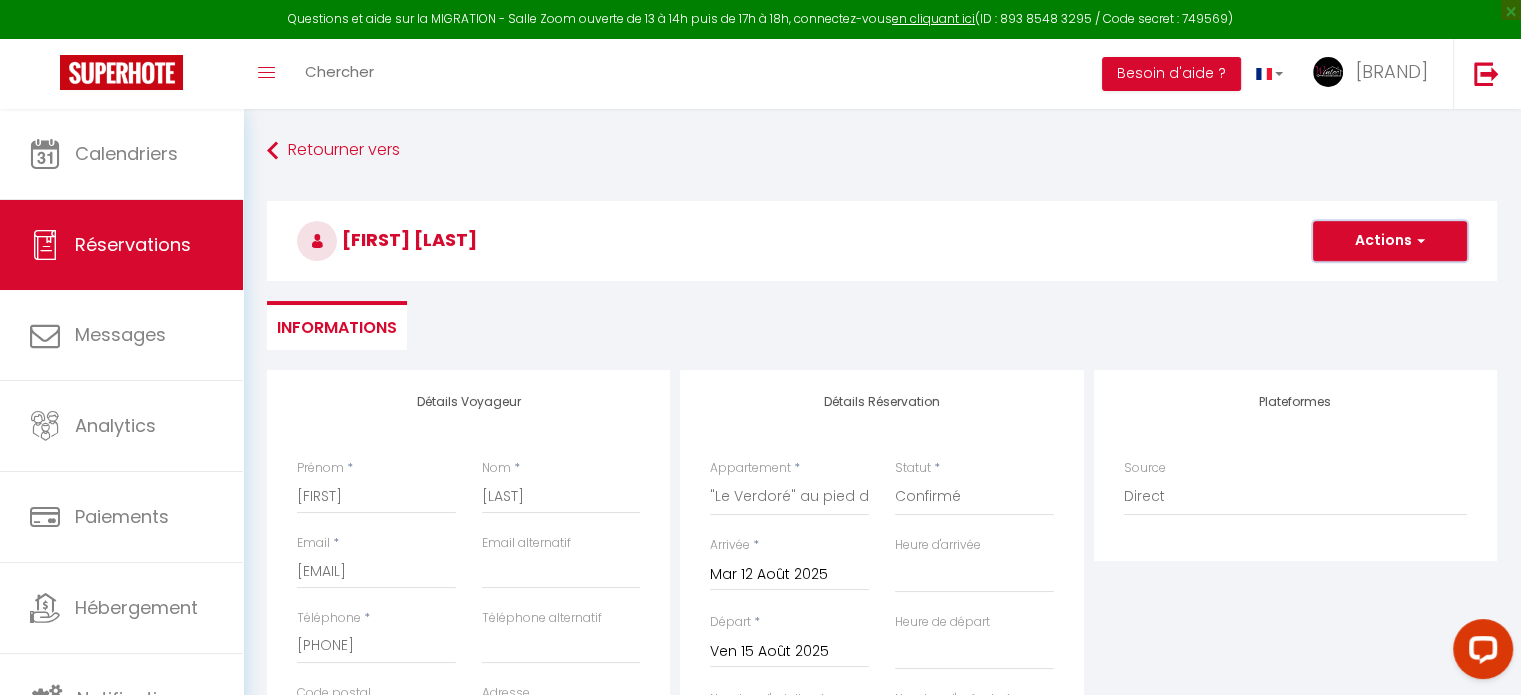 click on "Actions" at bounding box center [1390, 241] 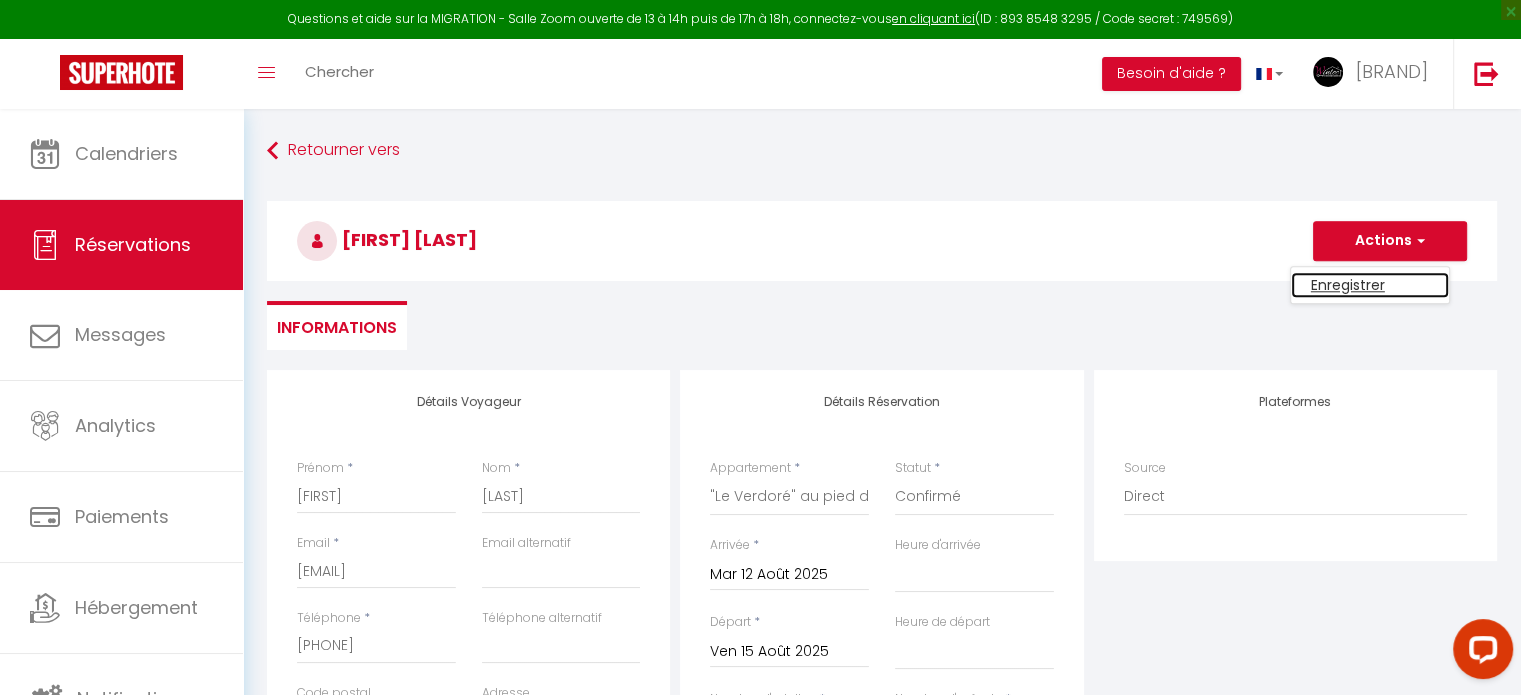 click on "Enregistrer" at bounding box center [1370, 285] 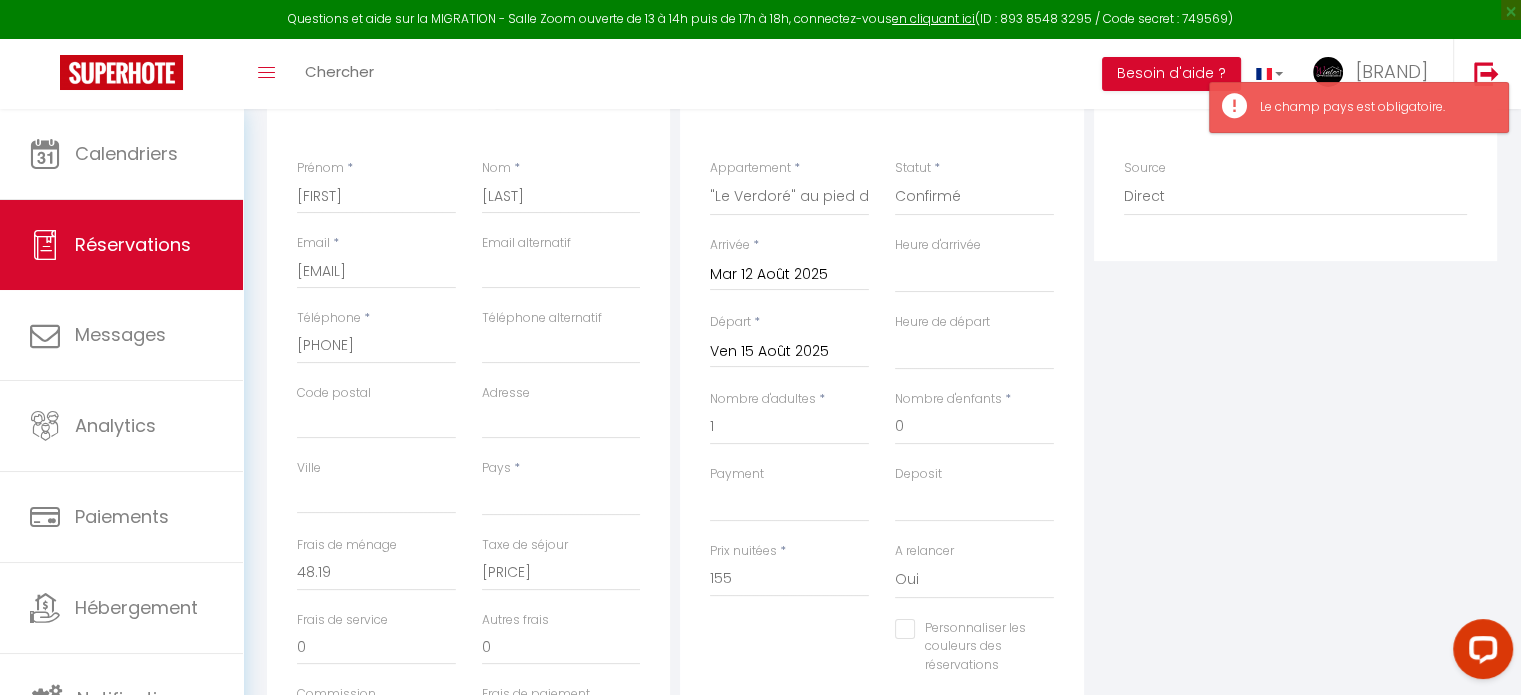 scroll, scrollTop: 302, scrollLeft: 0, axis: vertical 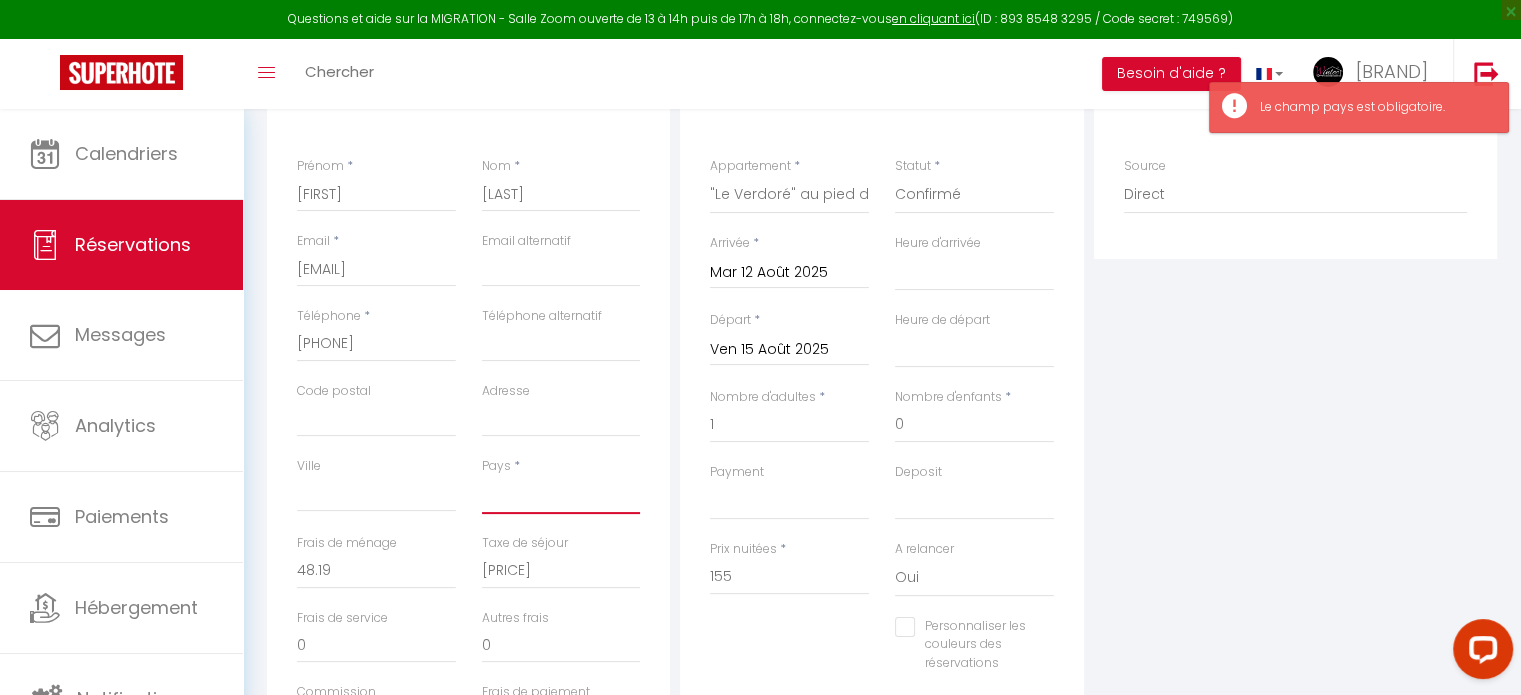 click on "France
Portugal
Afghanistan
Albania
Algeria
American Samoa
Andorra
Angola
Anguilla
Antarctica
Antigua and Barbuda
Argentina
Armenia
Aruba
Australia
Austria
Azerbaijan
Bahamas
Bahrain
Bangladesh
Barbados
Belarus
Belgium
Belize" at bounding box center [561, 495] 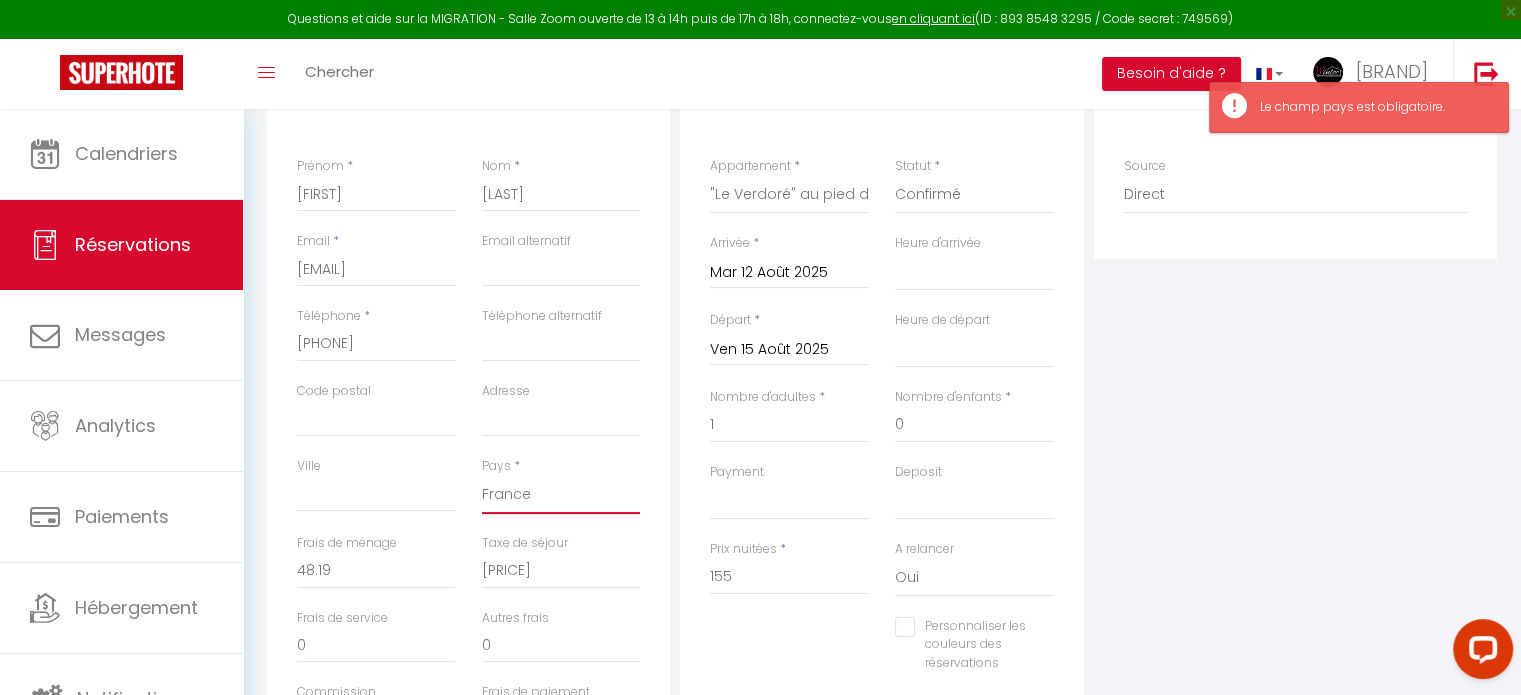 click on "France
Portugal
Afghanistan
Albania
Algeria
American Samoa
Andorra
Angola
Anguilla
Antarctica
Antigua and Barbuda
Argentina
Armenia
Aruba
Australia
Austria
Azerbaijan
Bahamas
Bahrain
Bangladesh
Barbados
Belarus
Belgium
Belize" at bounding box center [561, 495] 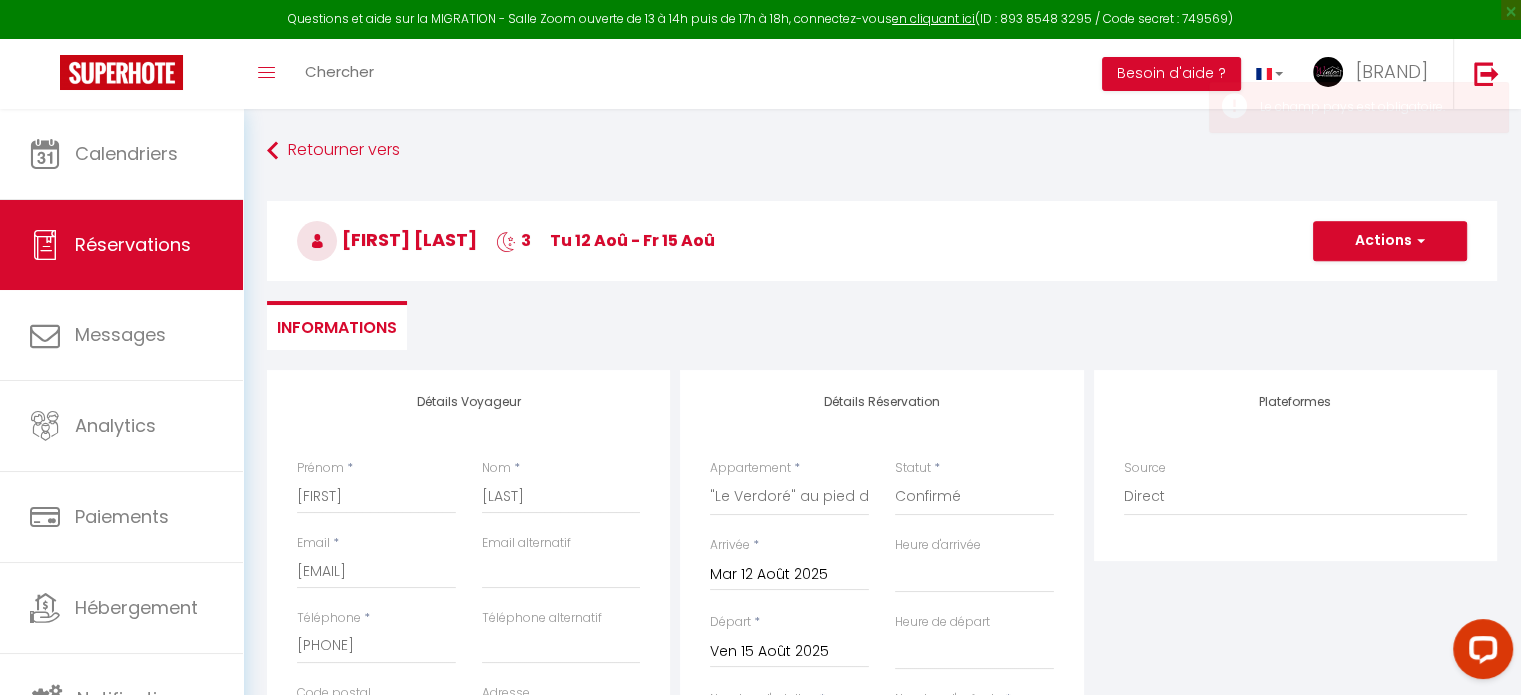 scroll, scrollTop: 0, scrollLeft: 0, axis: both 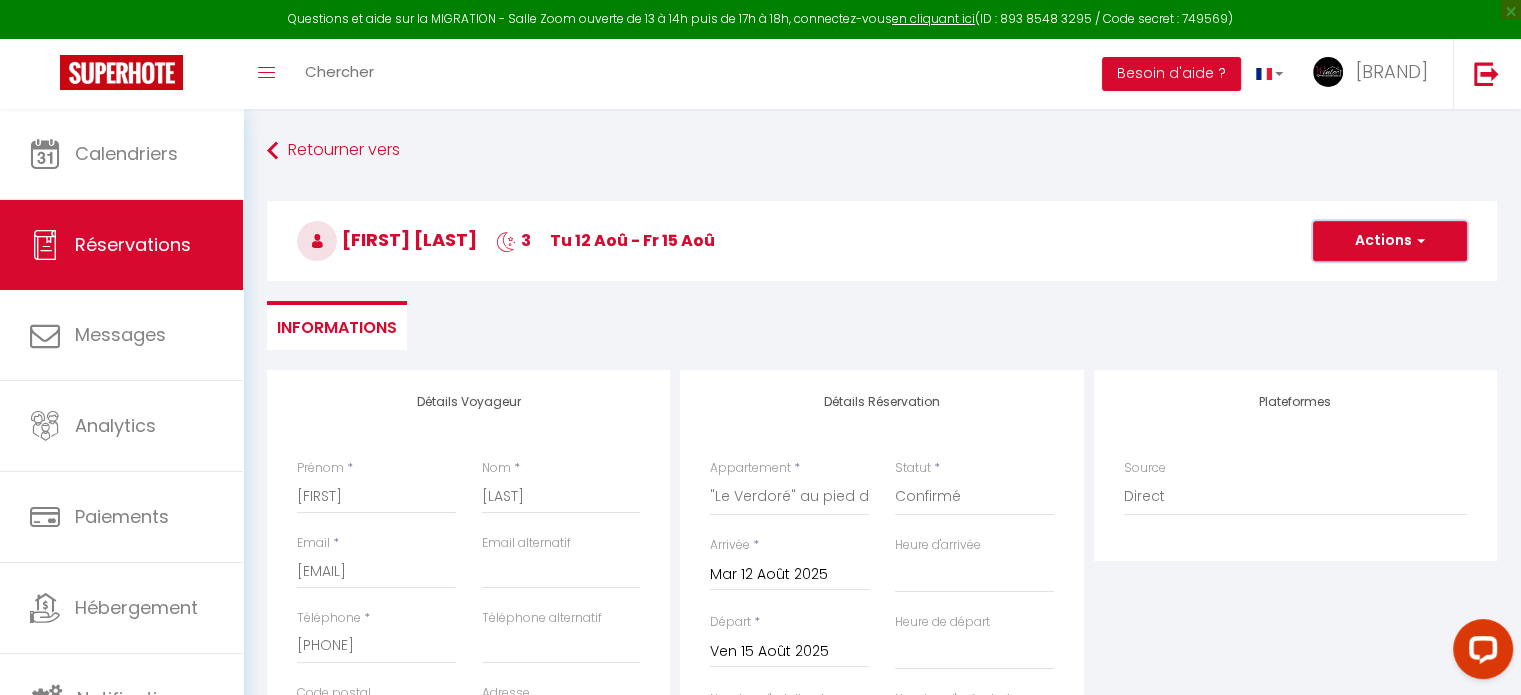 click on "Actions" at bounding box center (1390, 241) 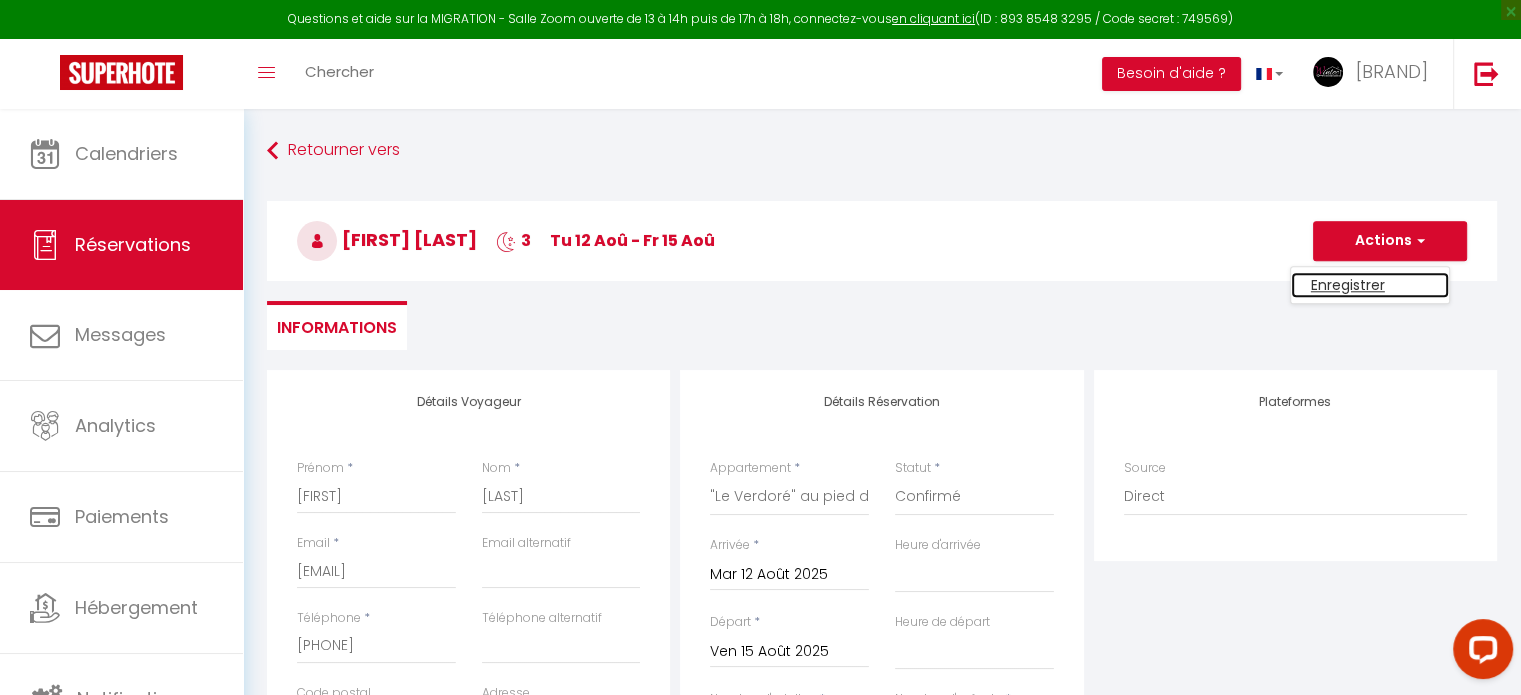 click on "Enregistrer" at bounding box center [1370, 285] 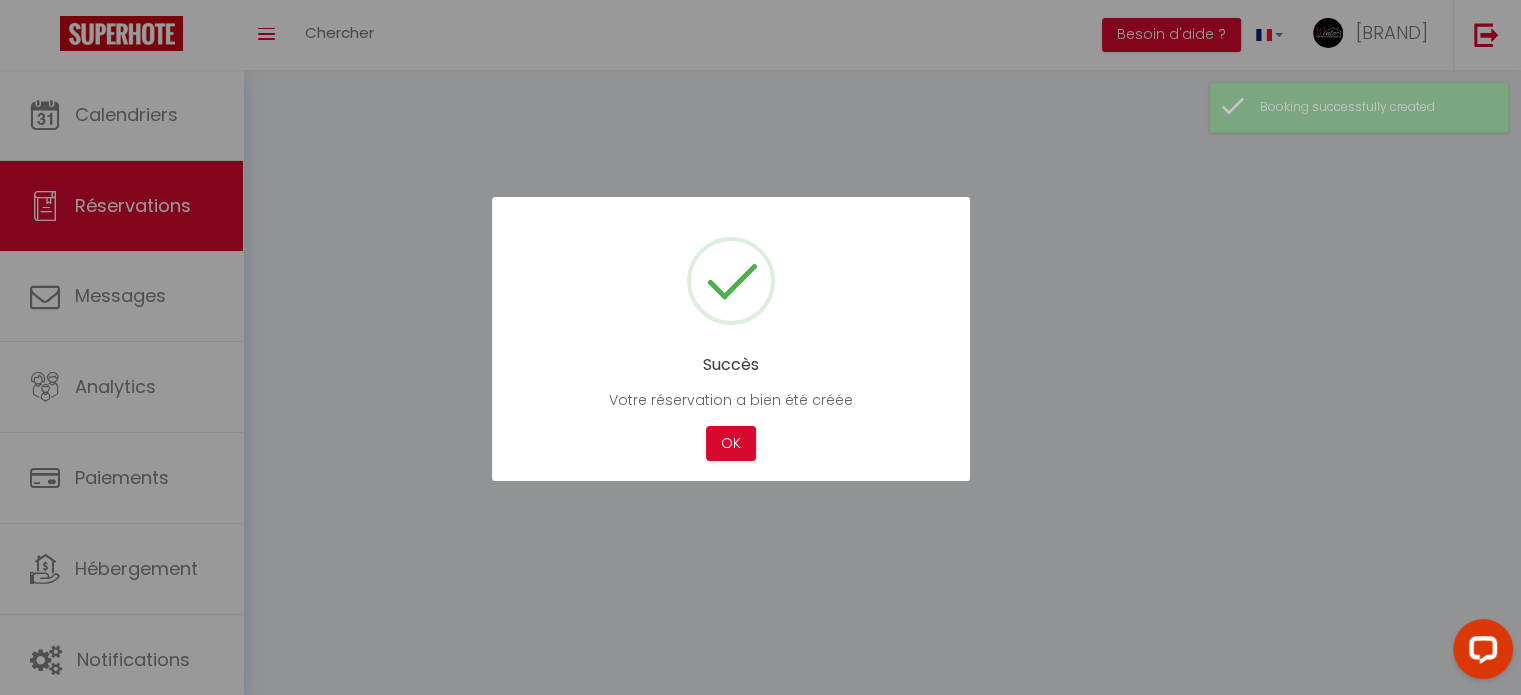 scroll, scrollTop: 0, scrollLeft: 0, axis: both 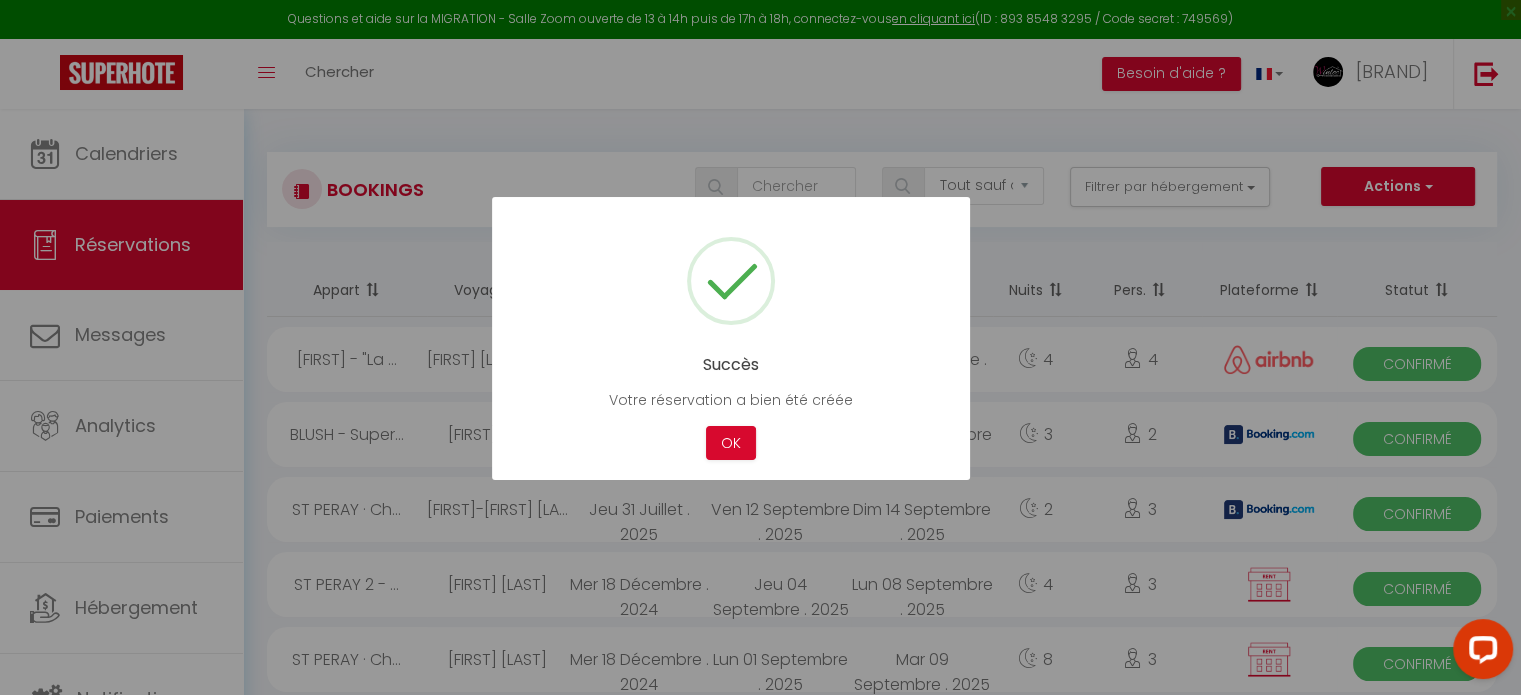 click at bounding box center [760, 347] 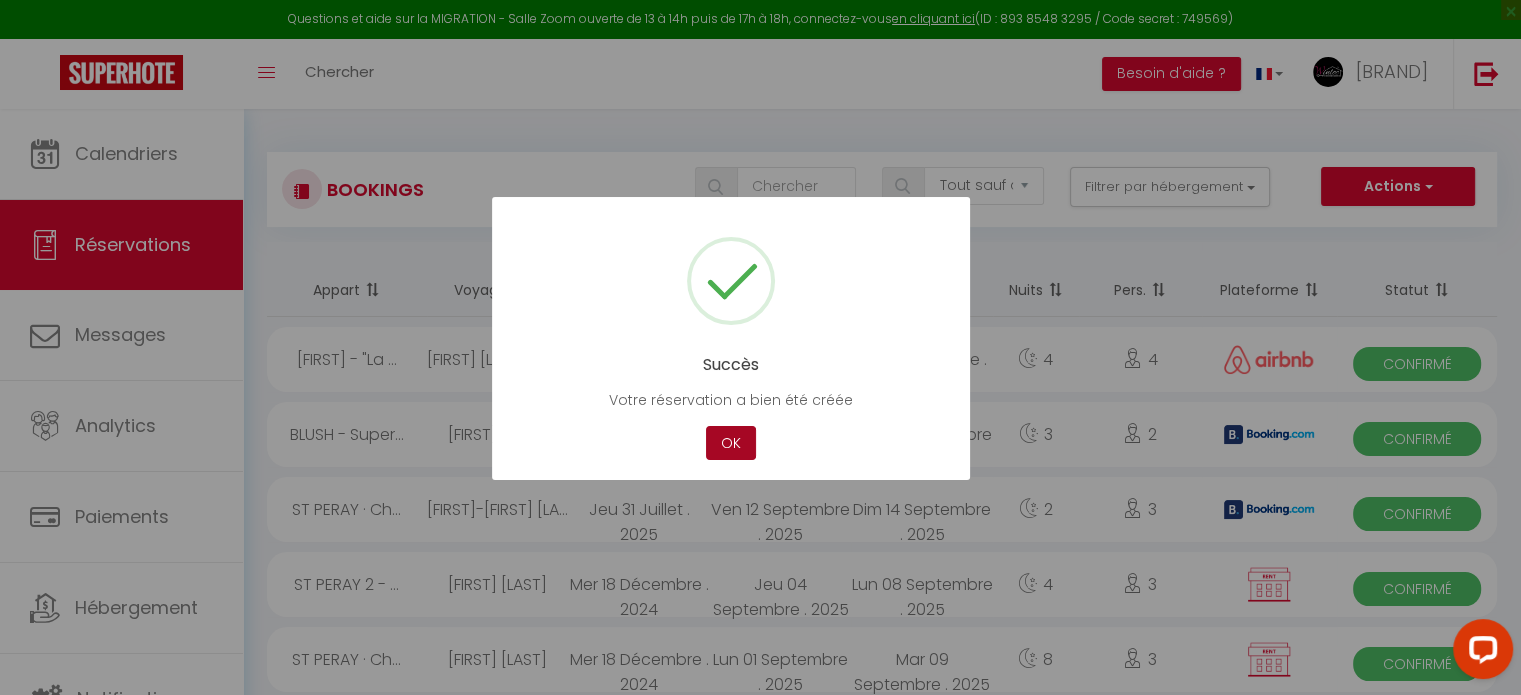 click on "OK" at bounding box center (731, 443) 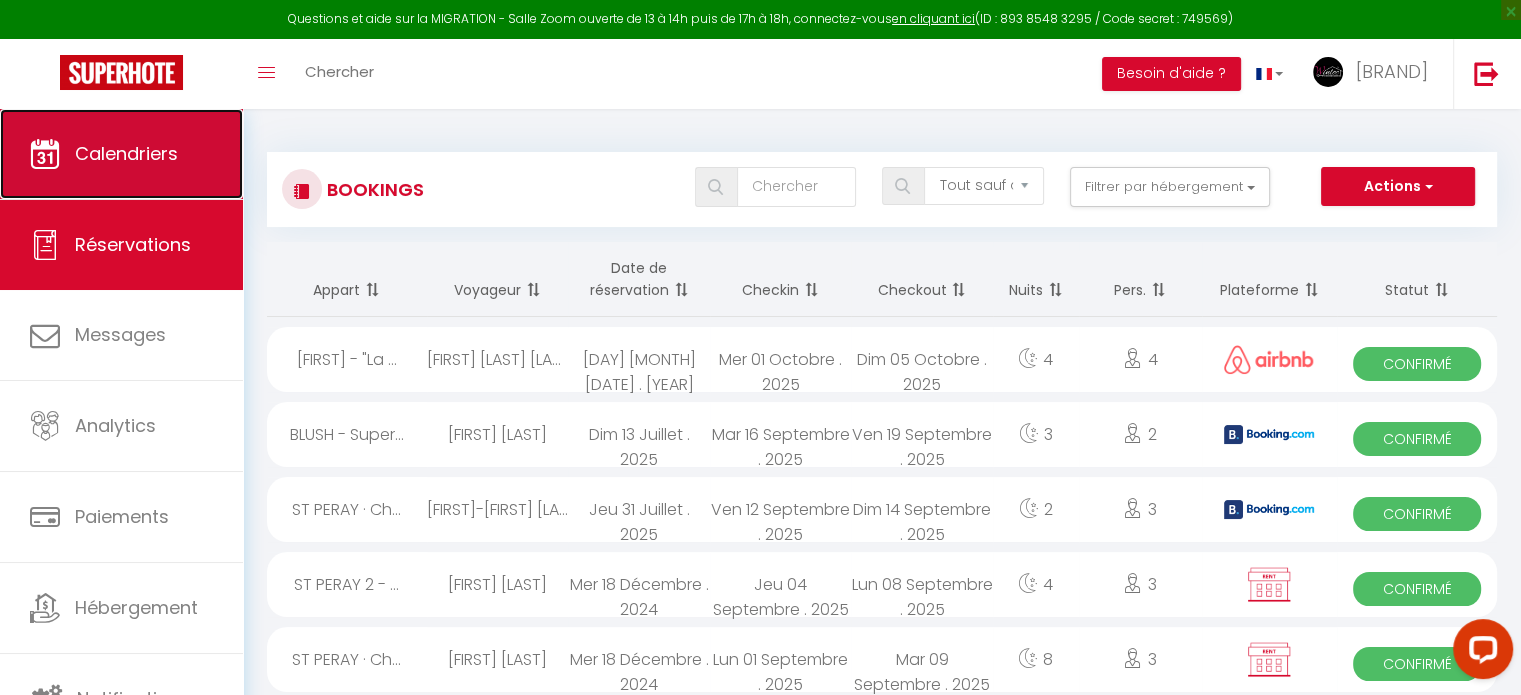 click on "Calendriers" at bounding box center [121, 154] 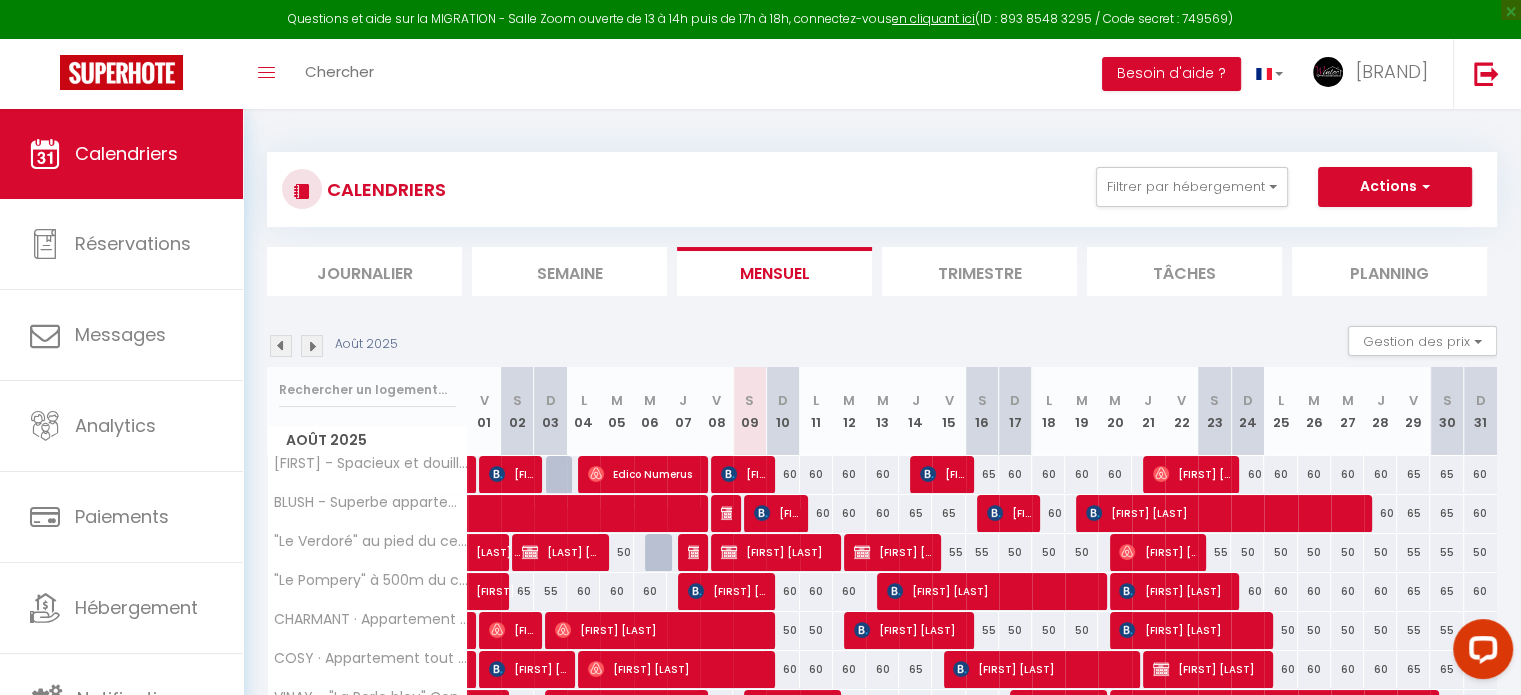click at bounding box center (312, 346) 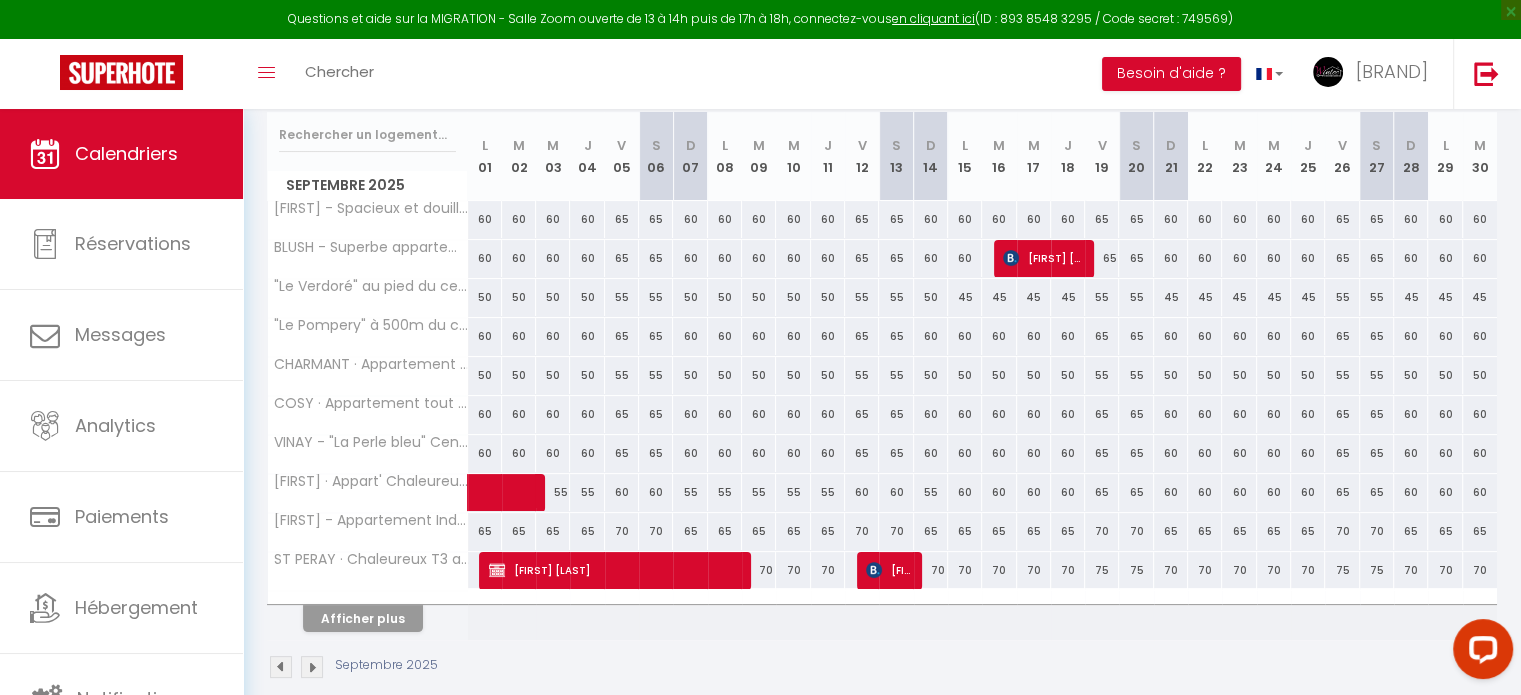 scroll, scrollTop: 256, scrollLeft: 0, axis: vertical 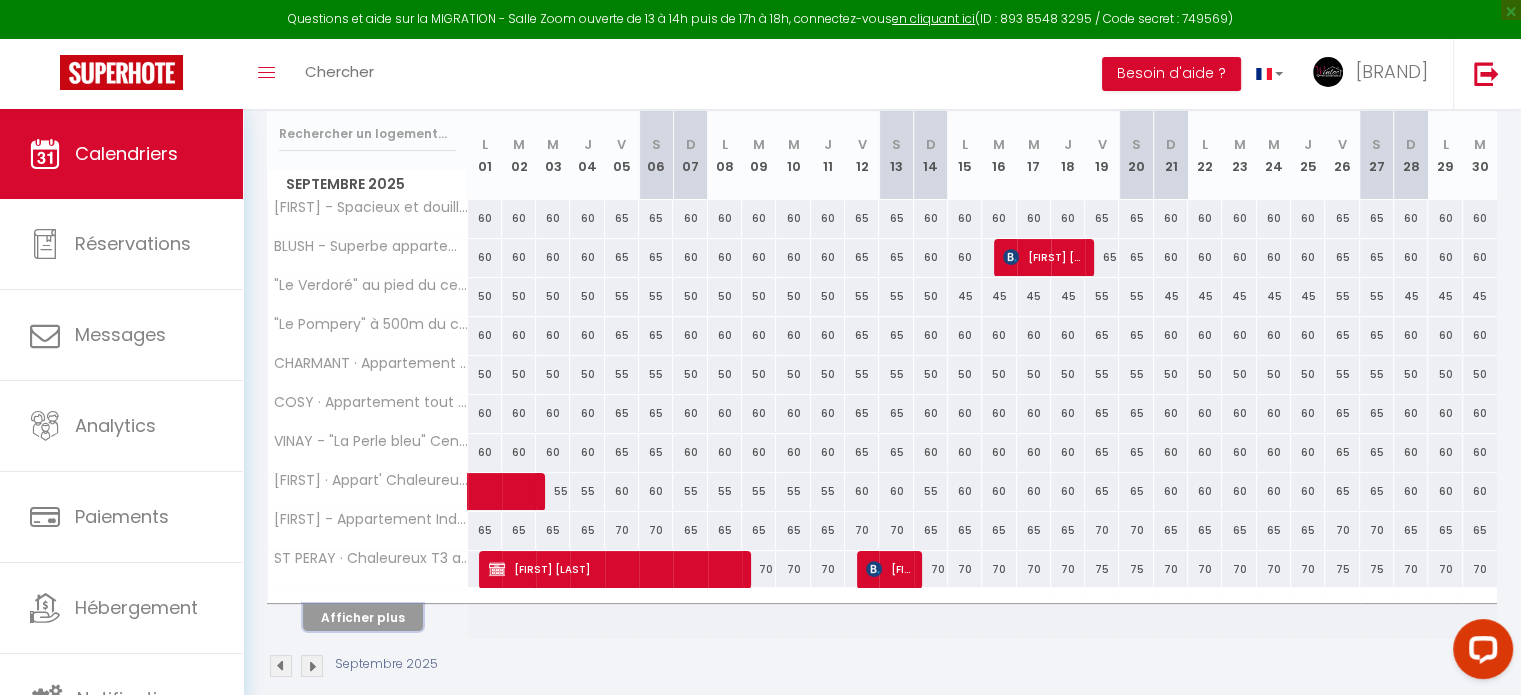 click on "Afficher plus" at bounding box center [363, 617] 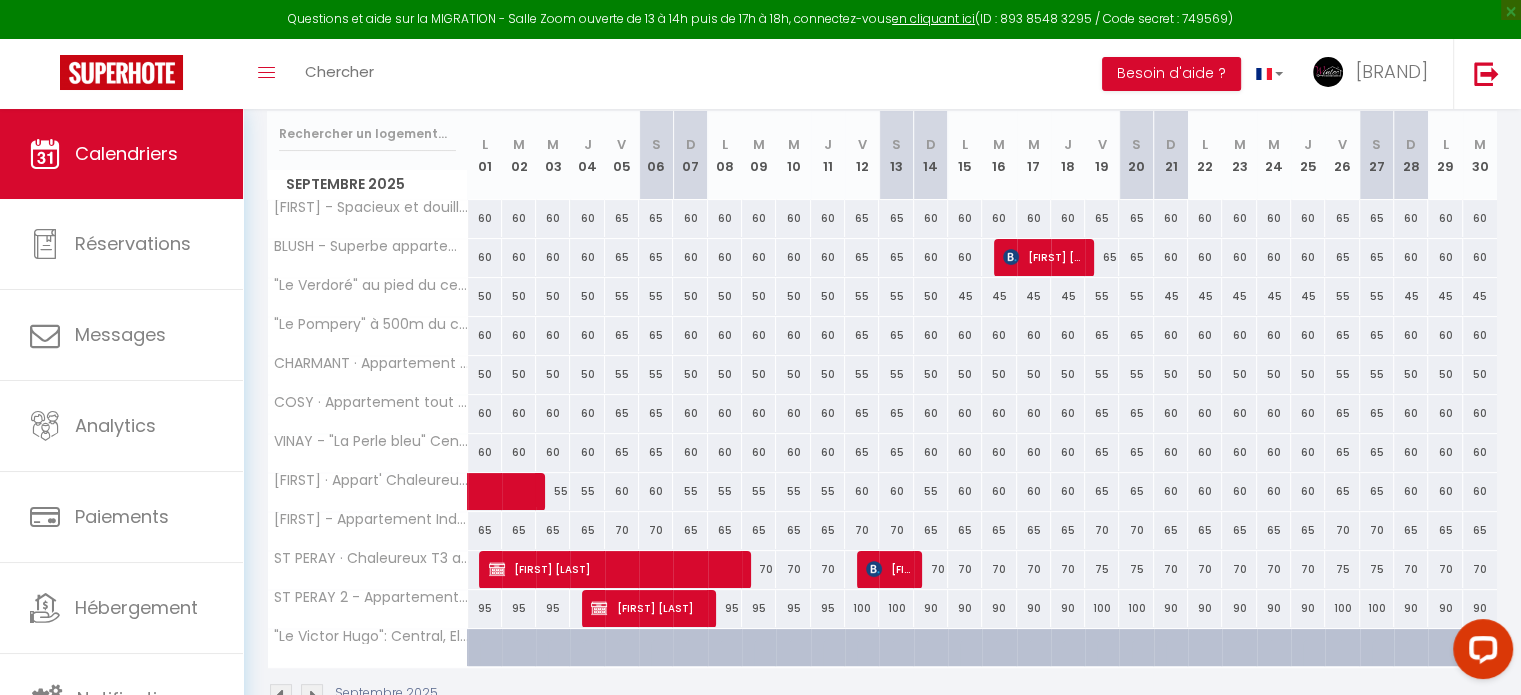 scroll, scrollTop: 0, scrollLeft: 0, axis: both 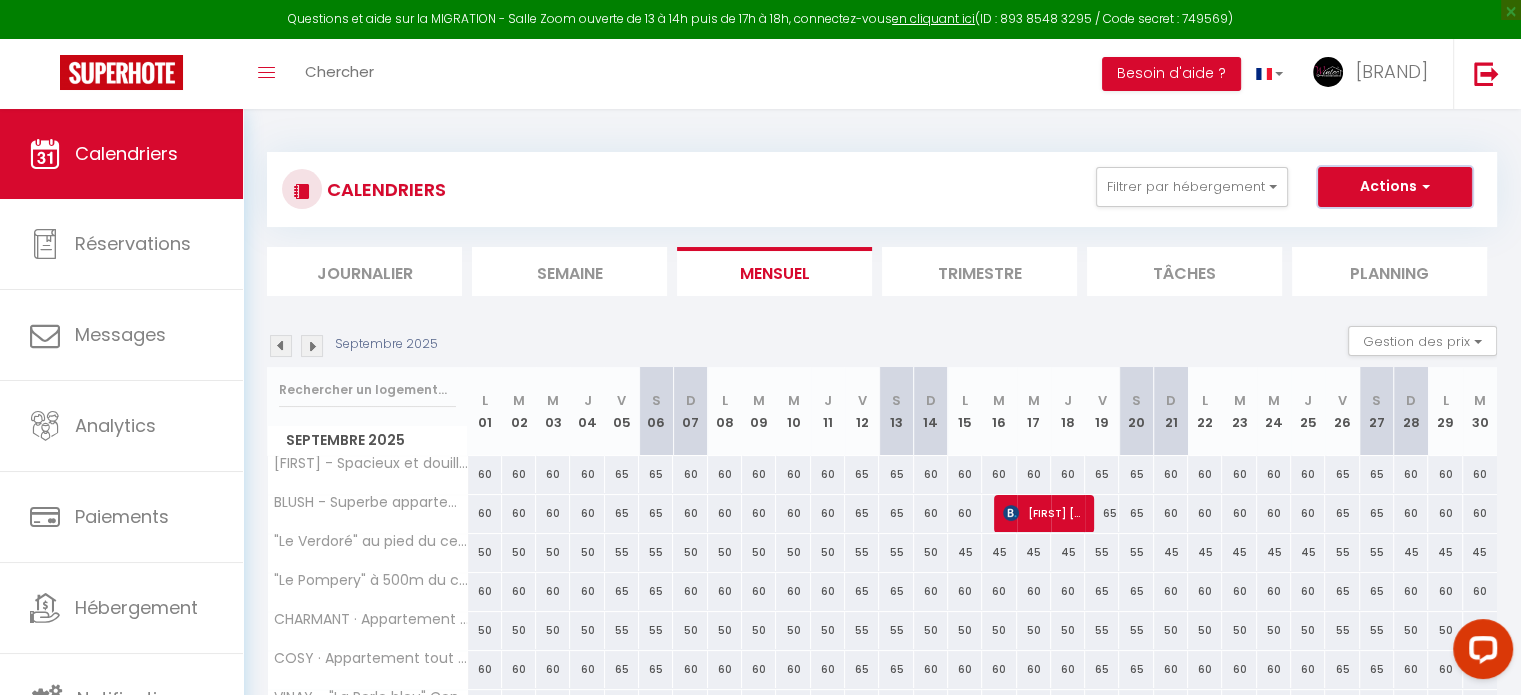 click on "Actions" at bounding box center [1395, 187] 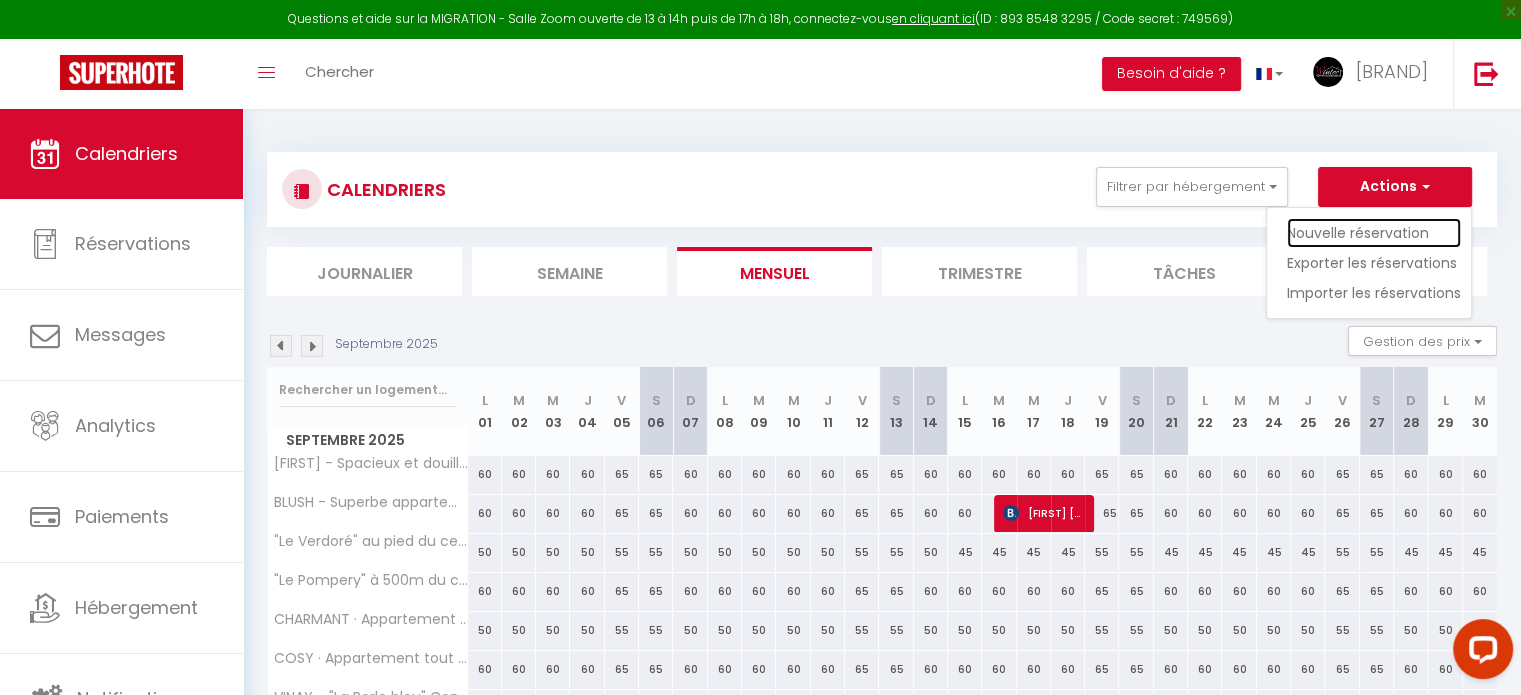 click on "Nouvelle réservation" at bounding box center [1374, 233] 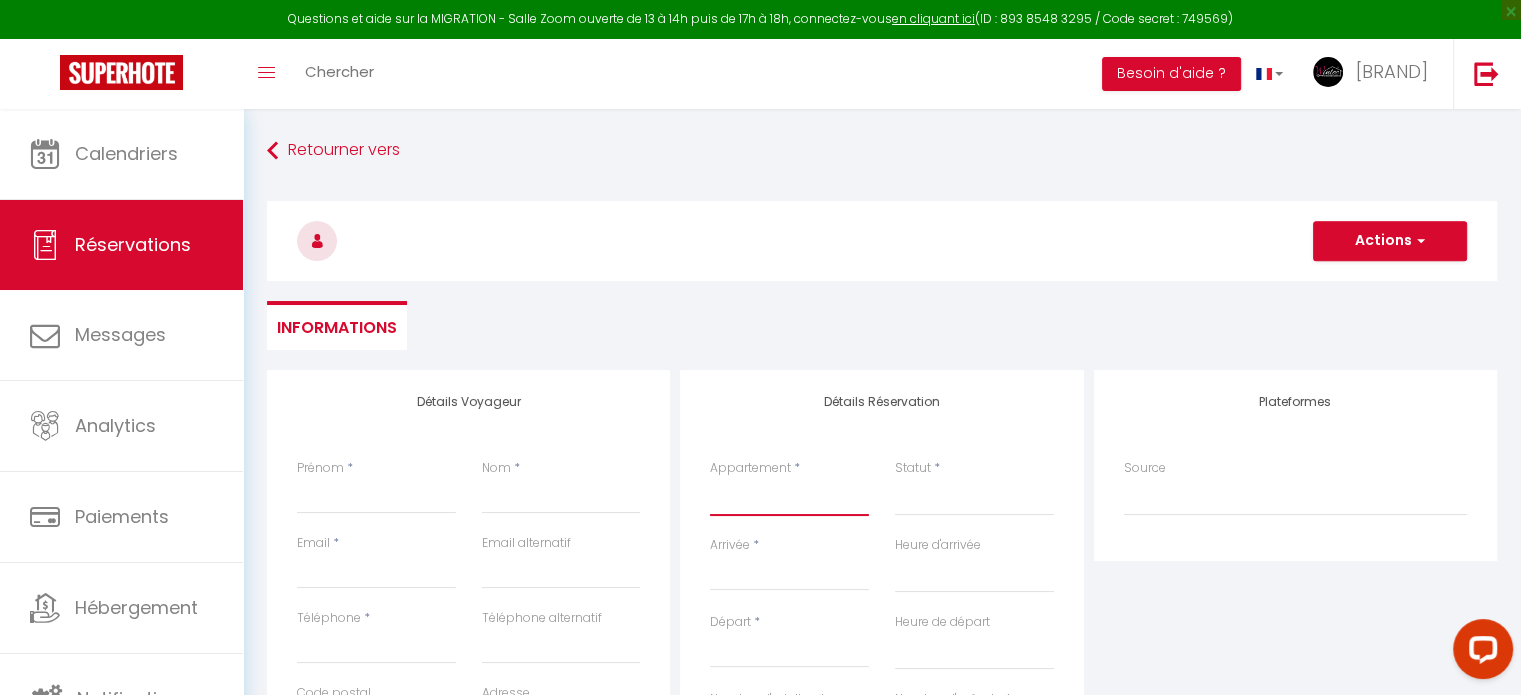 click on "VIRGINIE - Spacieux et douillet T2 au centre BLUSH - Superbe appartement au centre/balcon "Le Verdoré" au pied du centre historique "Le Pompery" à 500m du centre de Valence CHARMANT  · Appartement charmant et spacieux/proche centre COSY · Appartement tout confort, Cosy & Au centre ville VINAY -  "La Perle bleu" Centre ville Valence/Proche gare LAURA · Appart' Chaleureux/balcon/Gare SYLVAIN - Appartement Indépendant/tout confort avec terrasse ST PERAY · Chaleureux T3 avec terrasse/ Proche Valence ST PERAY 2 - Appartement Spacieux et Lumineux/Proche Valence "Le Victor Hugo": Central, Elégant, Panoramique" at bounding box center (789, 497) 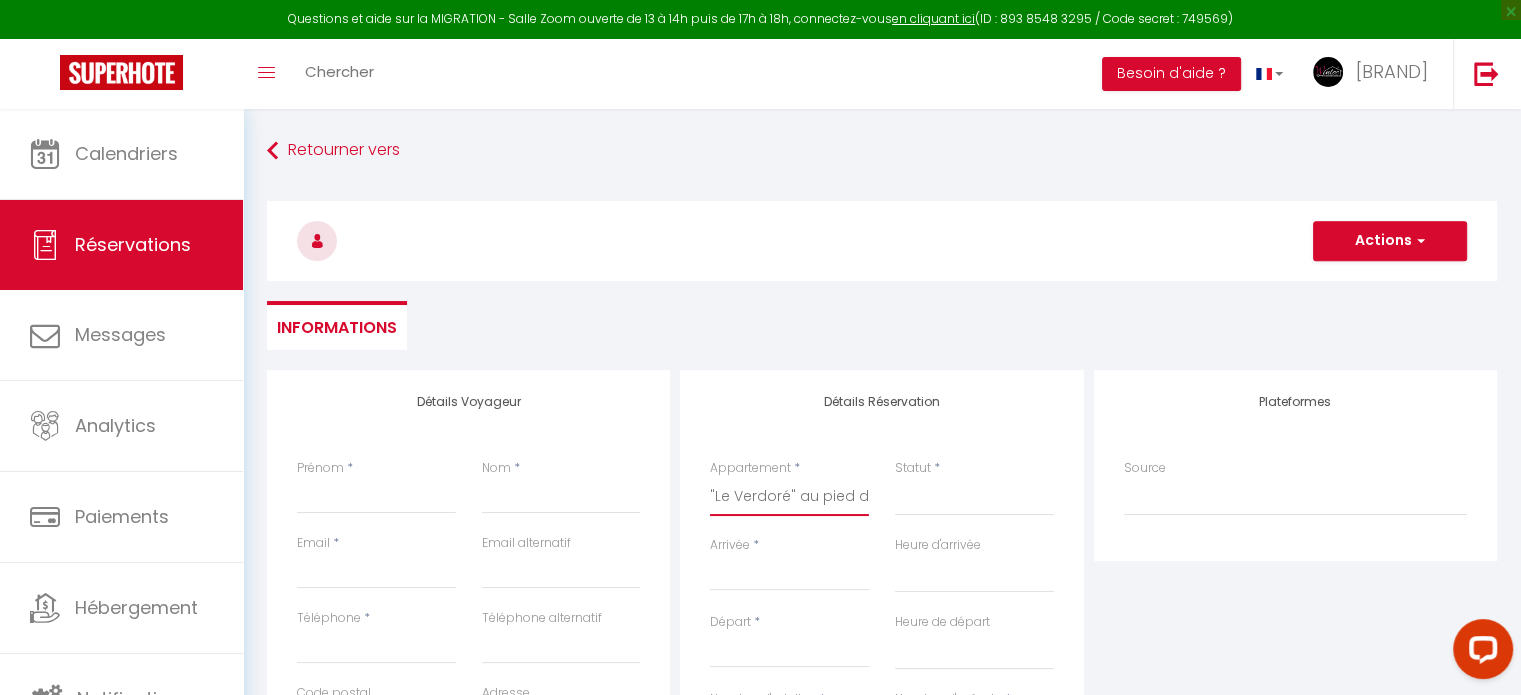 click on "VIRGINIE - Spacieux et douillet T2 au centre BLUSH - Superbe appartement au centre/balcon "Le Verdoré" au pied du centre historique "Le Pompery" à 500m du centre de Valence CHARMANT  · Appartement charmant et spacieux/proche centre COSY · Appartement tout confort, Cosy & Au centre ville VINAY -  "La Perle bleu" Centre ville Valence/Proche gare LAURA · Appart' Chaleureux/balcon/Gare SYLVAIN - Appartement Indépendant/tout confort avec terrasse ST PERAY · Chaleureux T3 avec terrasse/ Proche Valence ST PERAY 2 - Appartement Spacieux et Lumineux/Proche Valence "Le Victor Hugo": Central, Elégant, Panoramique" at bounding box center (789, 497) 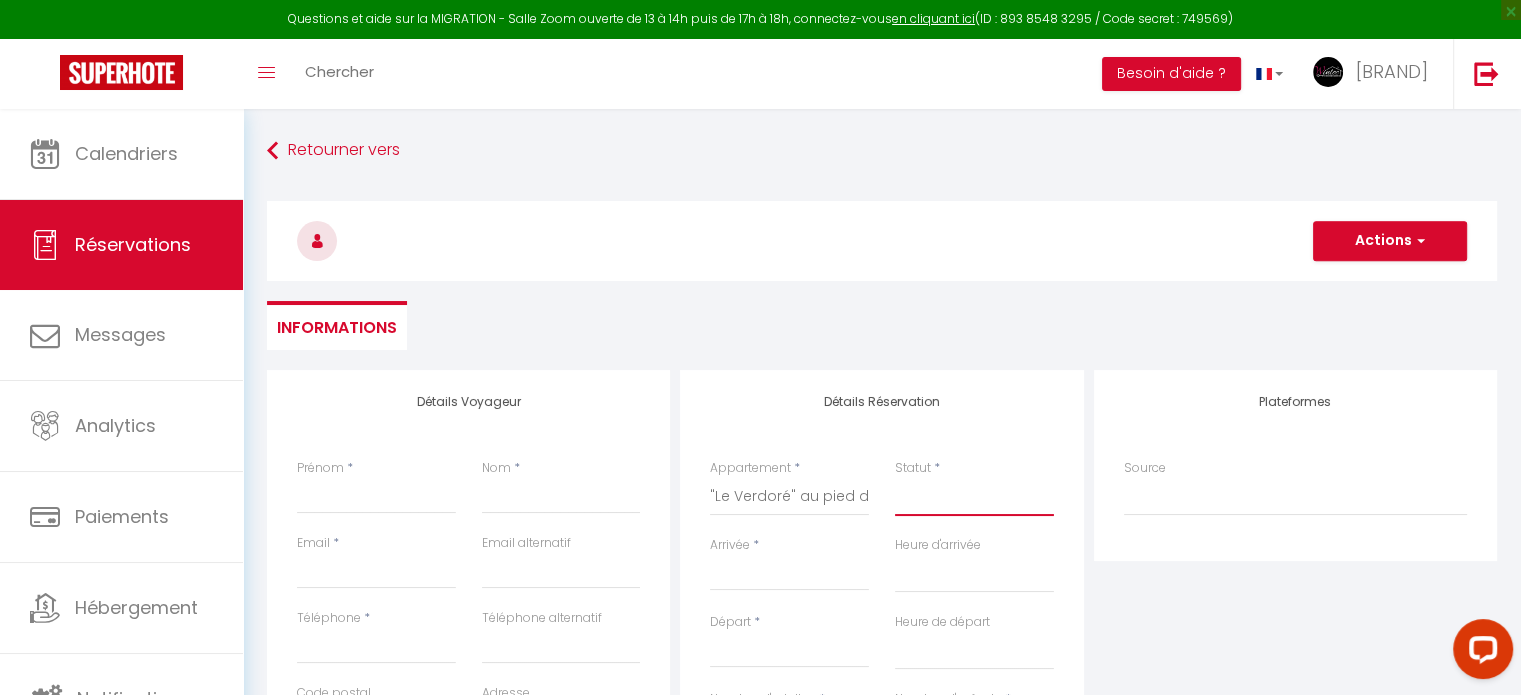 click on "Confirmé Non Confirmé Annulé Annulé par le voyageur No Show Request" at bounding box center (974, 497) 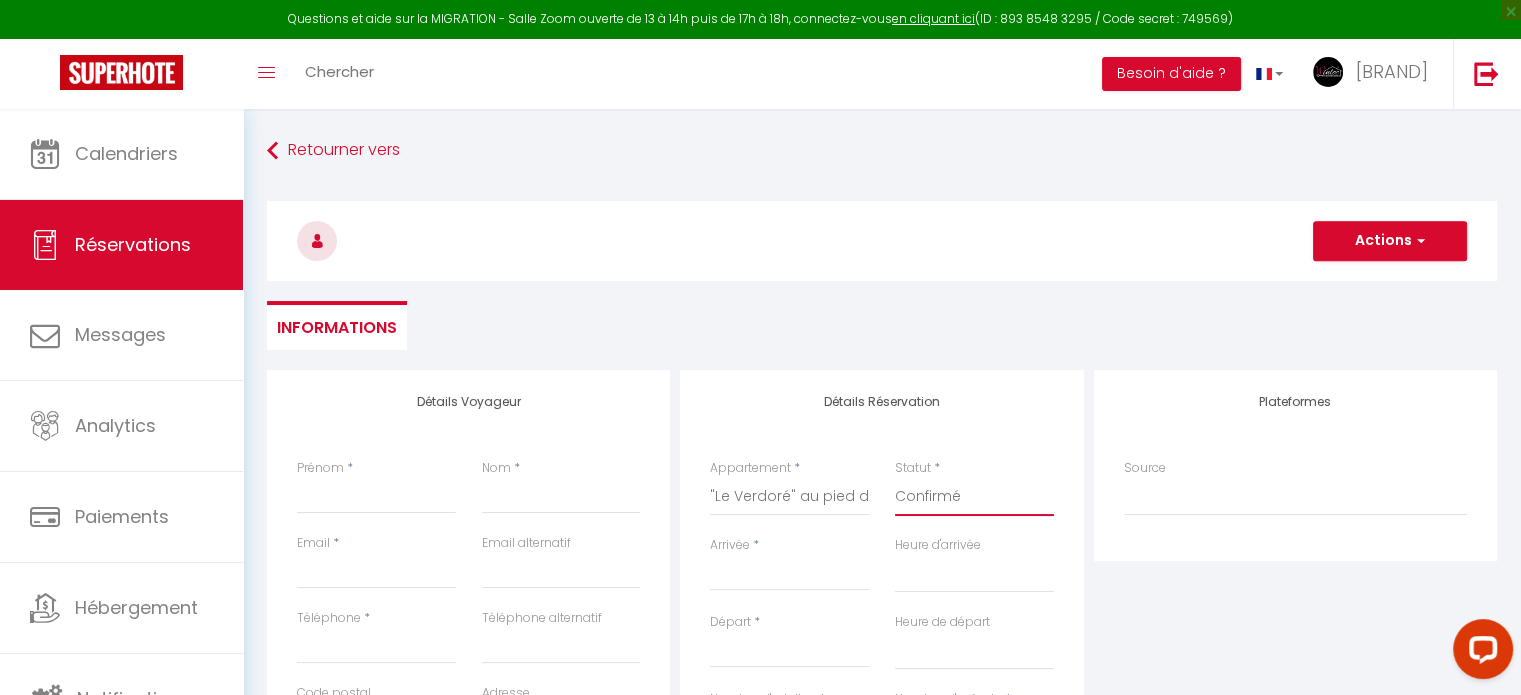 click on "Confirmé Non Confirmé Annulé Annulé par le voyageur No Show Request" at bounding box center [974, 497] 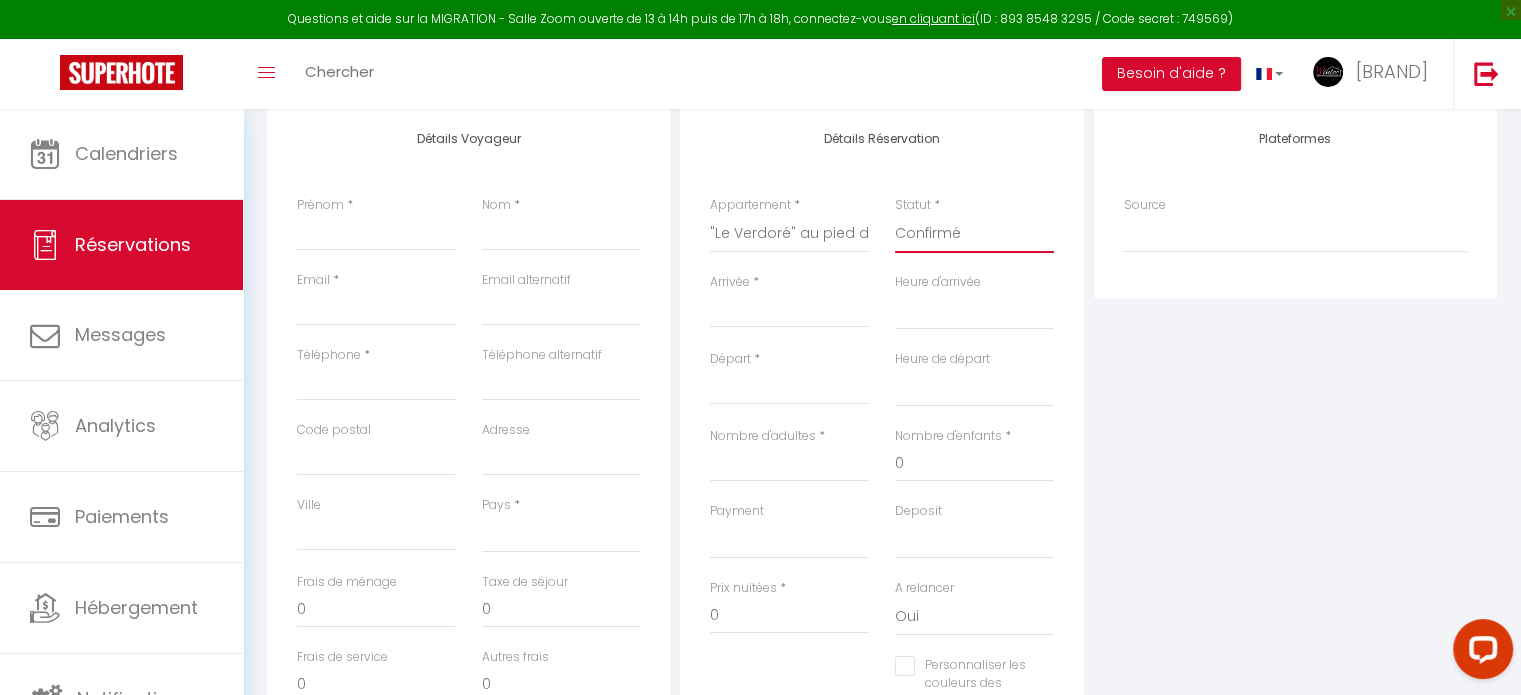 scroll, scrollTop: 264, scrollLeft: 0, axis: vertical 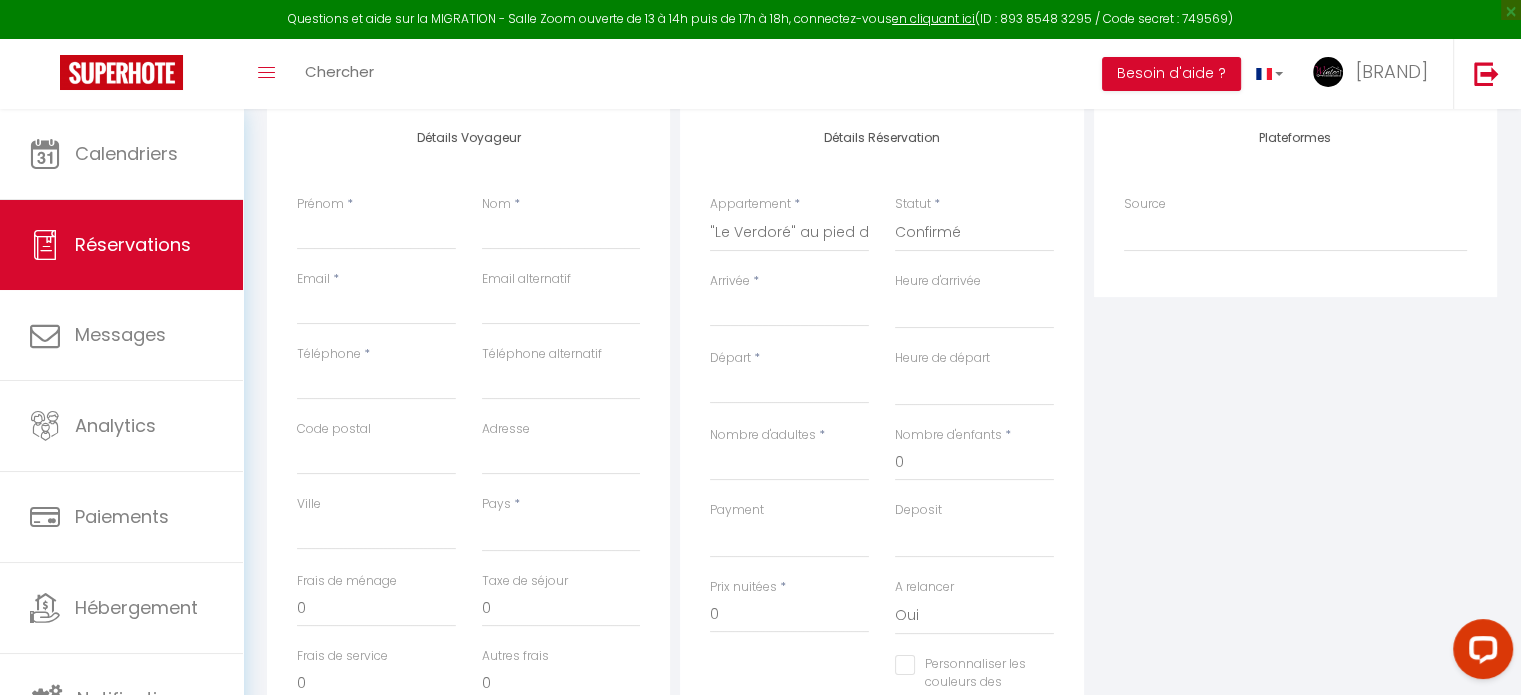 click on "Arrivée" at bounding box center [789, 311] 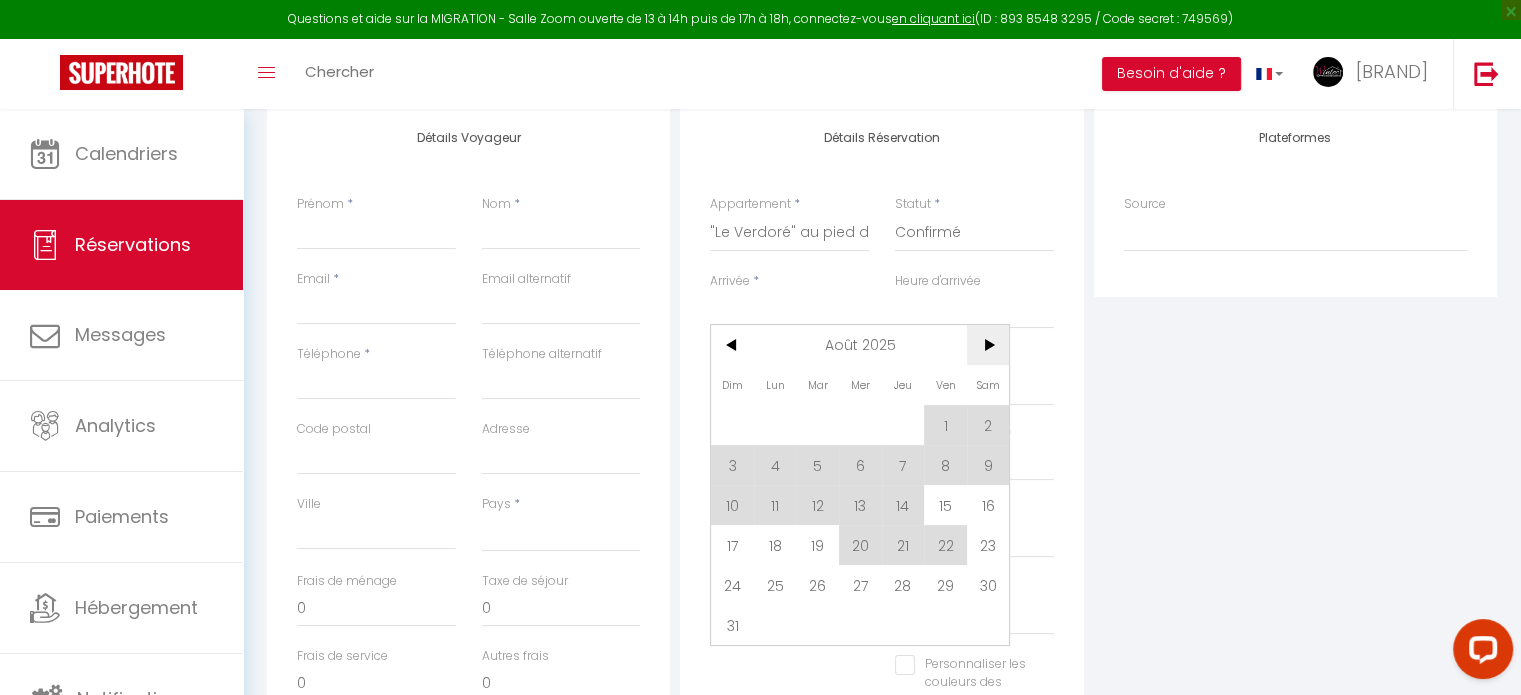 click on ">" at bounding box center [988, 345] 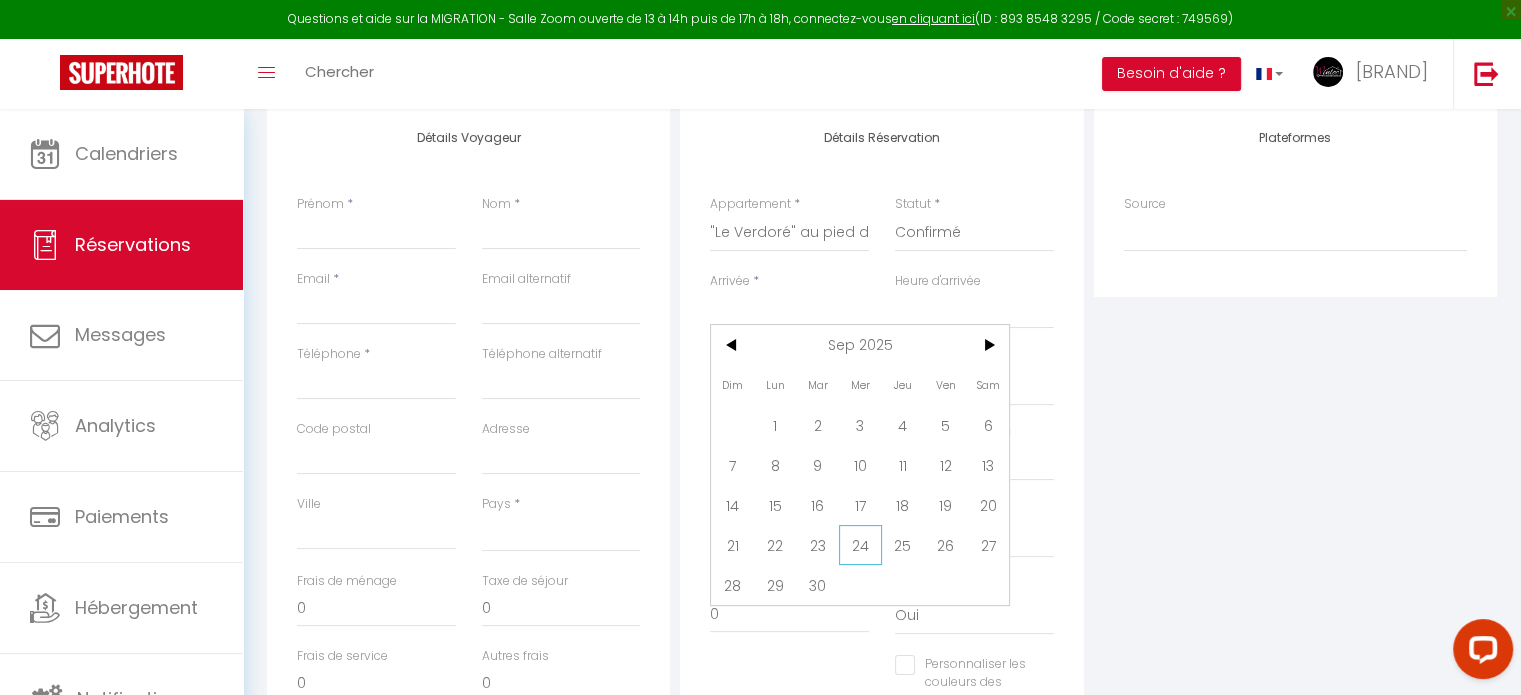 click on "24" at bounding box center (860, 545) 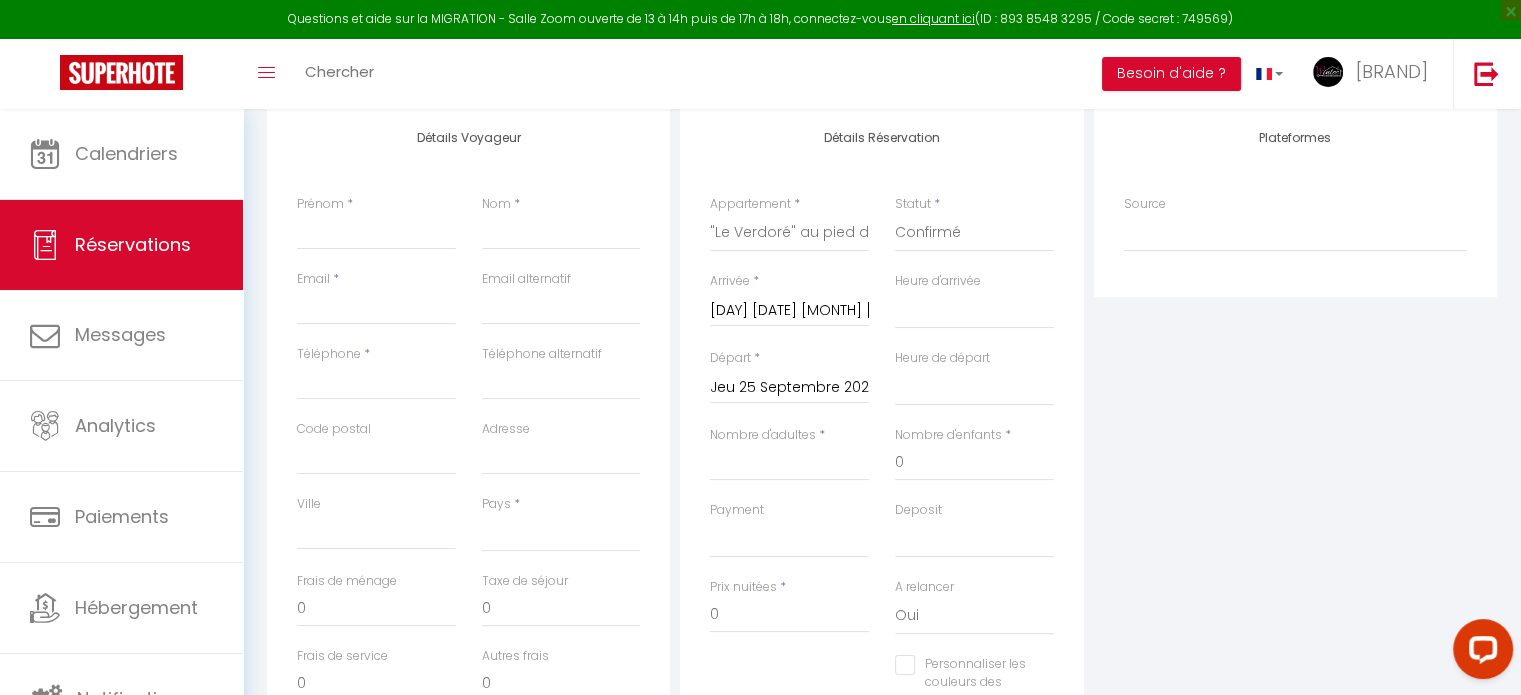 click on "Jeu 25 Septembre 2025" at bounding box center [789, 388] 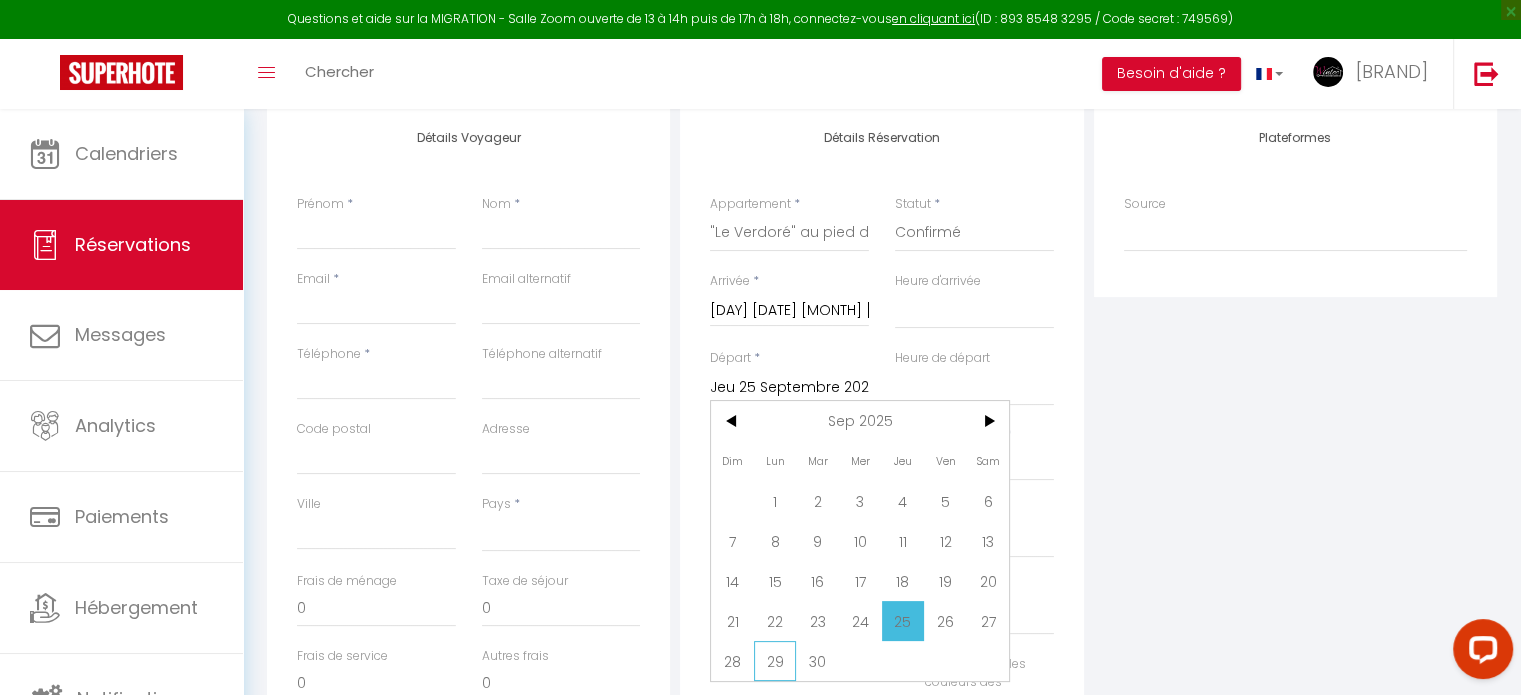 click on "29" at bounding box center (775, 661) 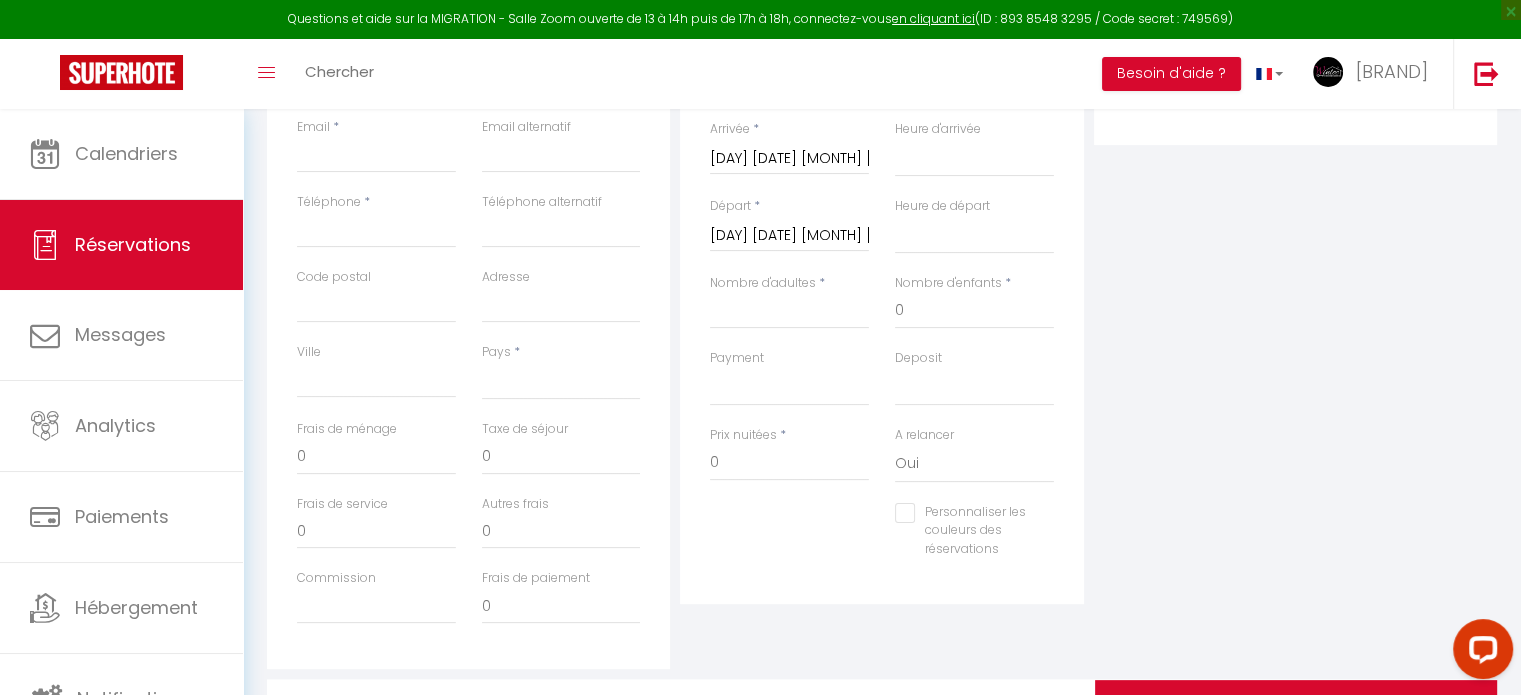 scroll, scrollTop: 424, scrollLeft: 0, axis: vertical 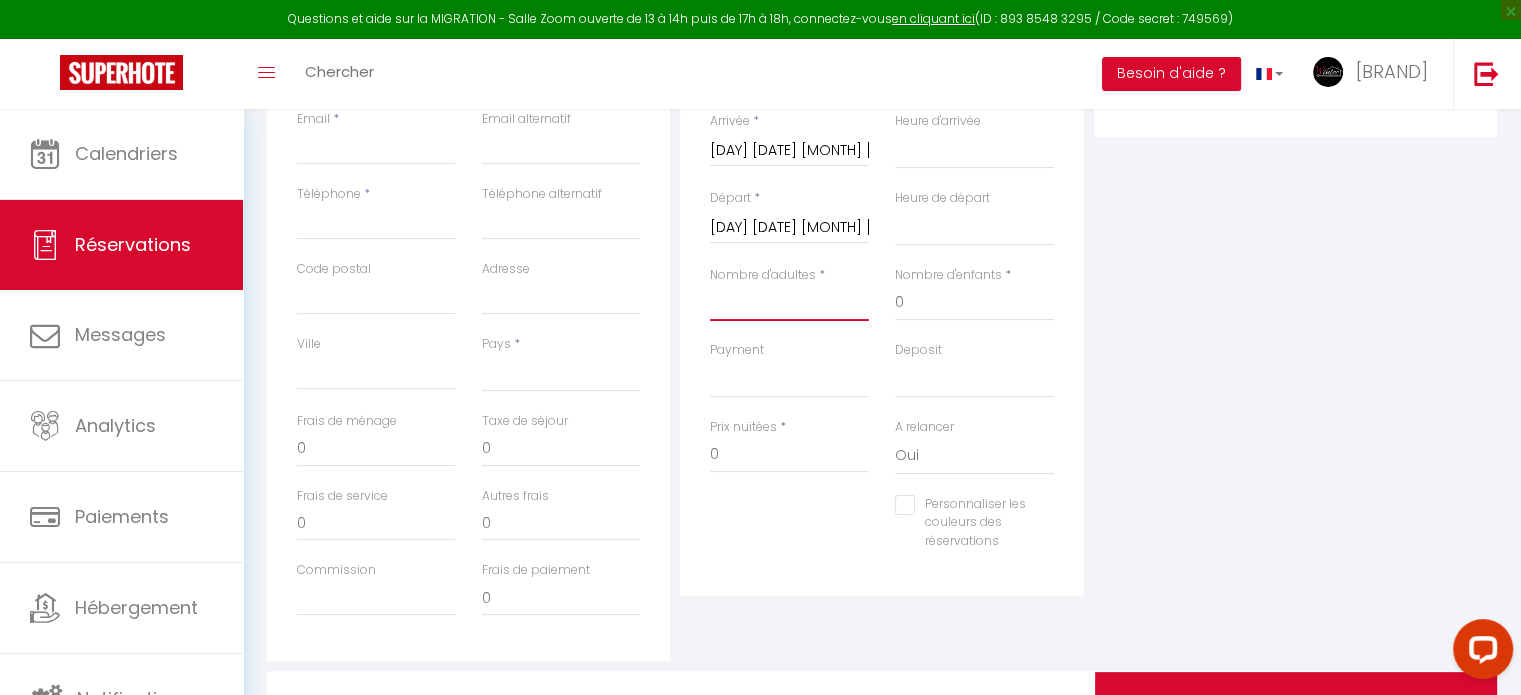 click on "Nombre d'adultes" at bounding box center [789, 303] 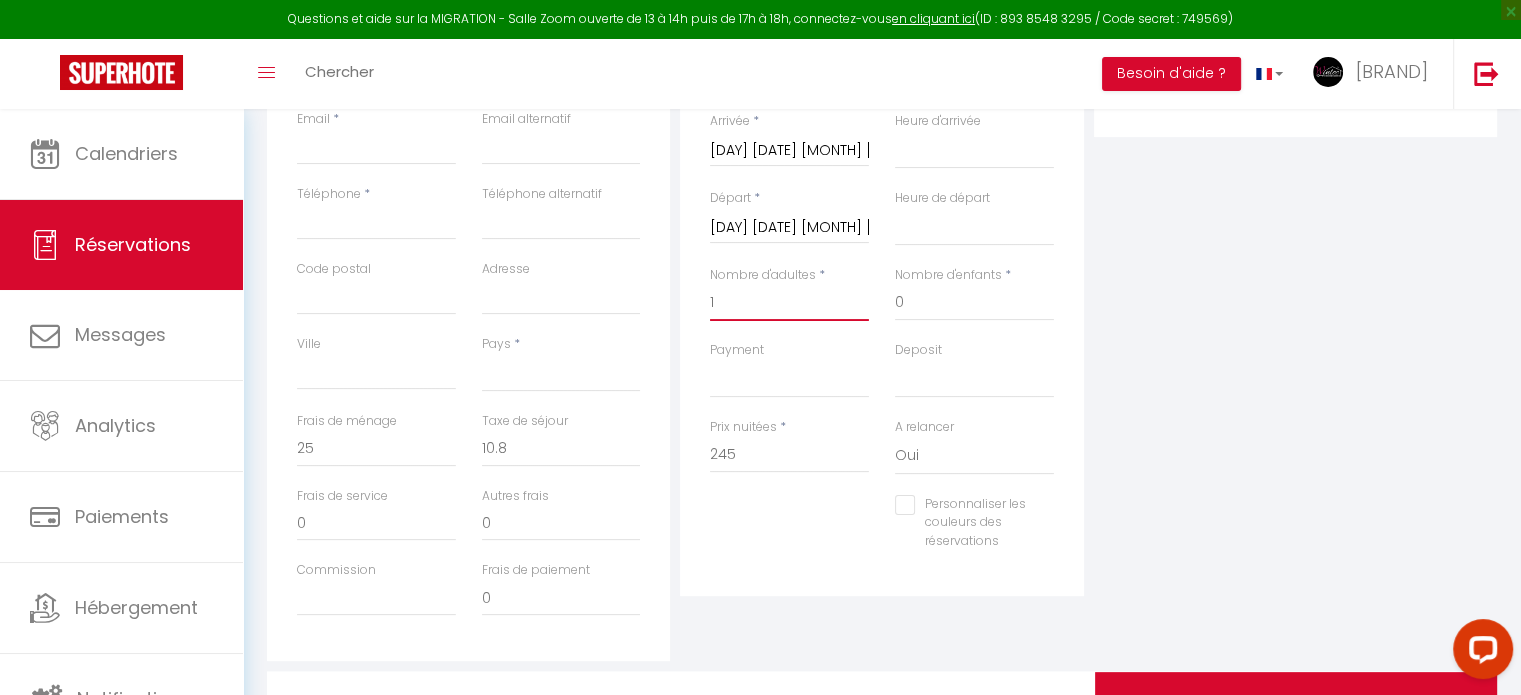 scroll, scrollTop: 529, scrollLeft: 0, axis: vertical 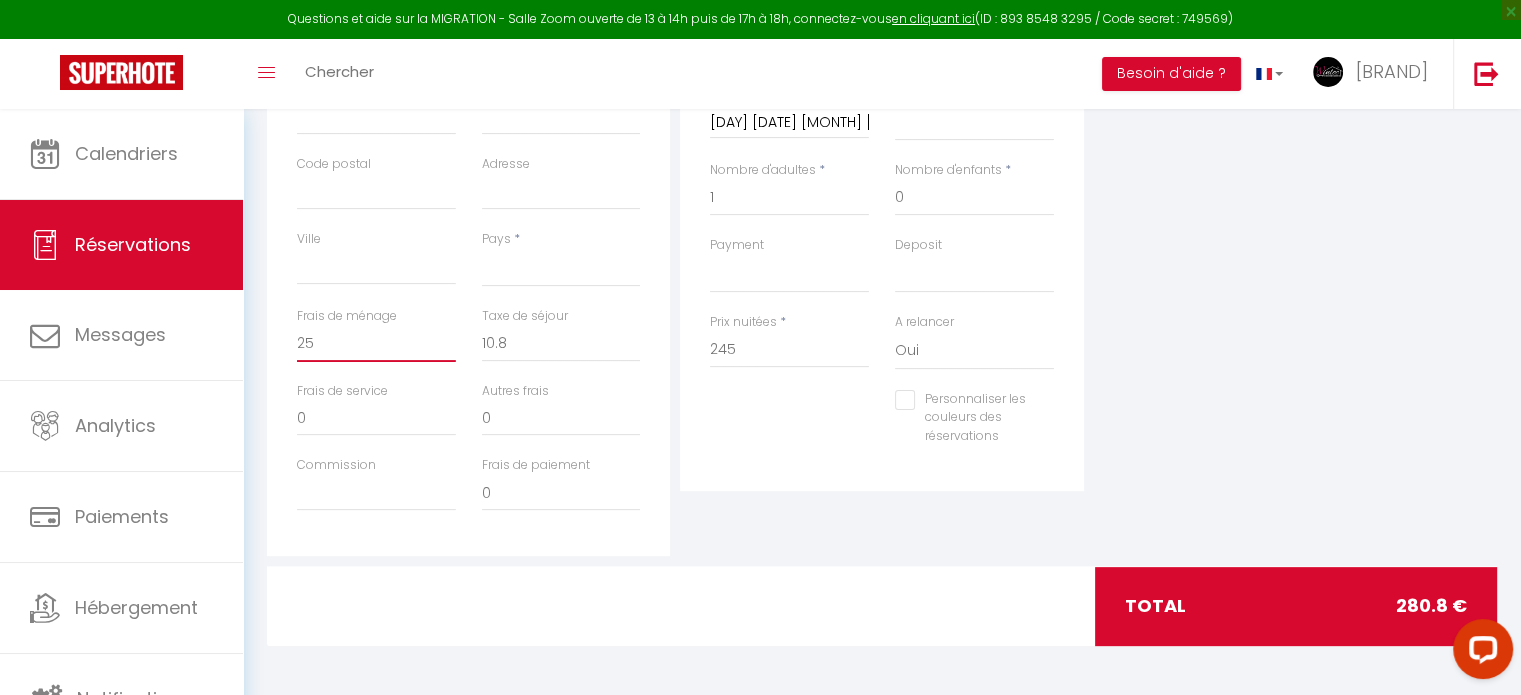 click on "25" at bounding box center (376, 344) 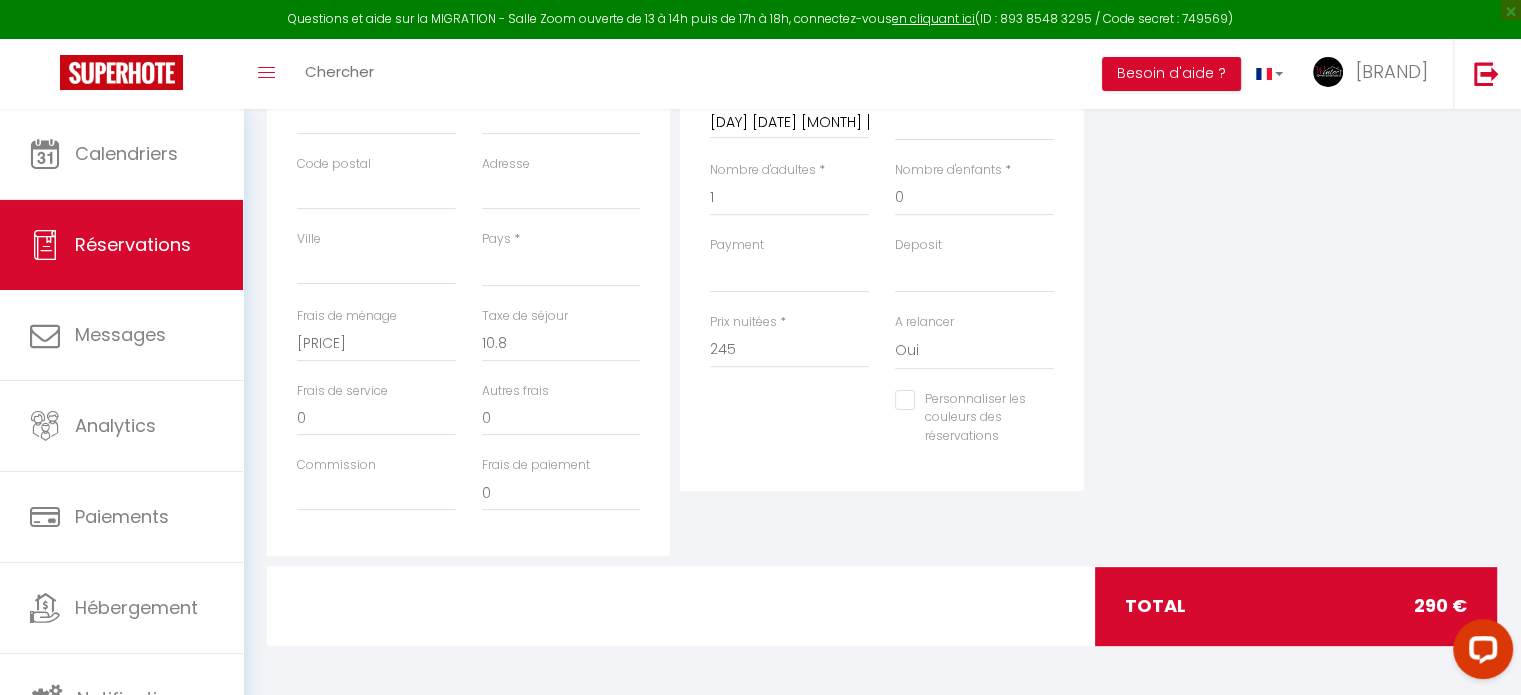 click on "Plateformes    Source
Direct
Airbnb.com
Booking.com
Chalet montagne
Expedia
Gite de France
Homeaway
Homeaway iCal
Homeaway.com
Hotels.com
Housetrip.com
Ical" at bounding box center (1295, 198) 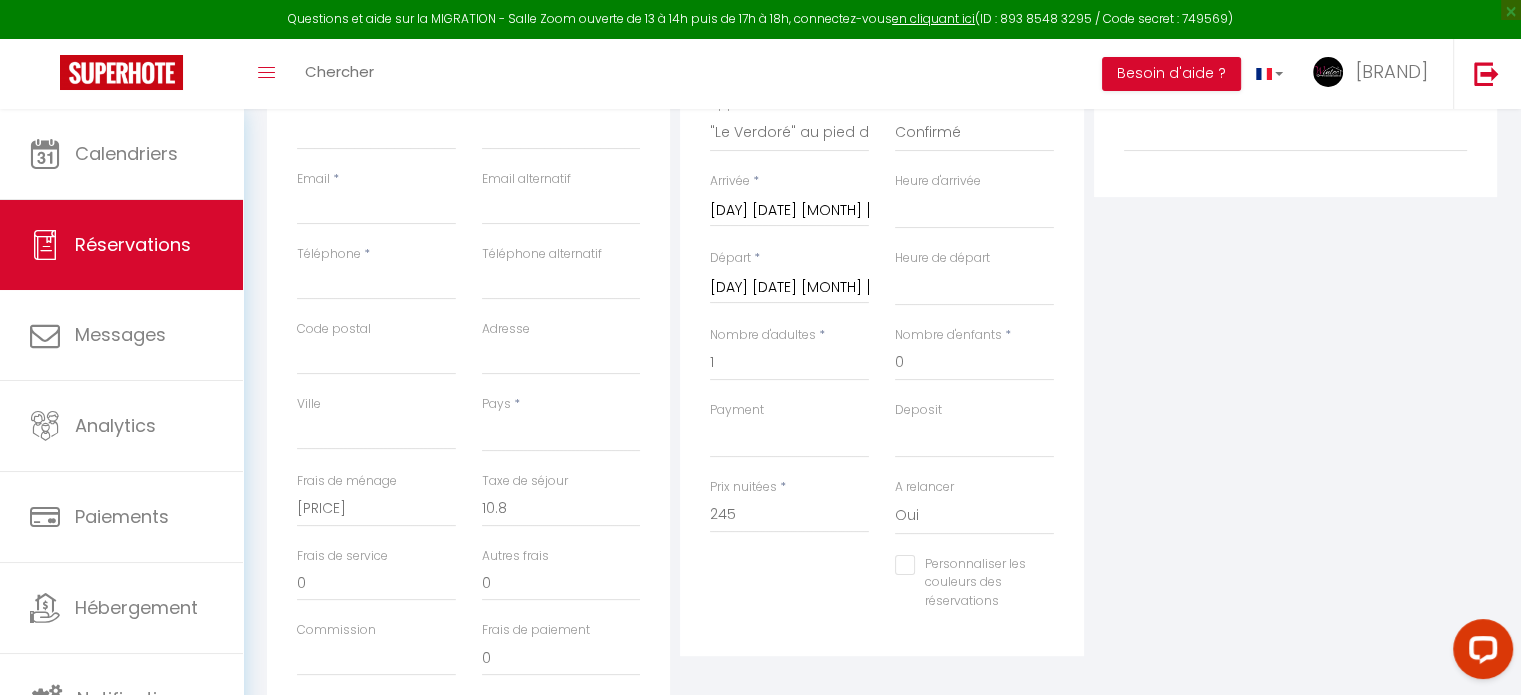 scroll, scrollTop: 0, scrollLeft: 0, axis: both 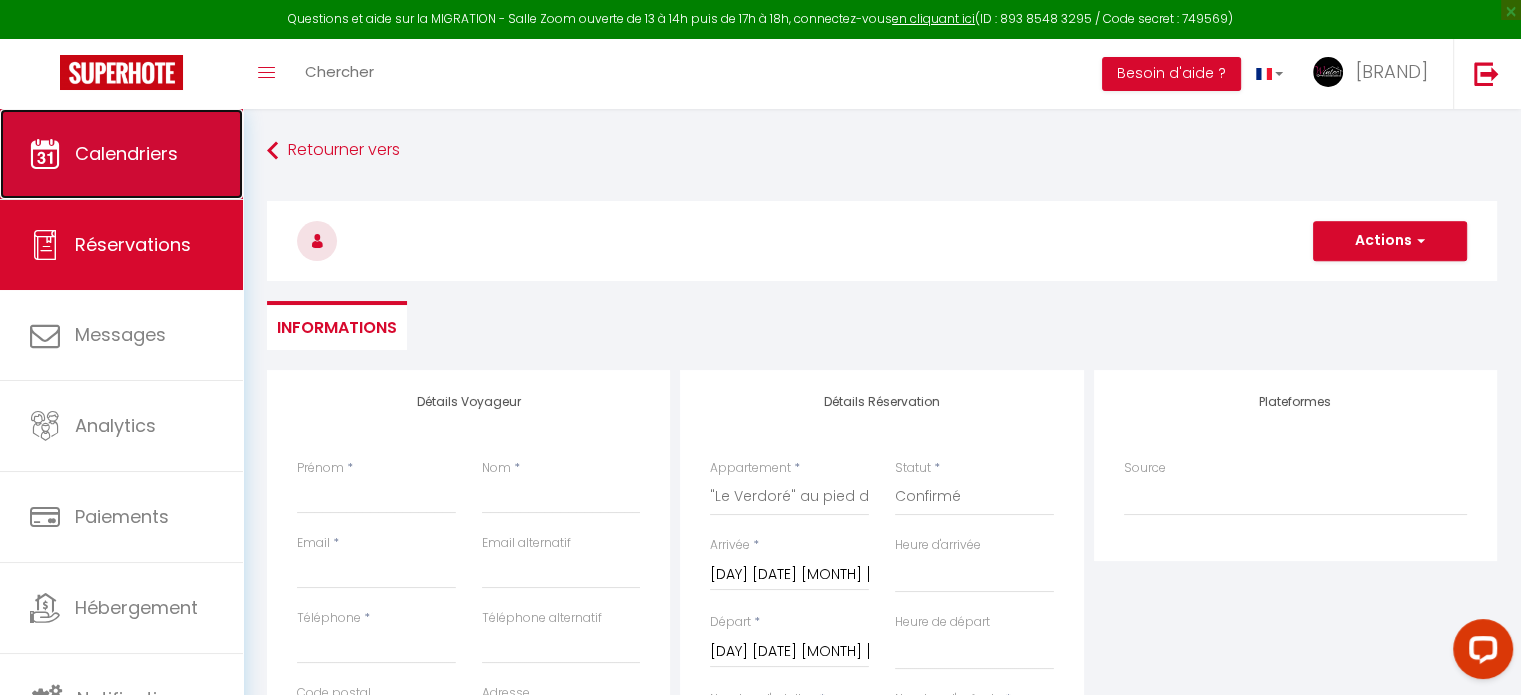 click on "Calendriers" at bounding box center (121, 154) 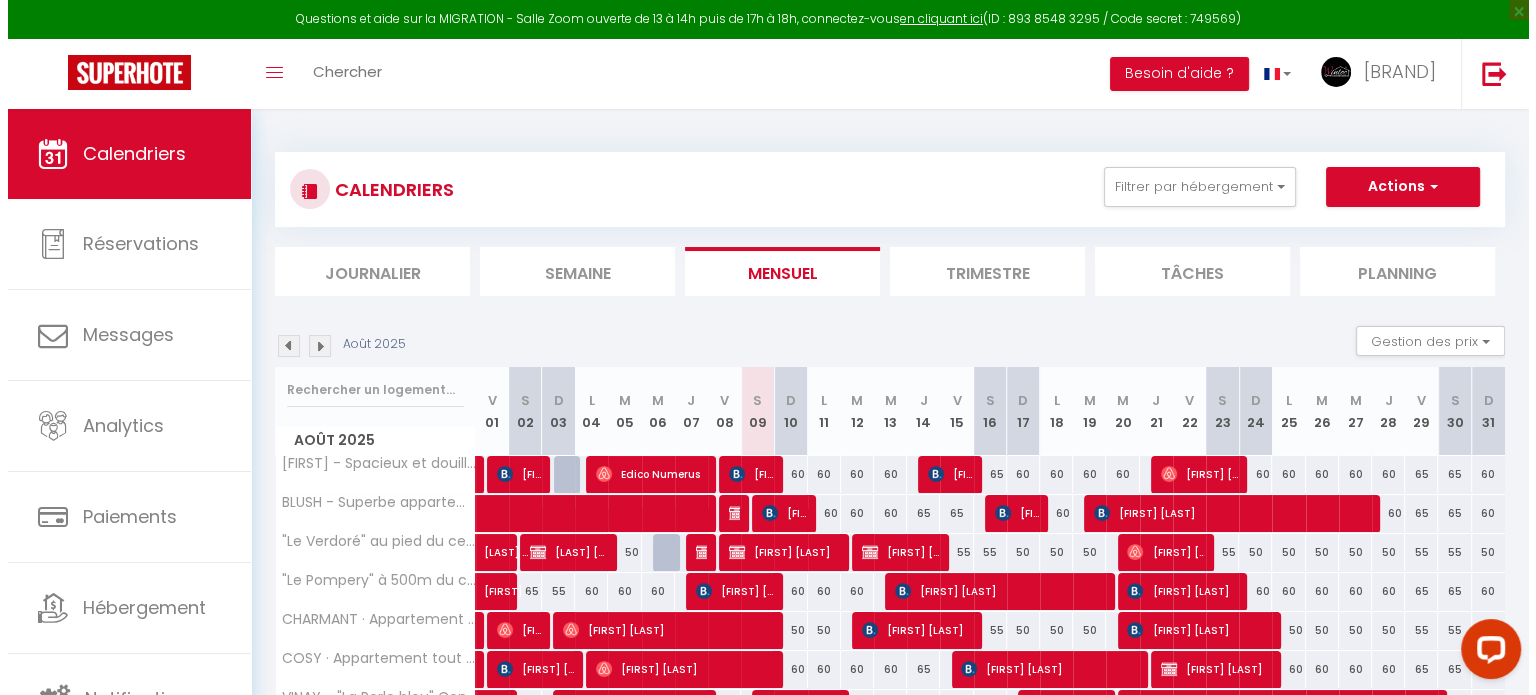 scroll, scrollTop: 278, scrollLeft: 0, axis: vertical 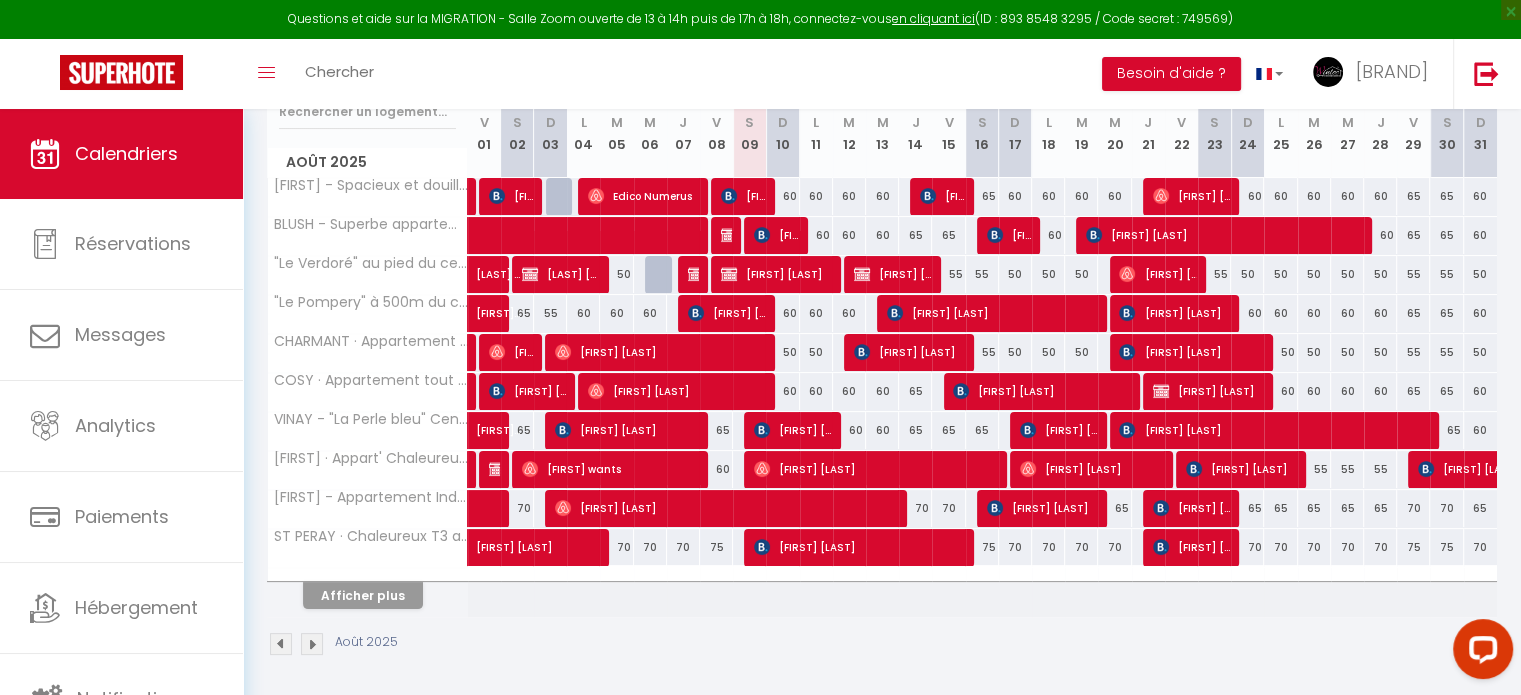 click on "Afficher plus" at bounding box center (368, 592) 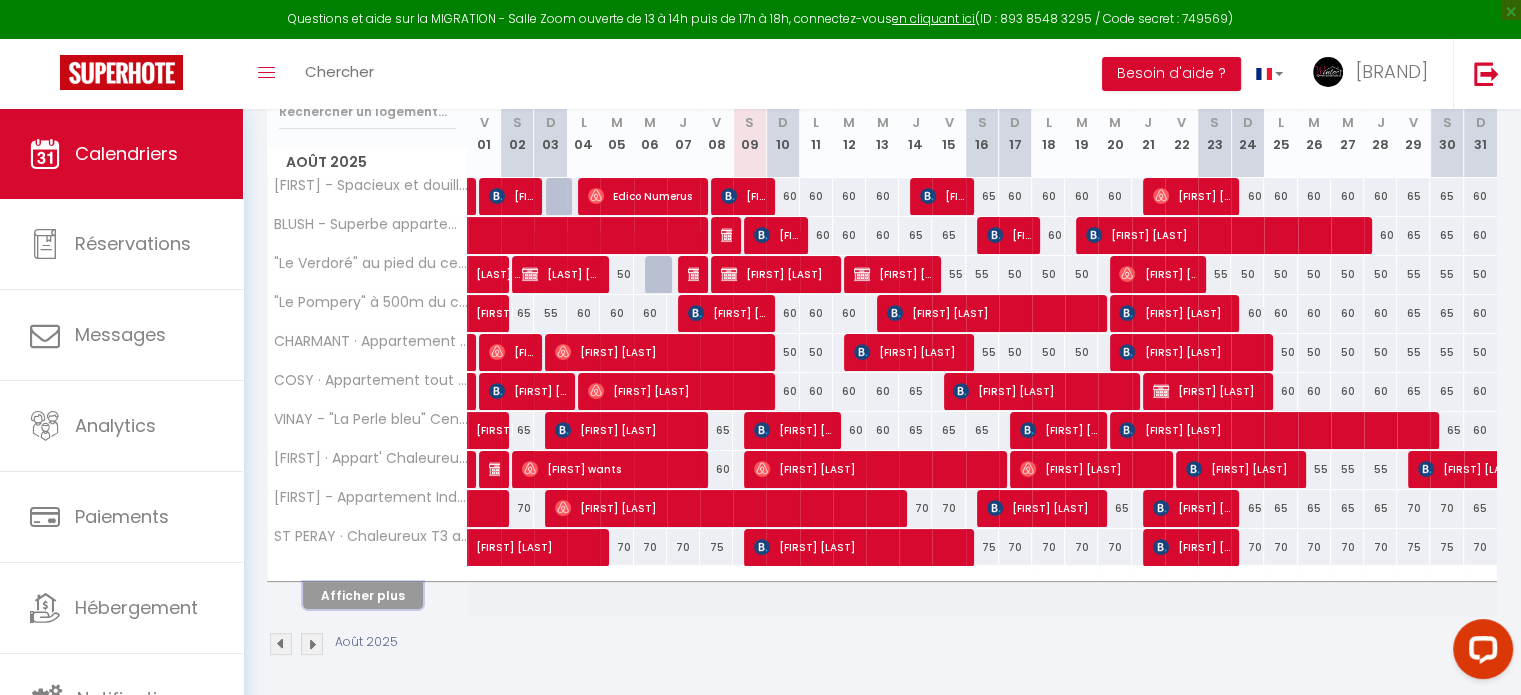 click on "Afficher plus" at bounding box center (363, 595) 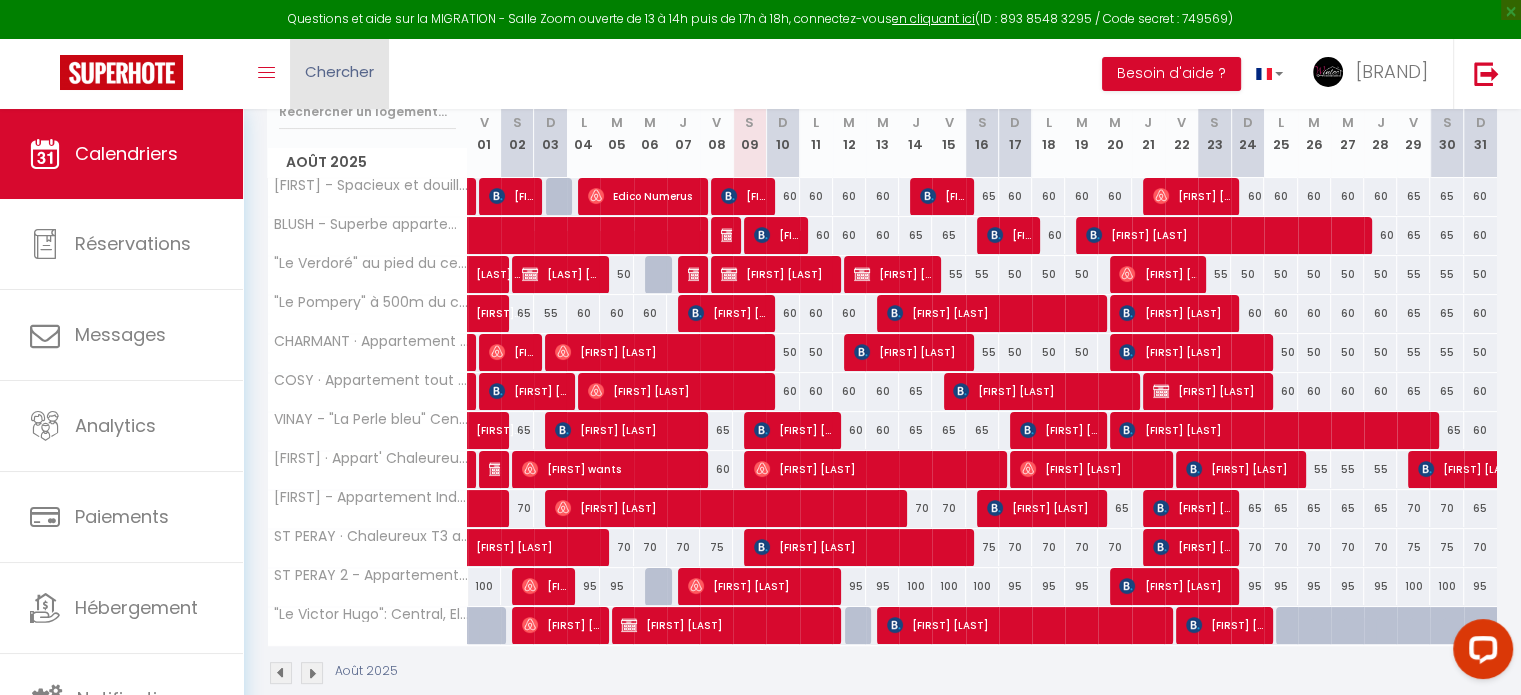 click on "Chercher" at bounding box center [339, 74] 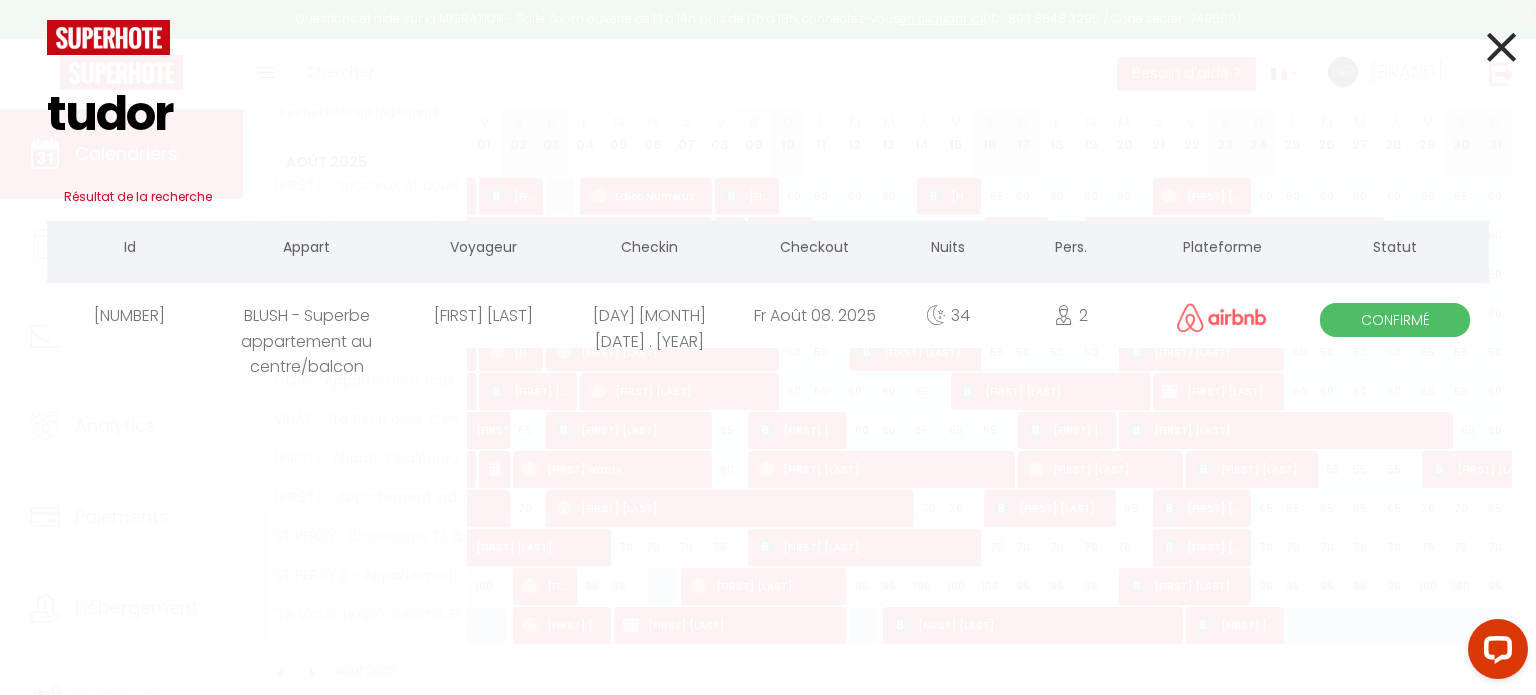 click on "Tudor Coroi" at bounding box center [483, 315] 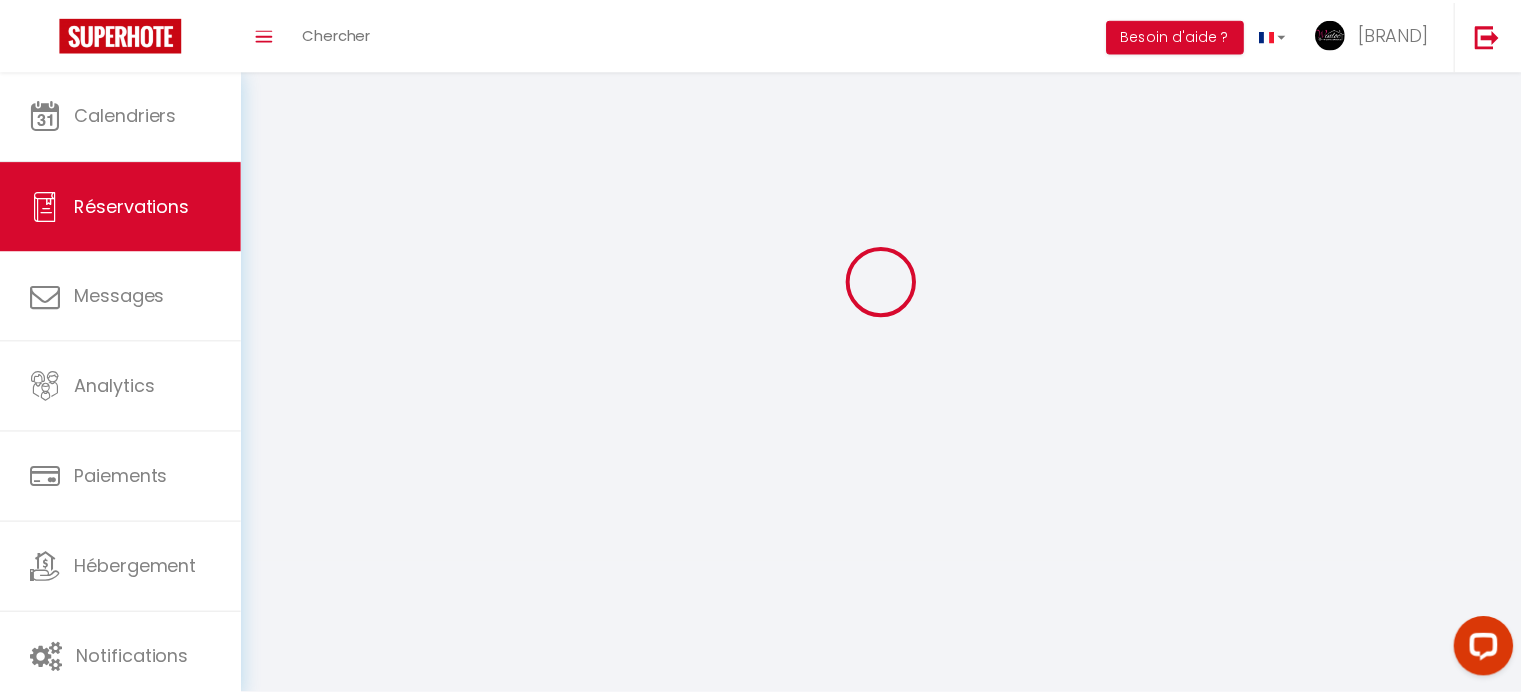scroll, scrollTop: 0, scrollLeft: 0, axis: both 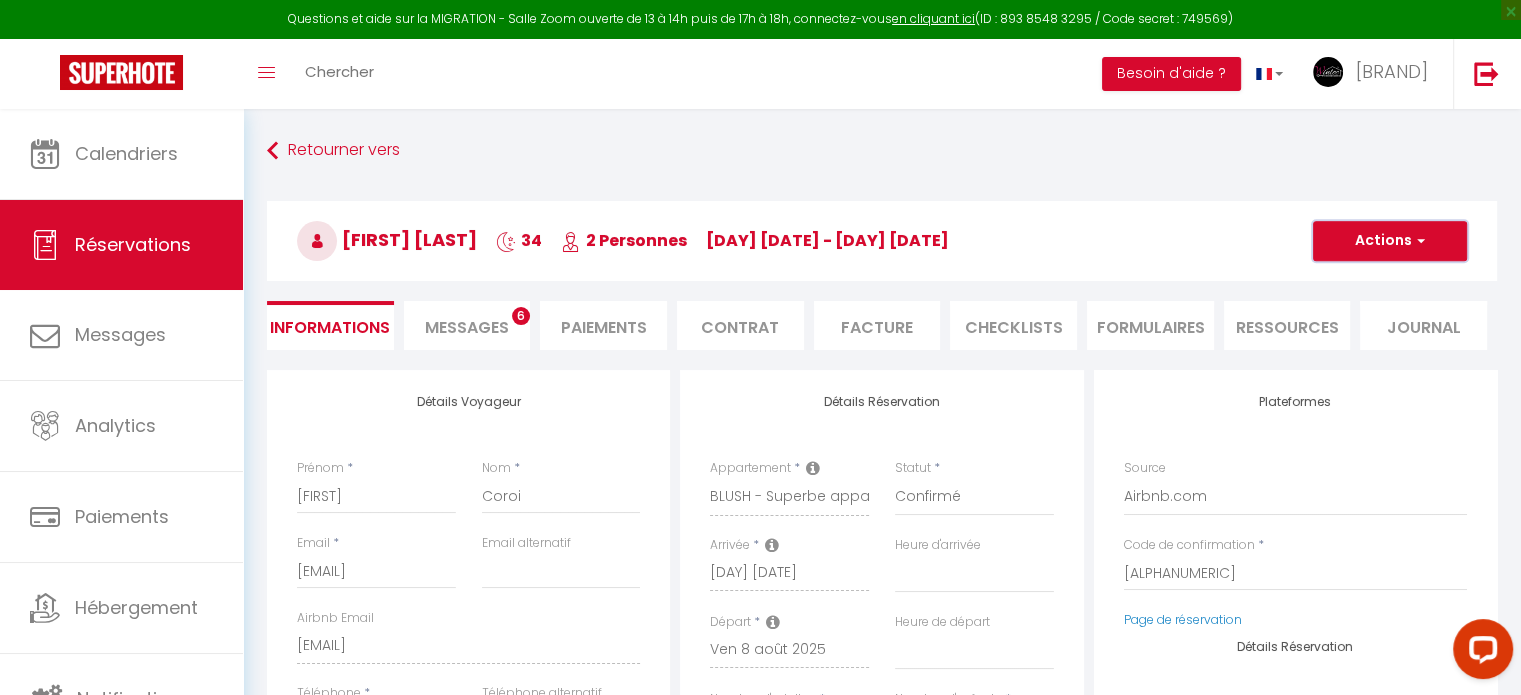click at bounding box center [1418, 241] 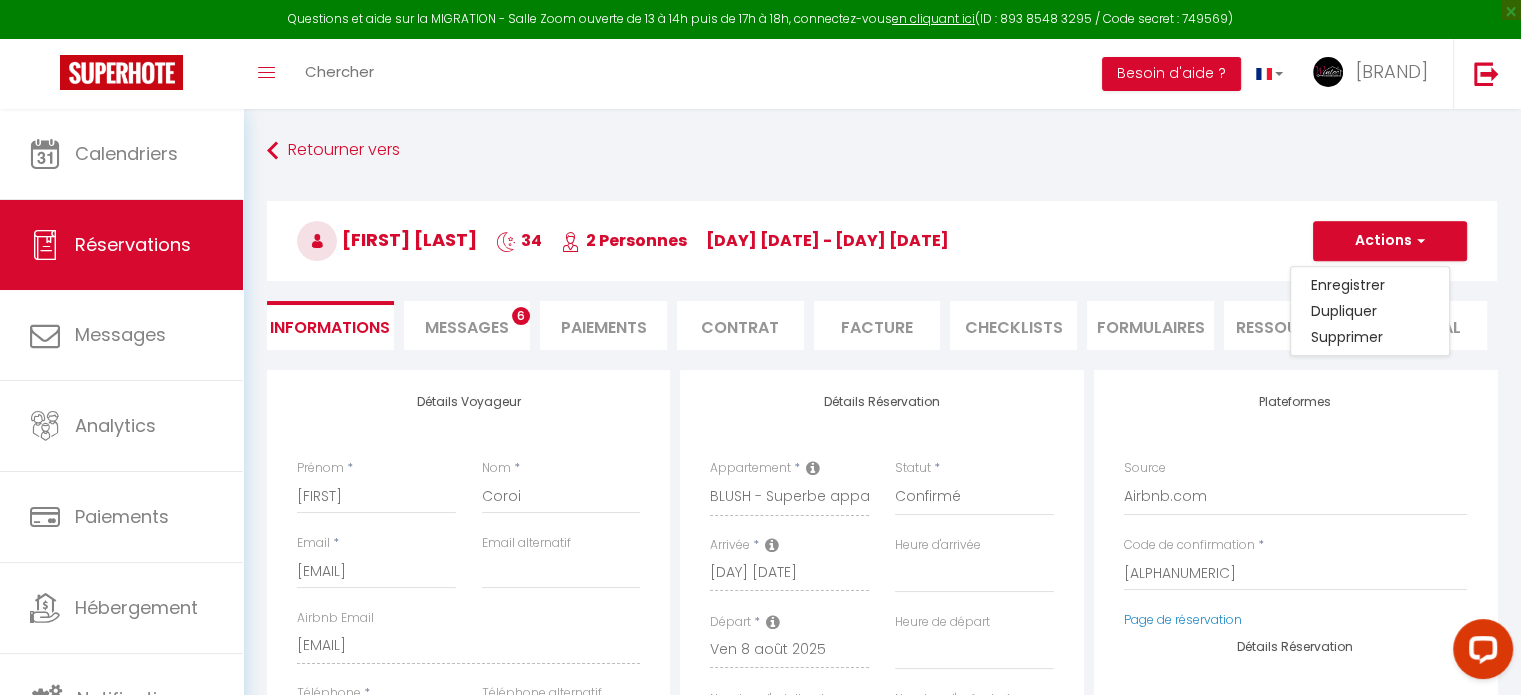 click on "Paiements" at bounding box center [603, 325] 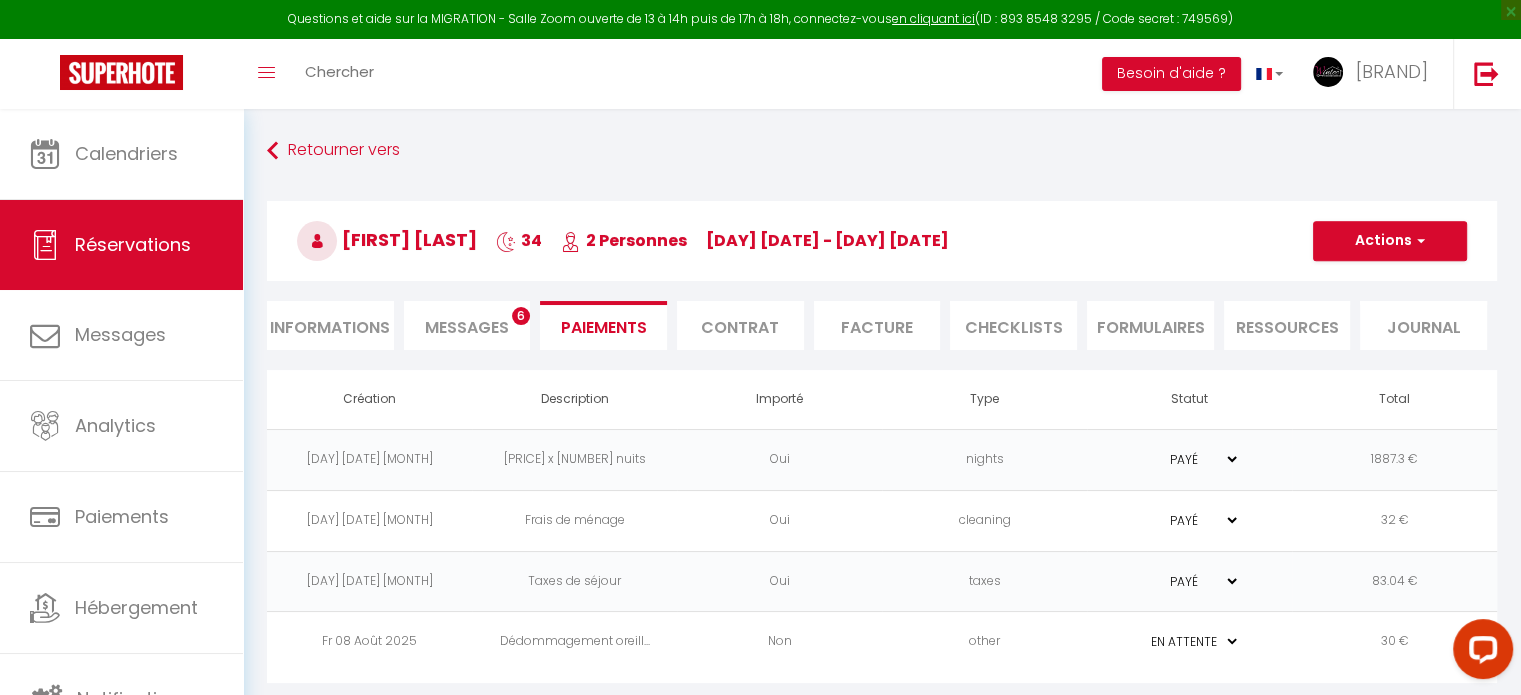 scroll, scrollTop: 108, scrollLeft: 0, axis: vertical 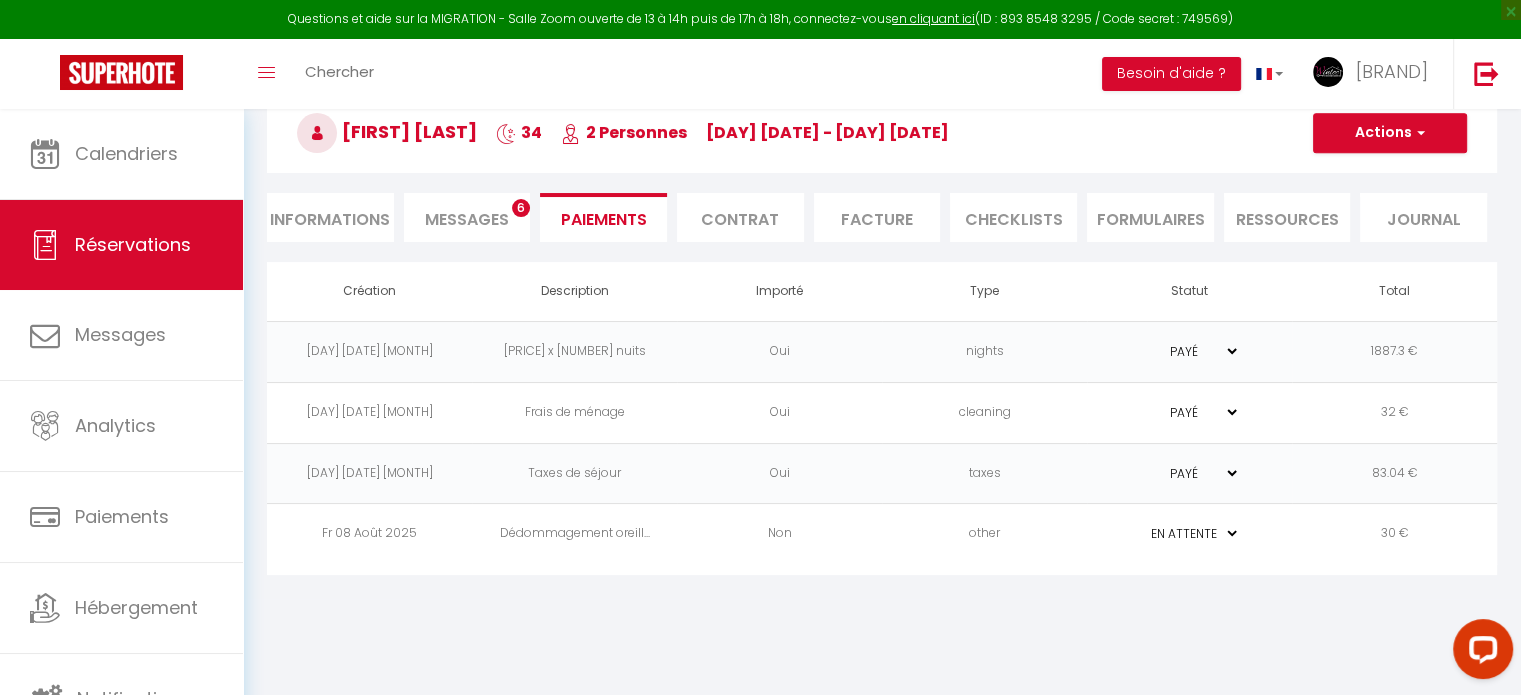 click on "30 €" at bounding box center [1394, 534] 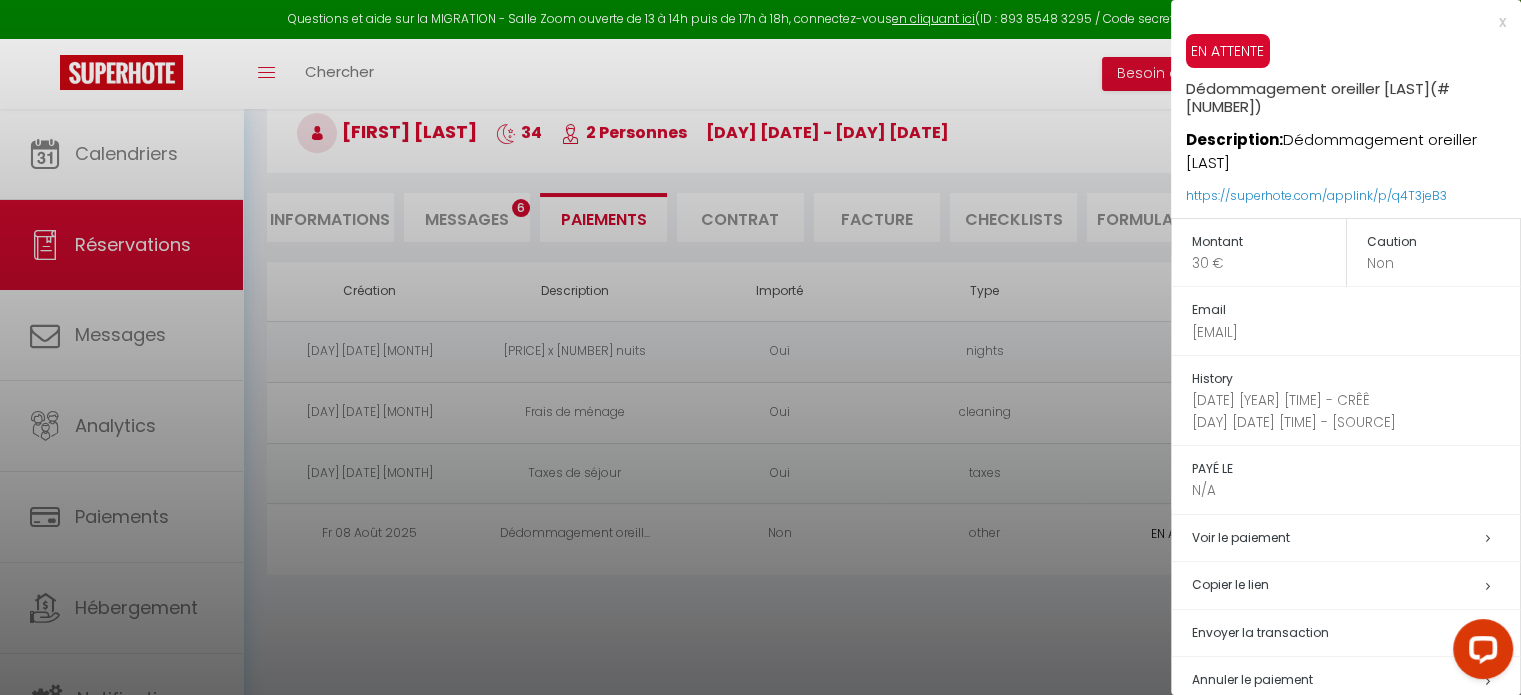 scroll, scrollTop: 32, scrollLeft: 0, axis: vertical 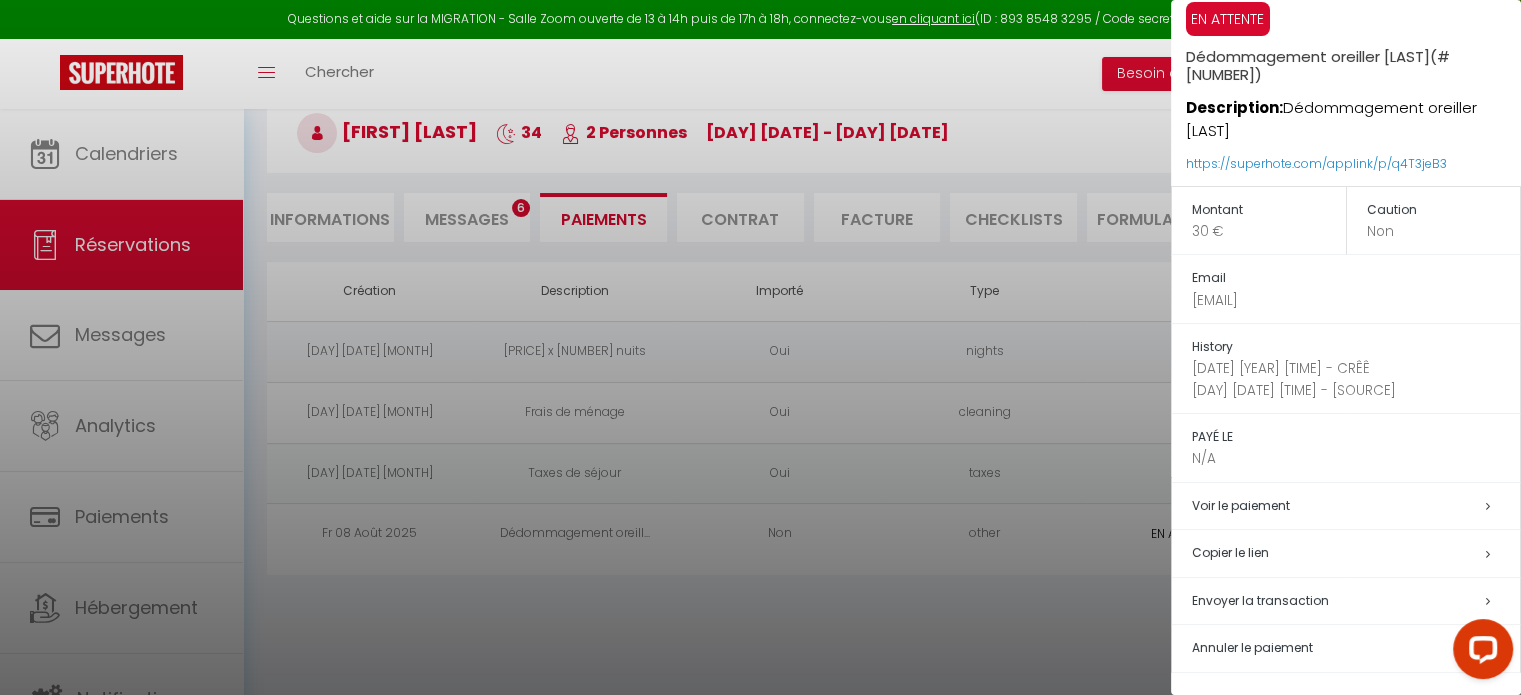 click on "Annuler le paiement" at bounding box center (1252, 647) 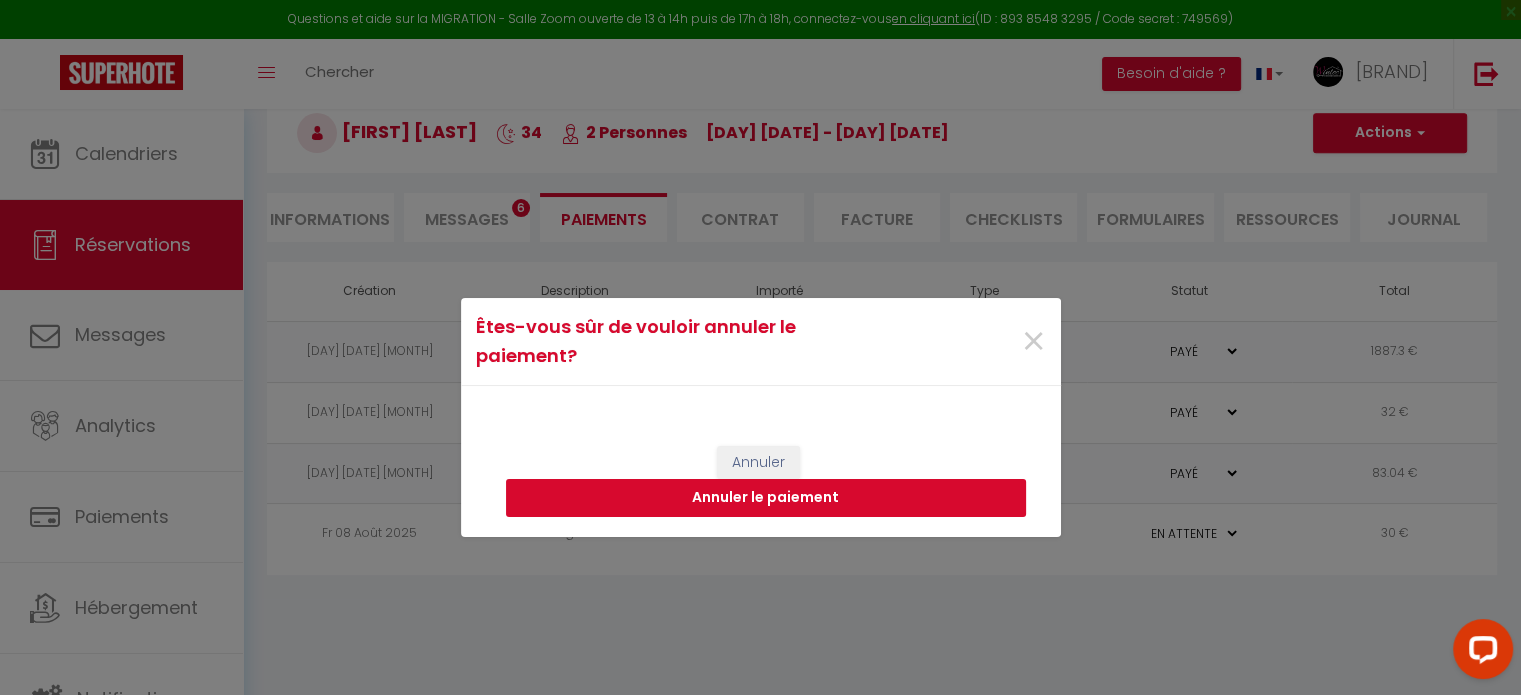 click on "Annuler le paiement" at bounding box center (766, 498) 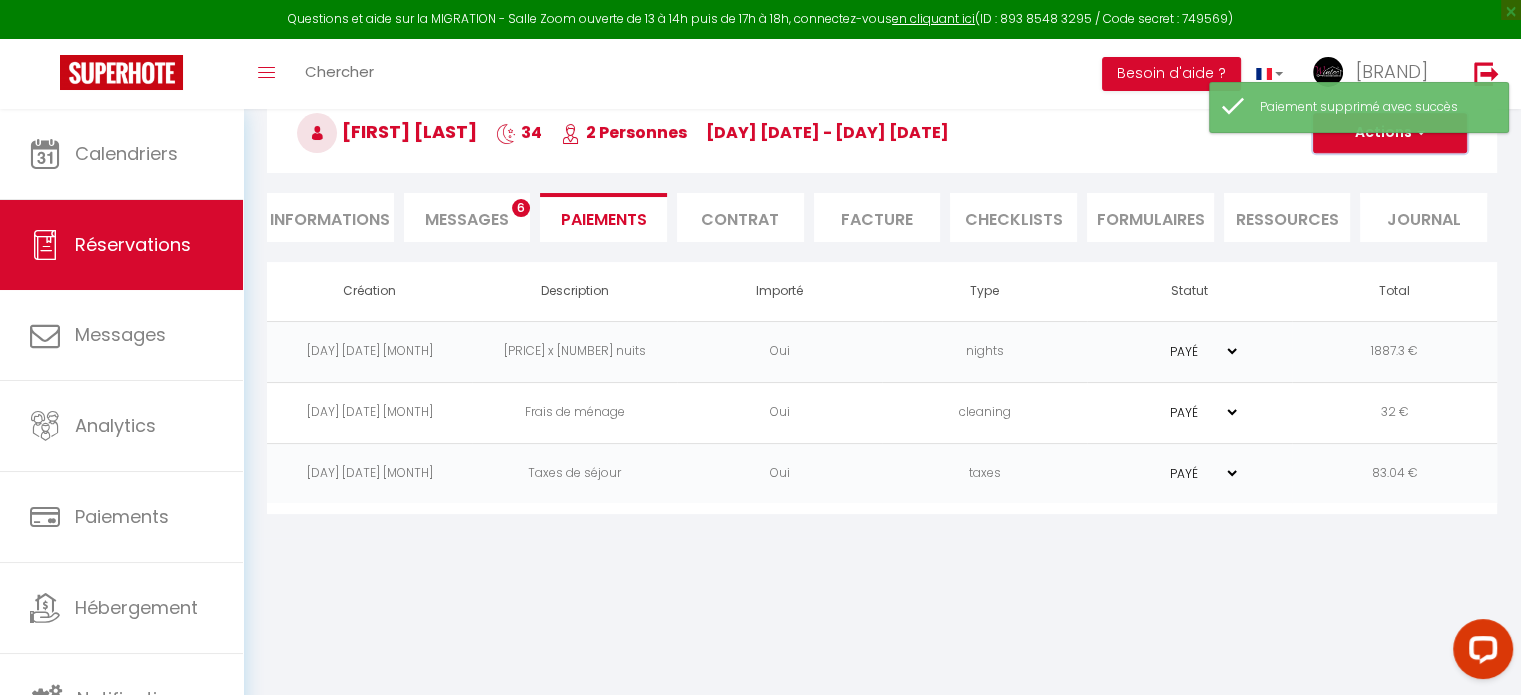 click on "Actions" at bounding box center [1390, 133] 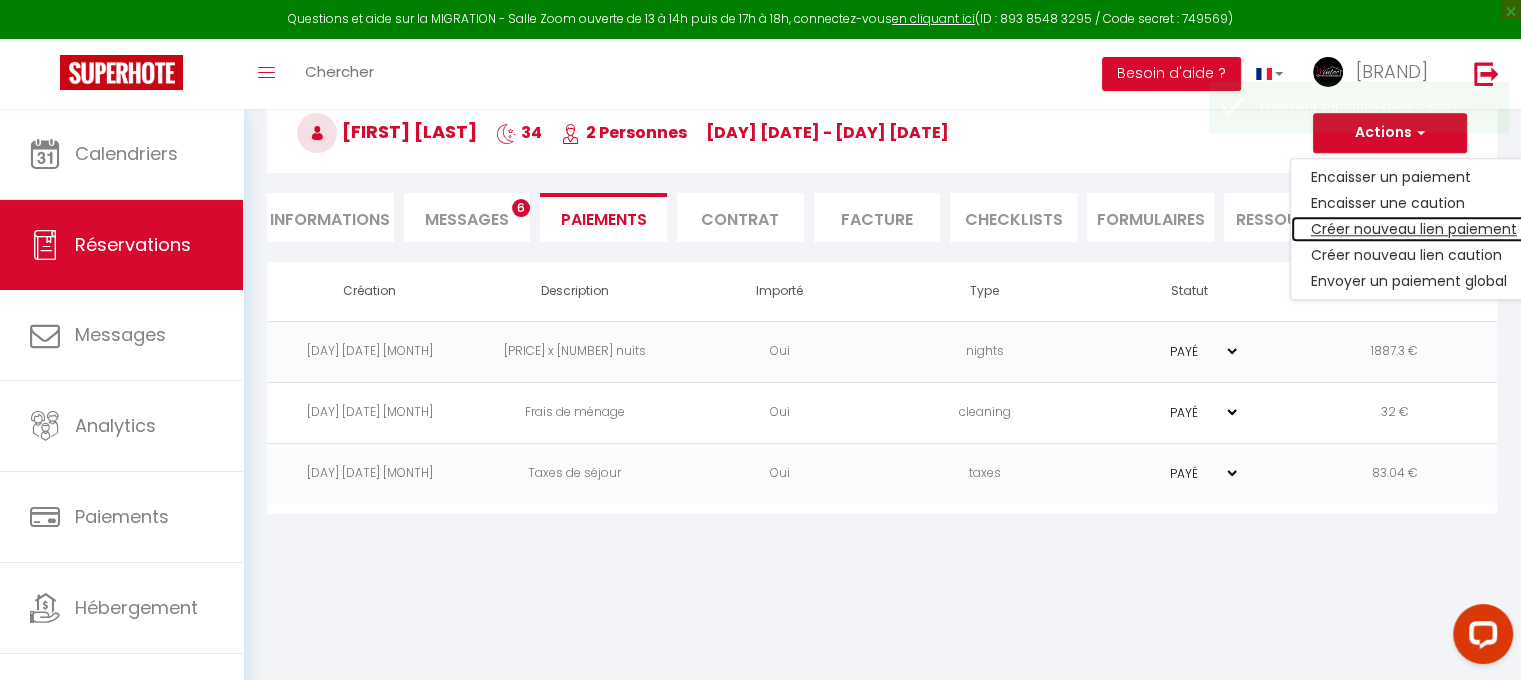 click on "Créer nouveau lien paiement" at bounding box center [1414, 229] 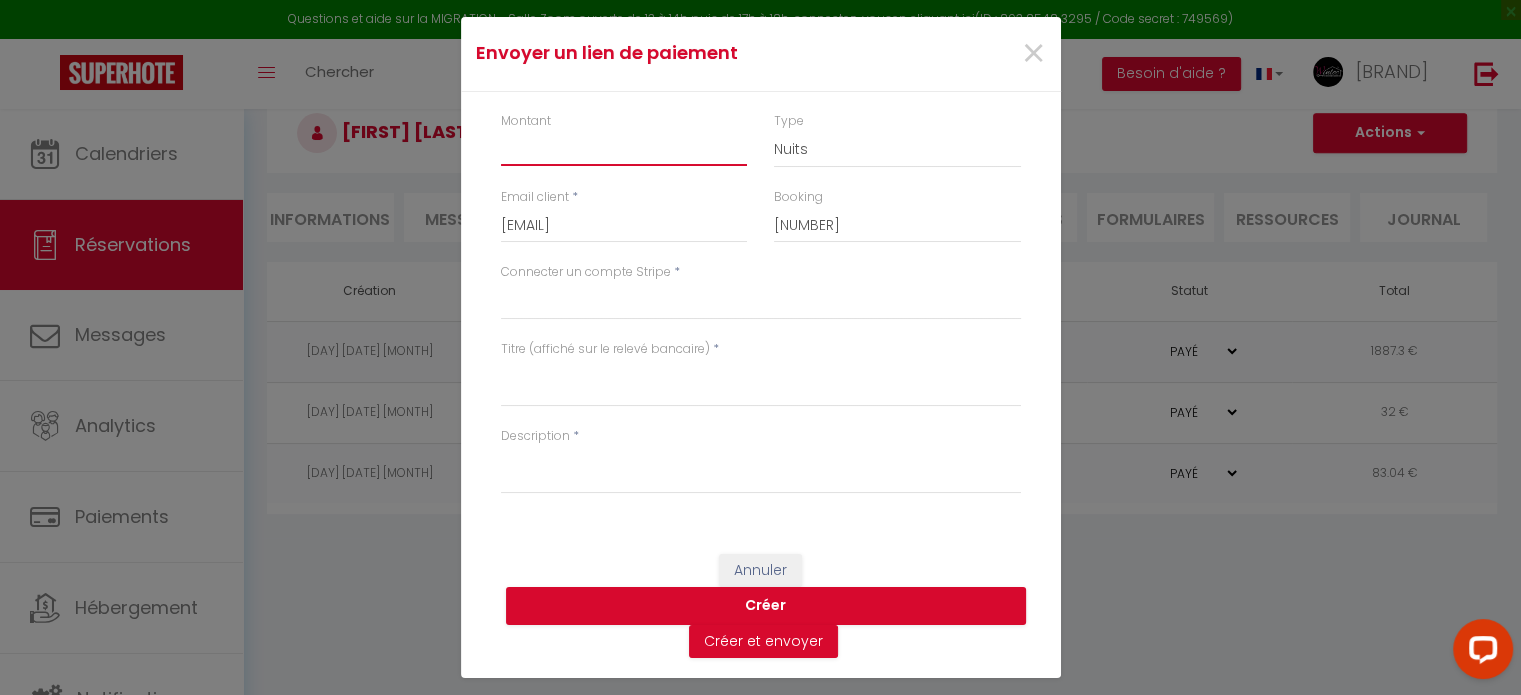 click on "Montant" at bounding box center [624, 148] 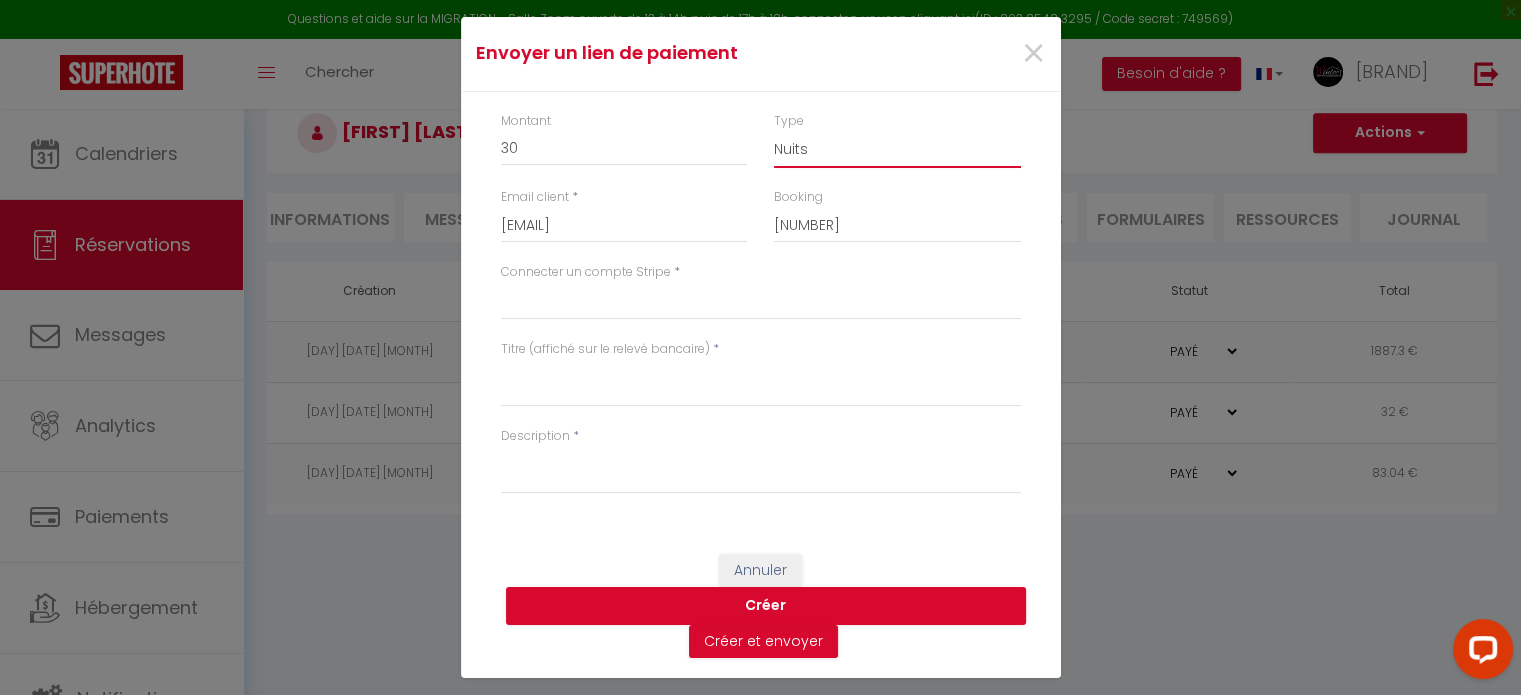 click on "Nuits   Frais de ménage   Taxe de séjour   Autre" at bounding box center [897, 149] 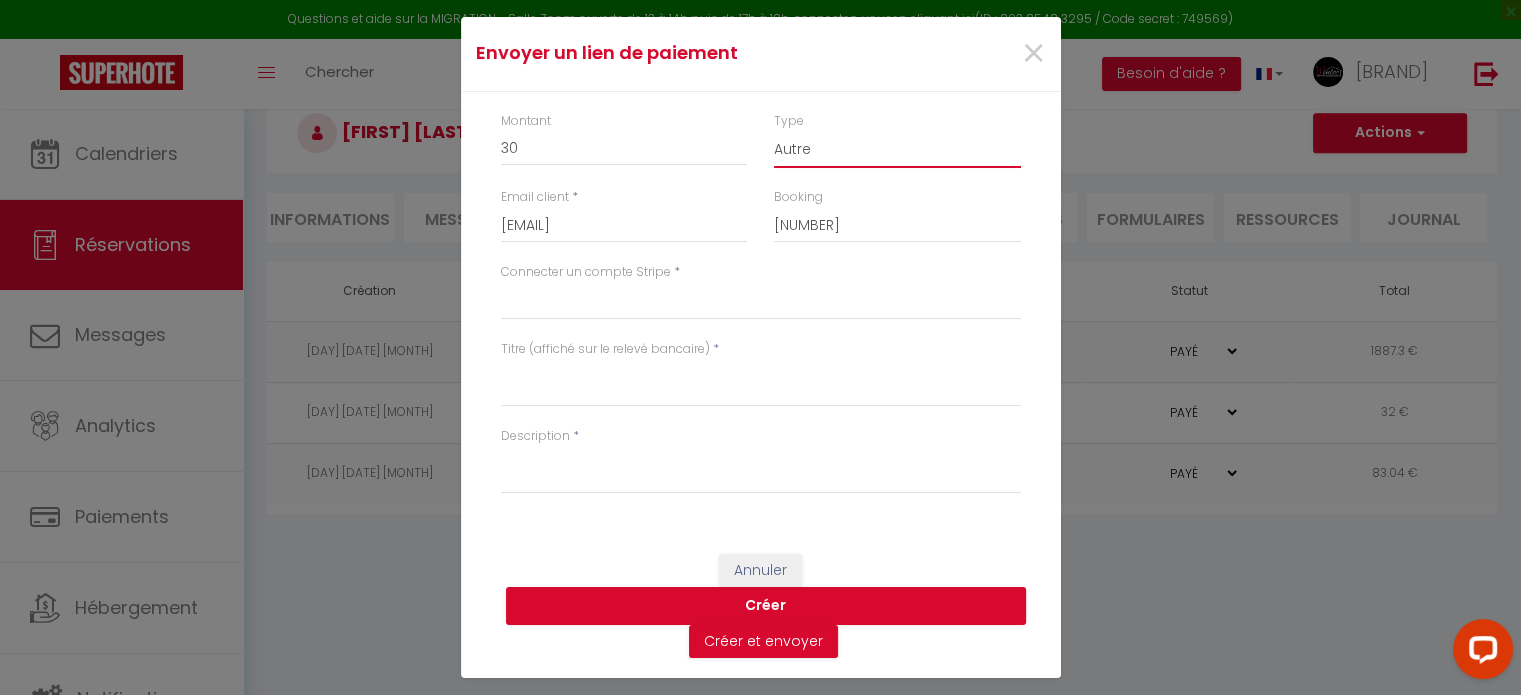 click on "Nuits   Frais de ménage   Taxe de séjour   Autre" at bounding box center (897, 149) 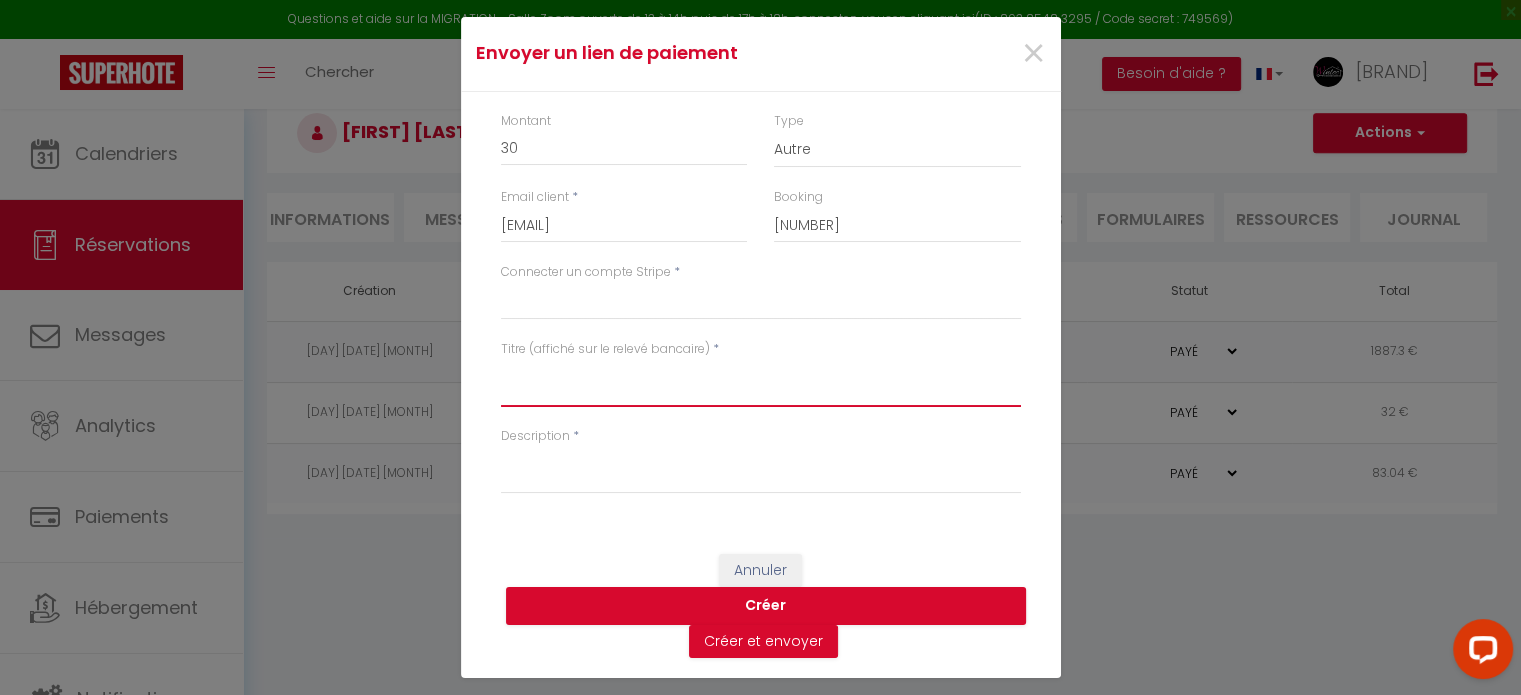 click on "Titre (affiché sur le relevé bancaire)" at bounding box center (761, 383) 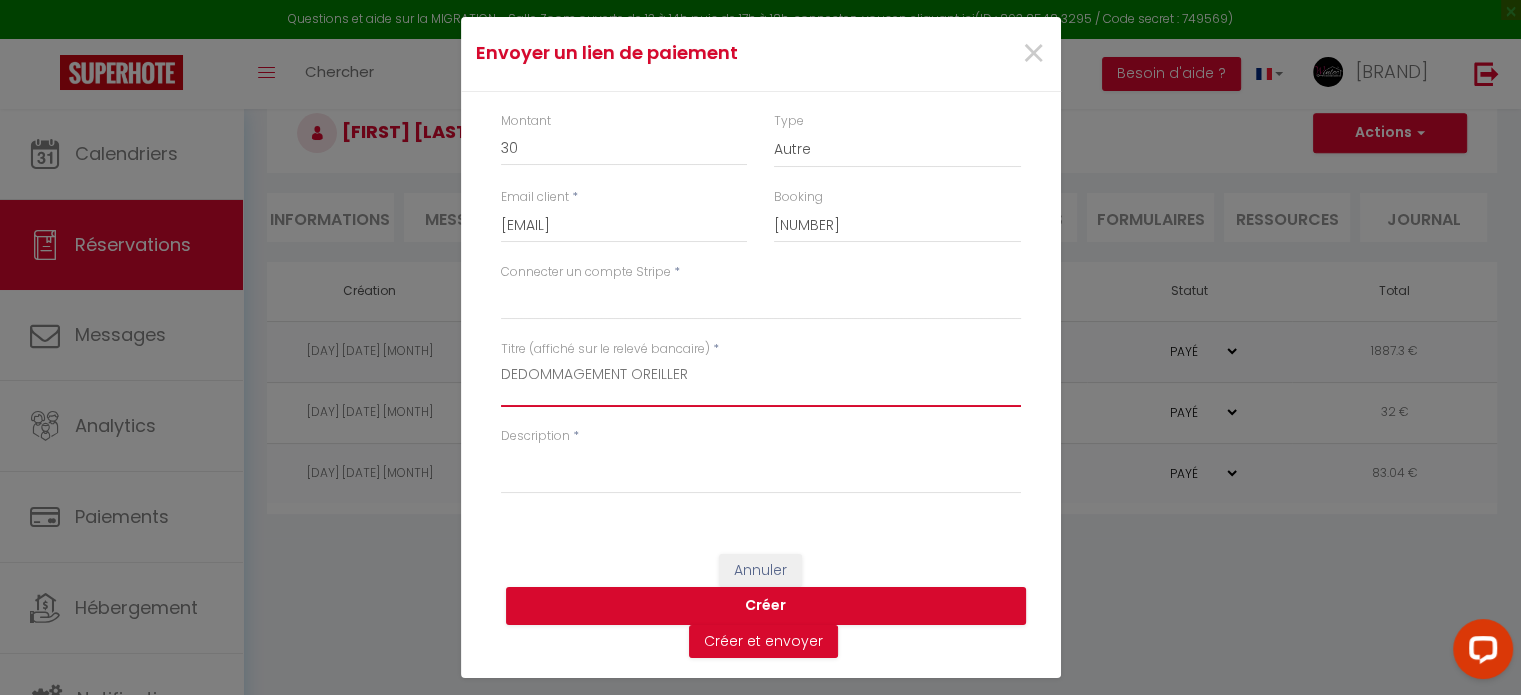 click on "DEDOMMAGEMENT OREILLER" at bounding box center [761, 383] 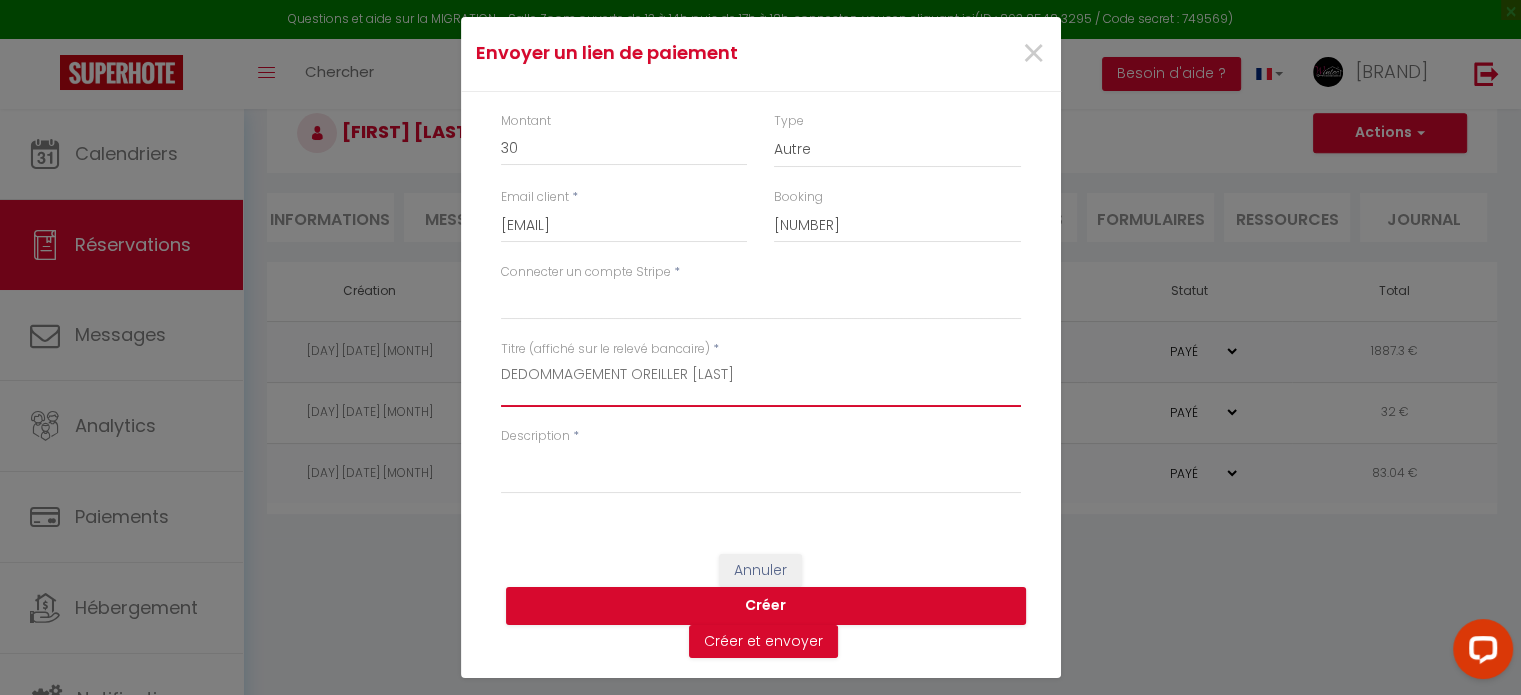 click on "DEDOMMAGEMENT OREILLER TUDOR" at bounding box center [761, 383] 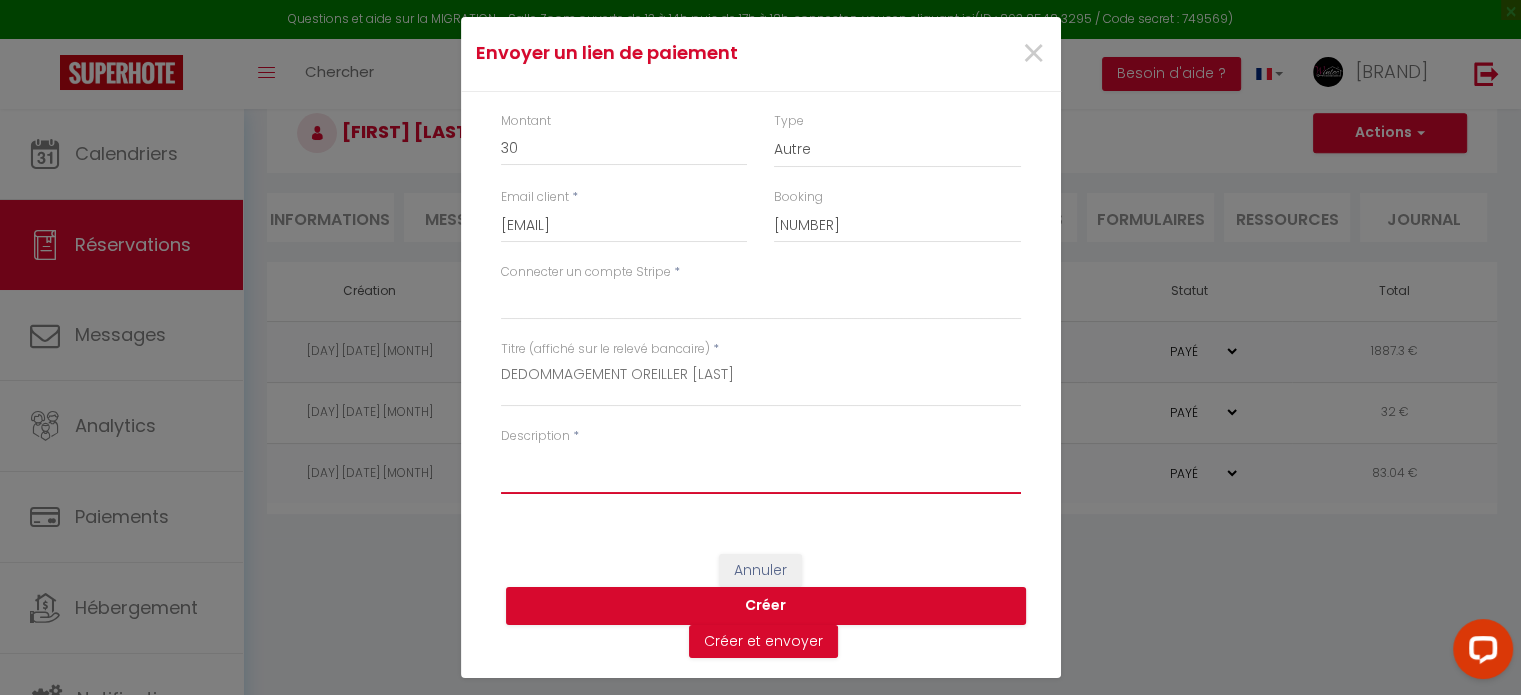 click on "Description" at bounding box center [761, 470] 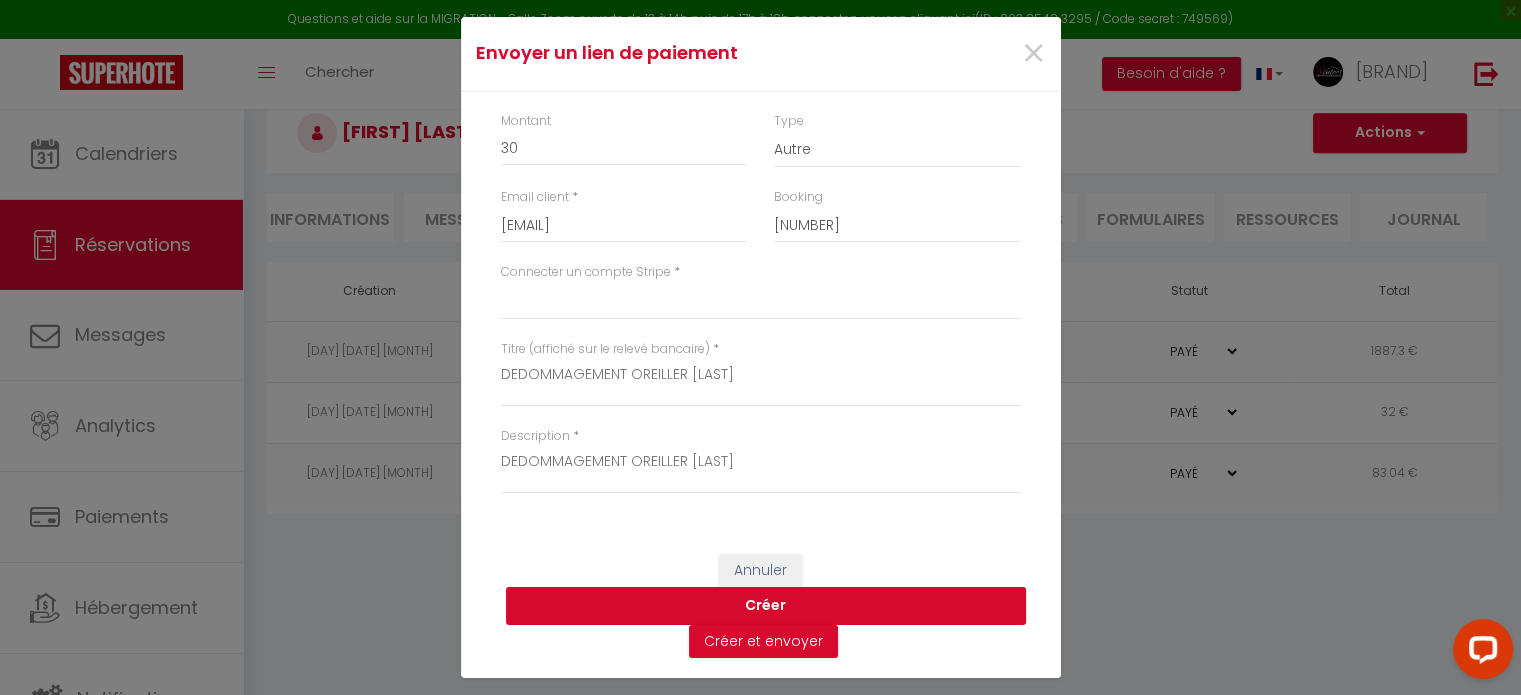 click on "Créer" at bounding box center [766, 606] 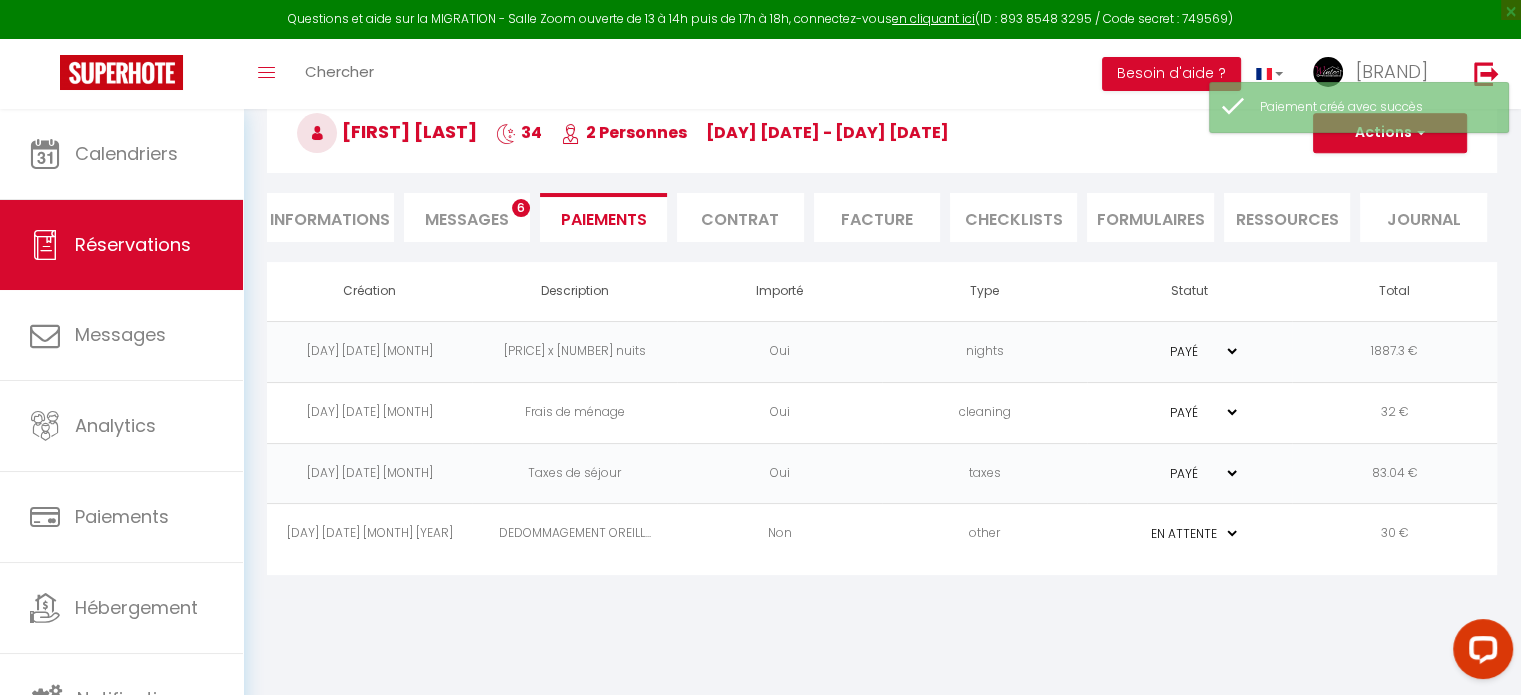 click on "other" at bounding box center (984, 534) 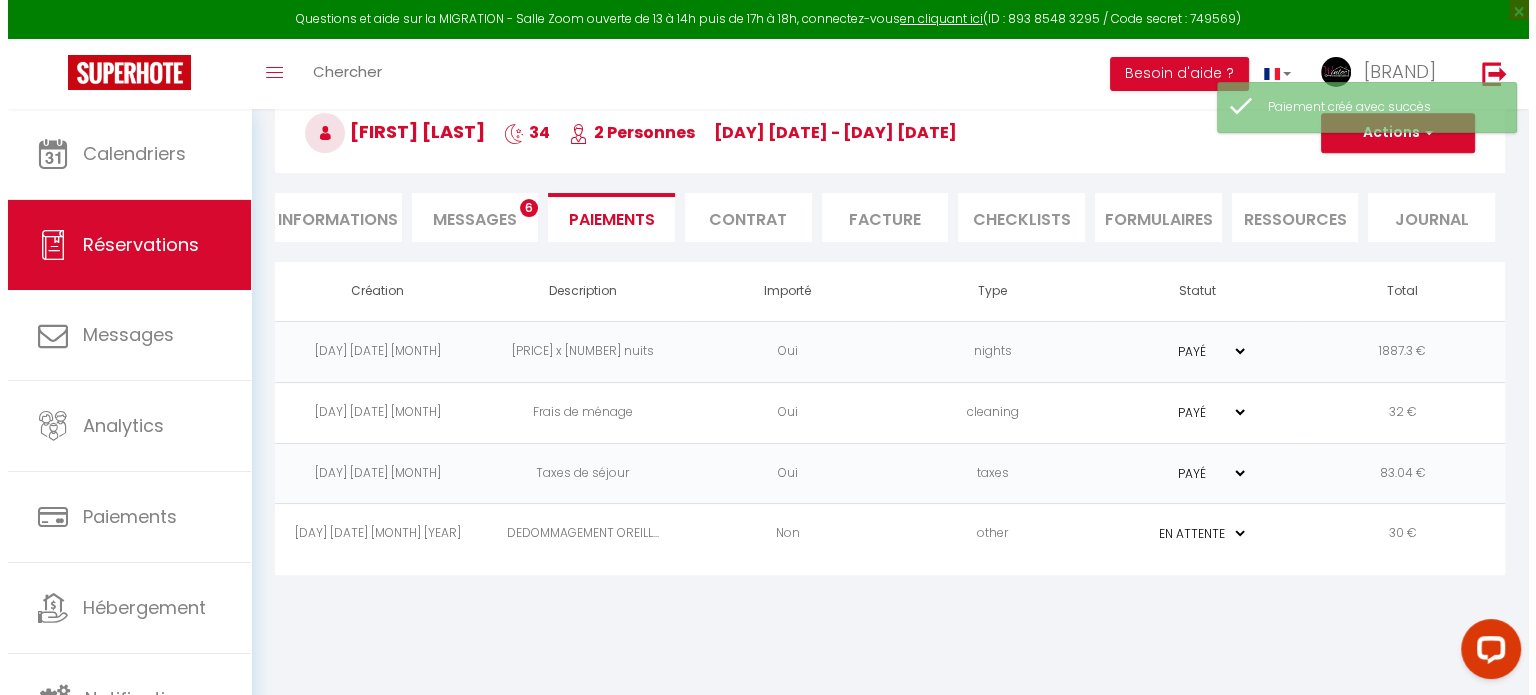 scroll, scrollTop: 10, scrollLeft: 0, axis: vertical 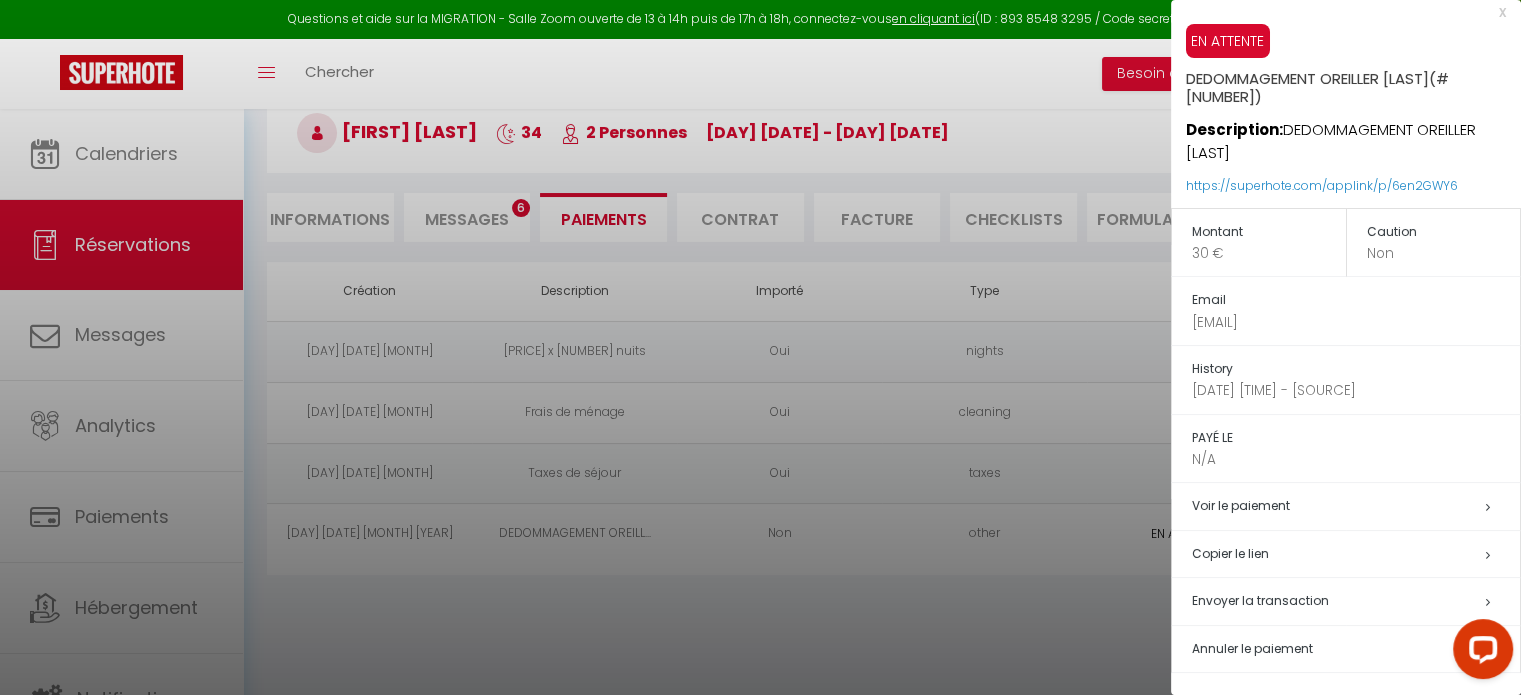 click on "Envoyer la transaction" at bounding box center [1260, 600] 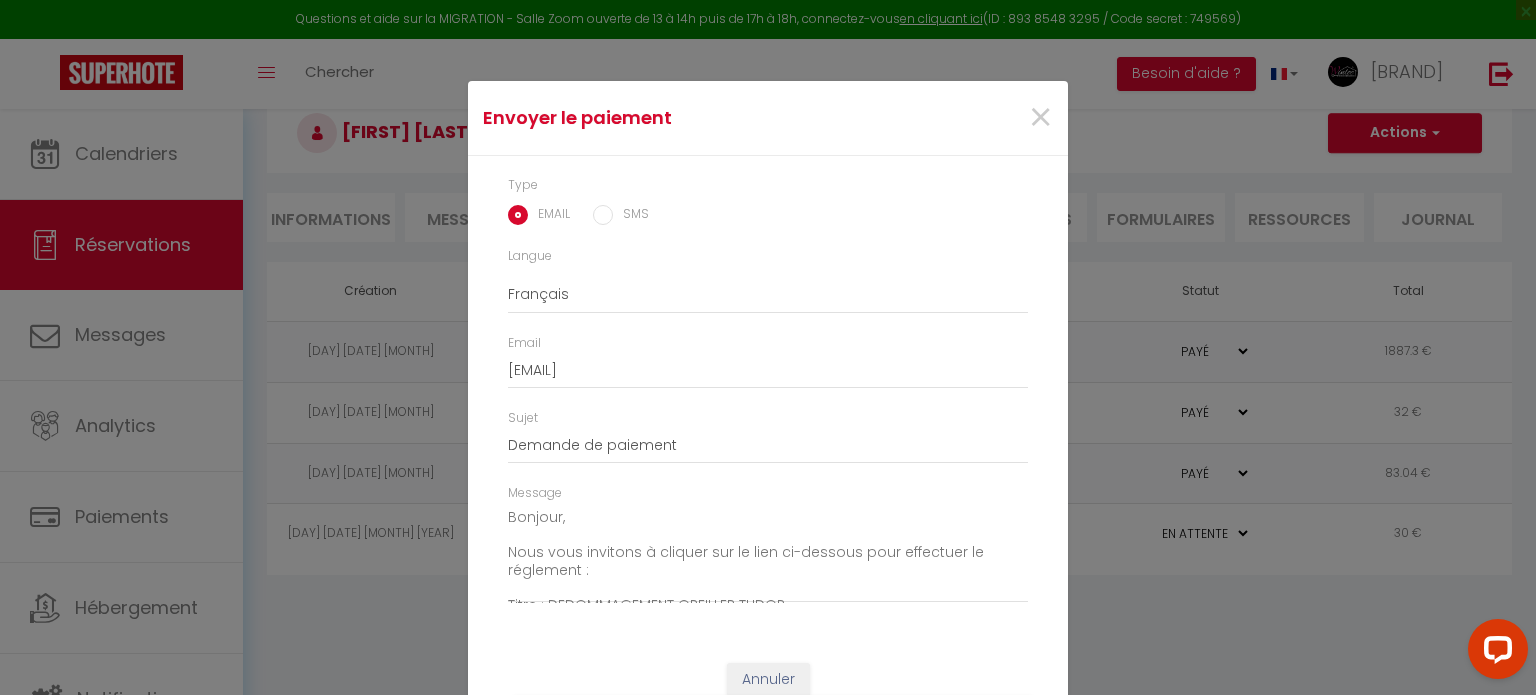 scroll, scrollTop: 58, scrollLeft: 0, axis: vertical 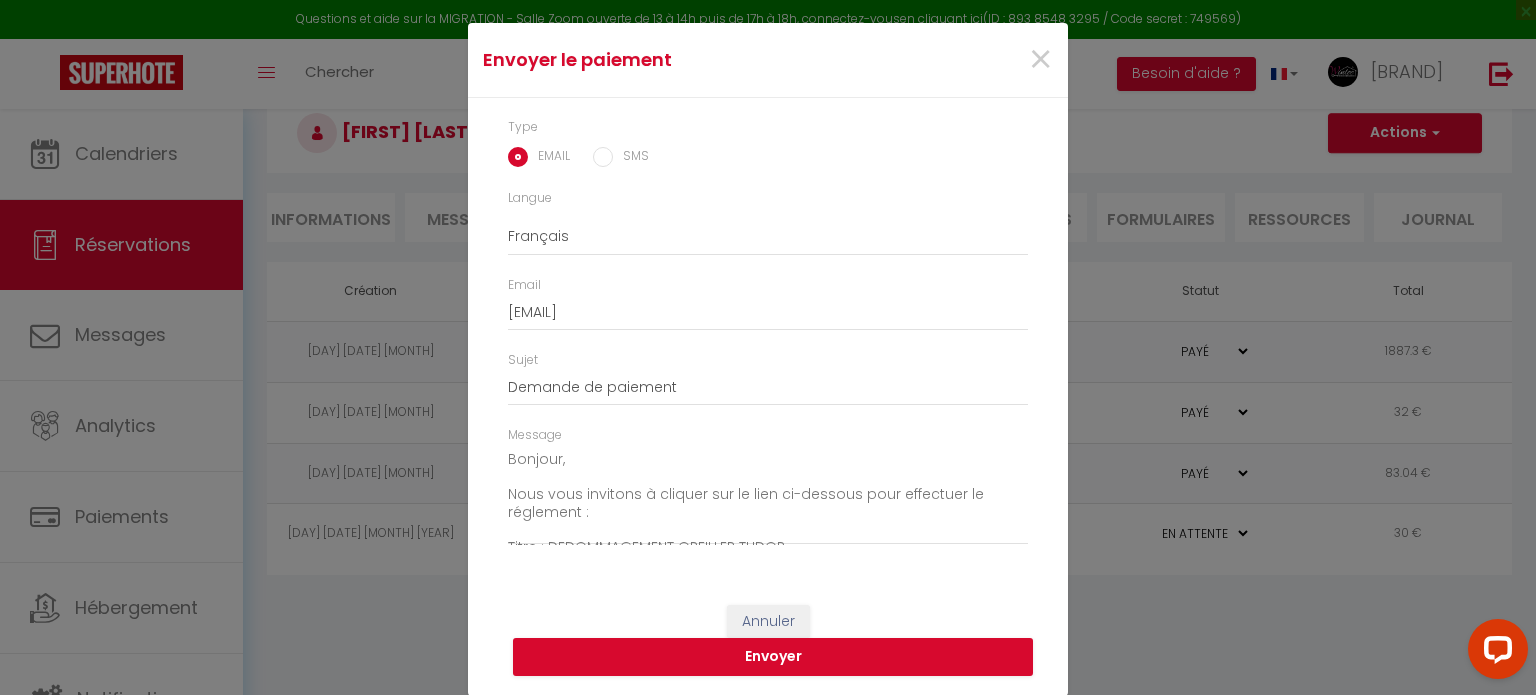 drag, startPoint x: 497, startPoint y: 452, endPoint x: 580, endPoint y: 492, distance: 92.13577 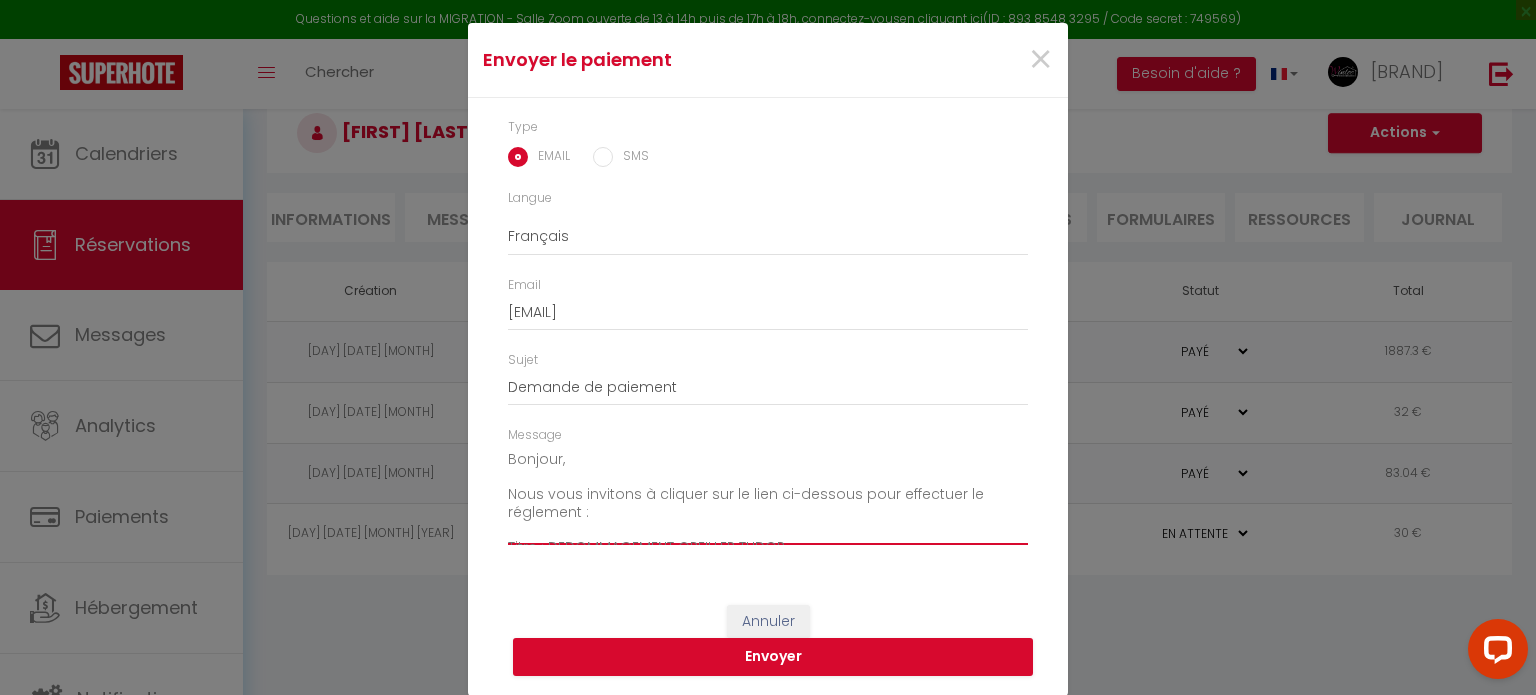 drag, startPoint x: 501, startPoint y: 461, endPoint x: 730, endPoint y: 524, distance: 237.50789 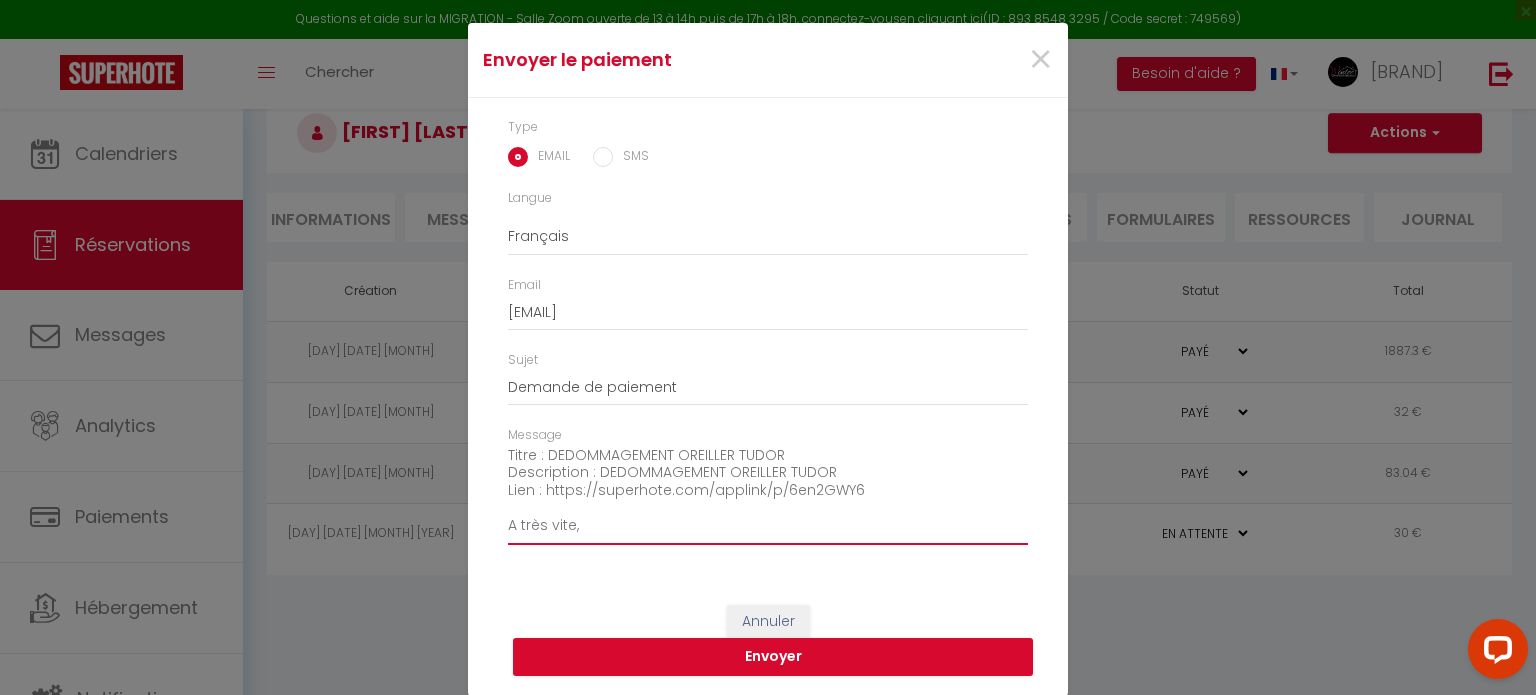 scroll, scrollTop: 104, scrollLeft: 0, axis: vertical 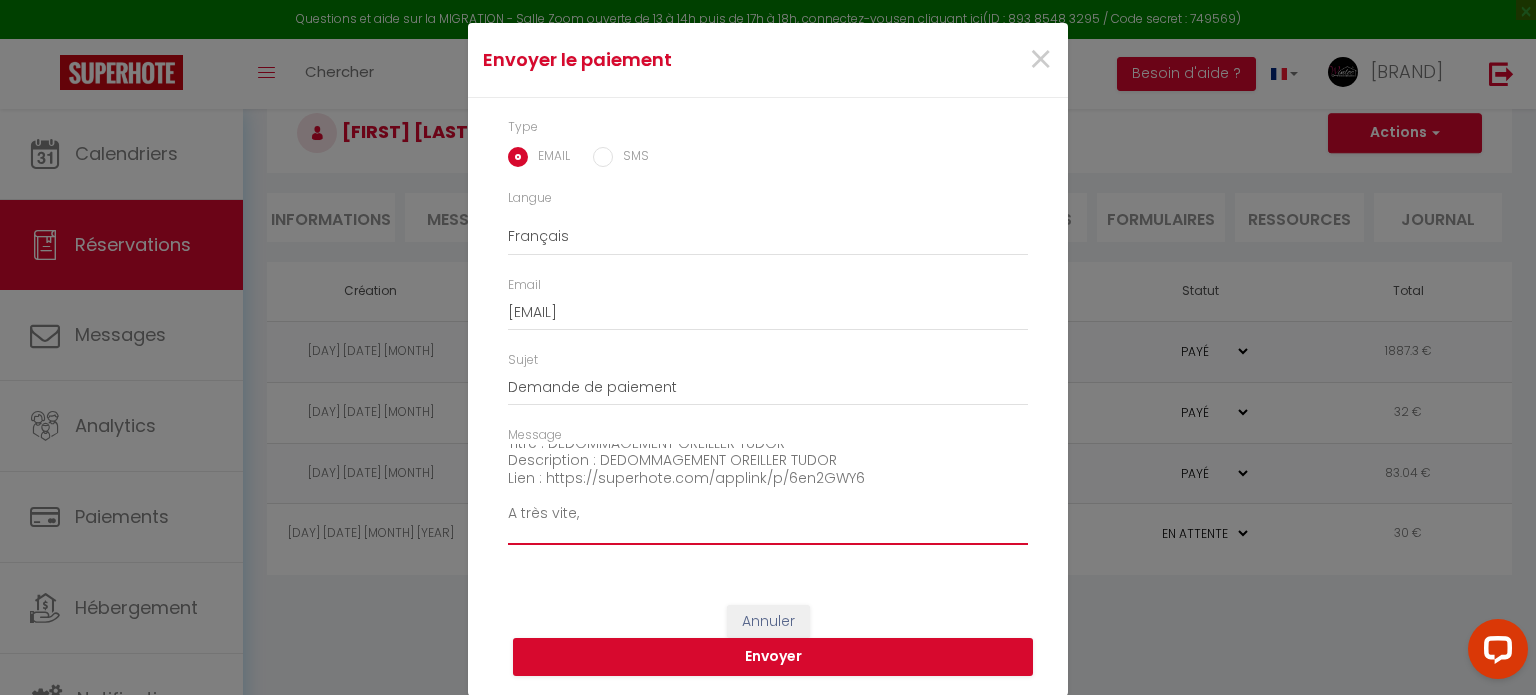 drag, startPoint x: 536, startPoint y: 479, endPoint x: 859, endPoint y: 480, distance: 323.00156 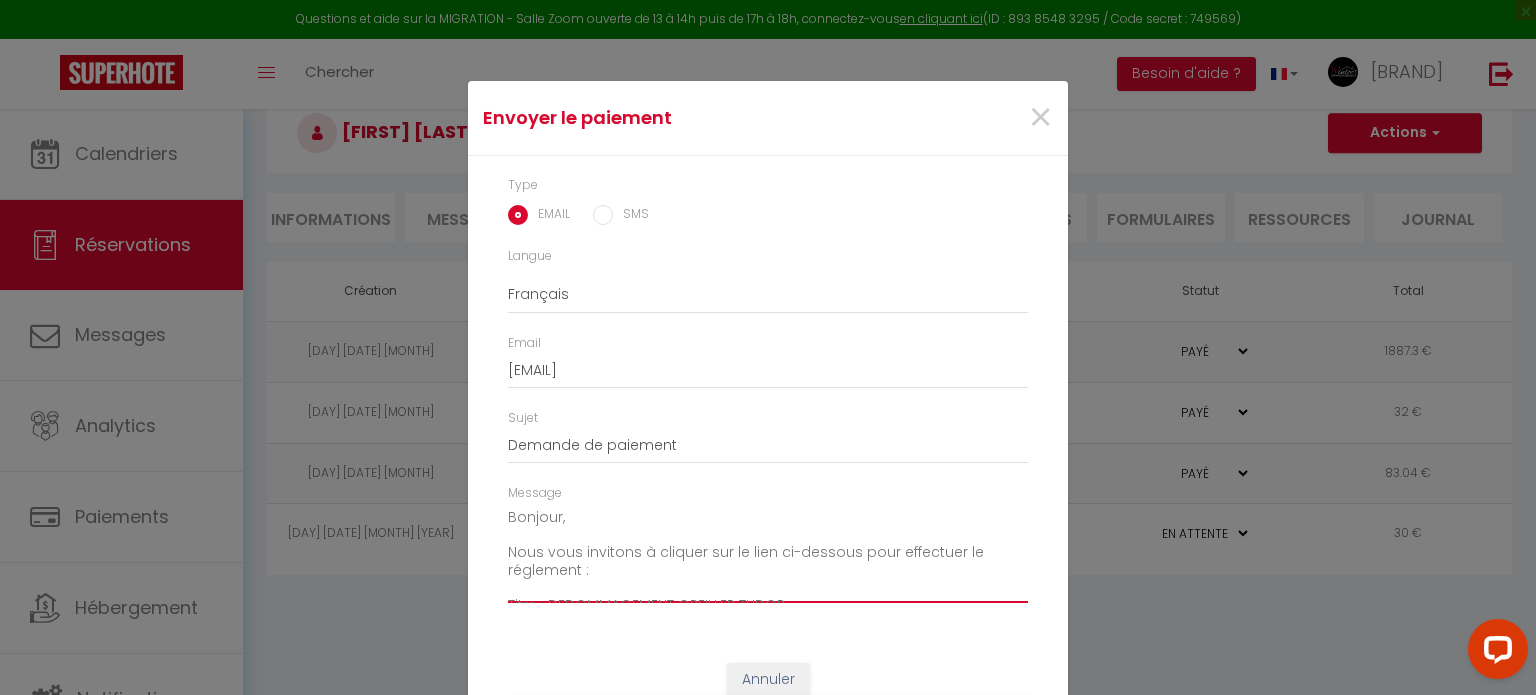scroll, scrollTop: 140, scrollLeft: 0, axis: vertical 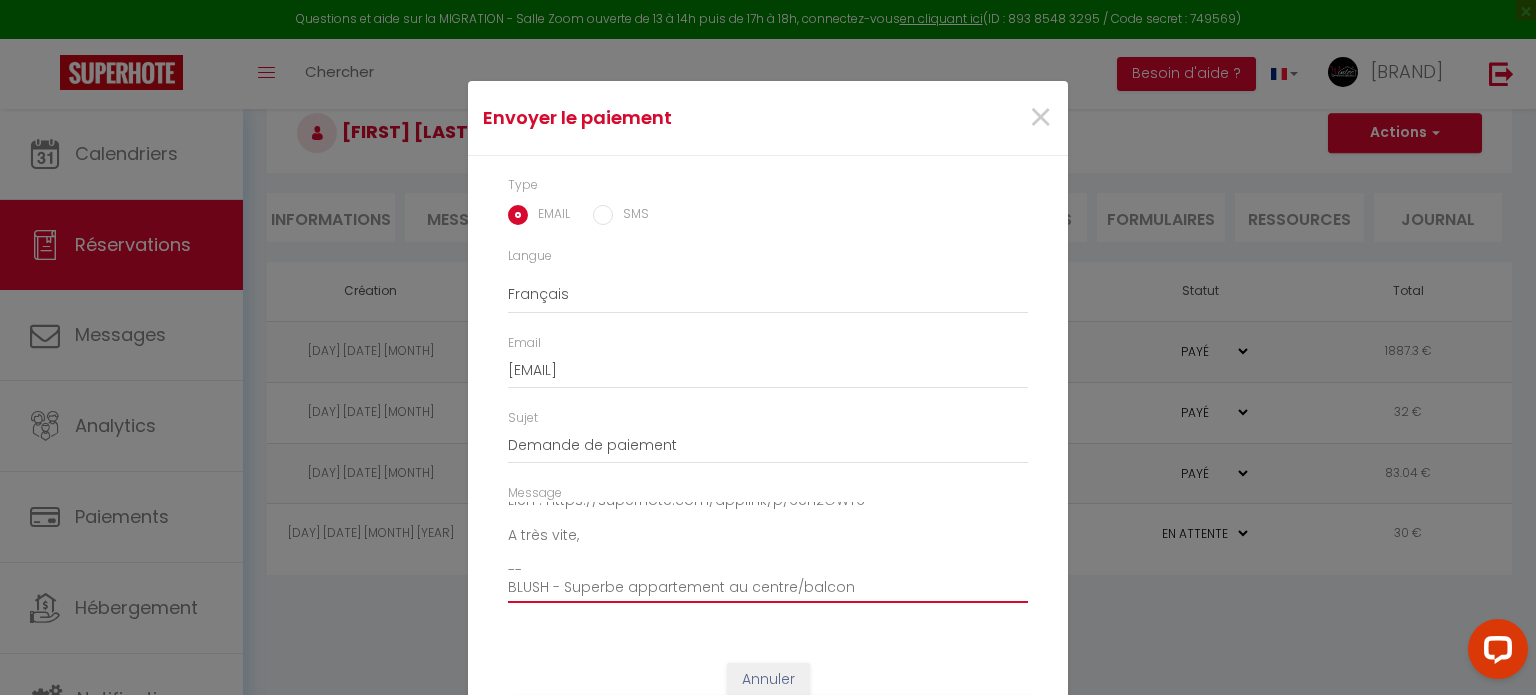 drag, startPoint x: 500, startPoint y: 523, endPoint x: 784, endPoint y: 658, distance: 314.4535 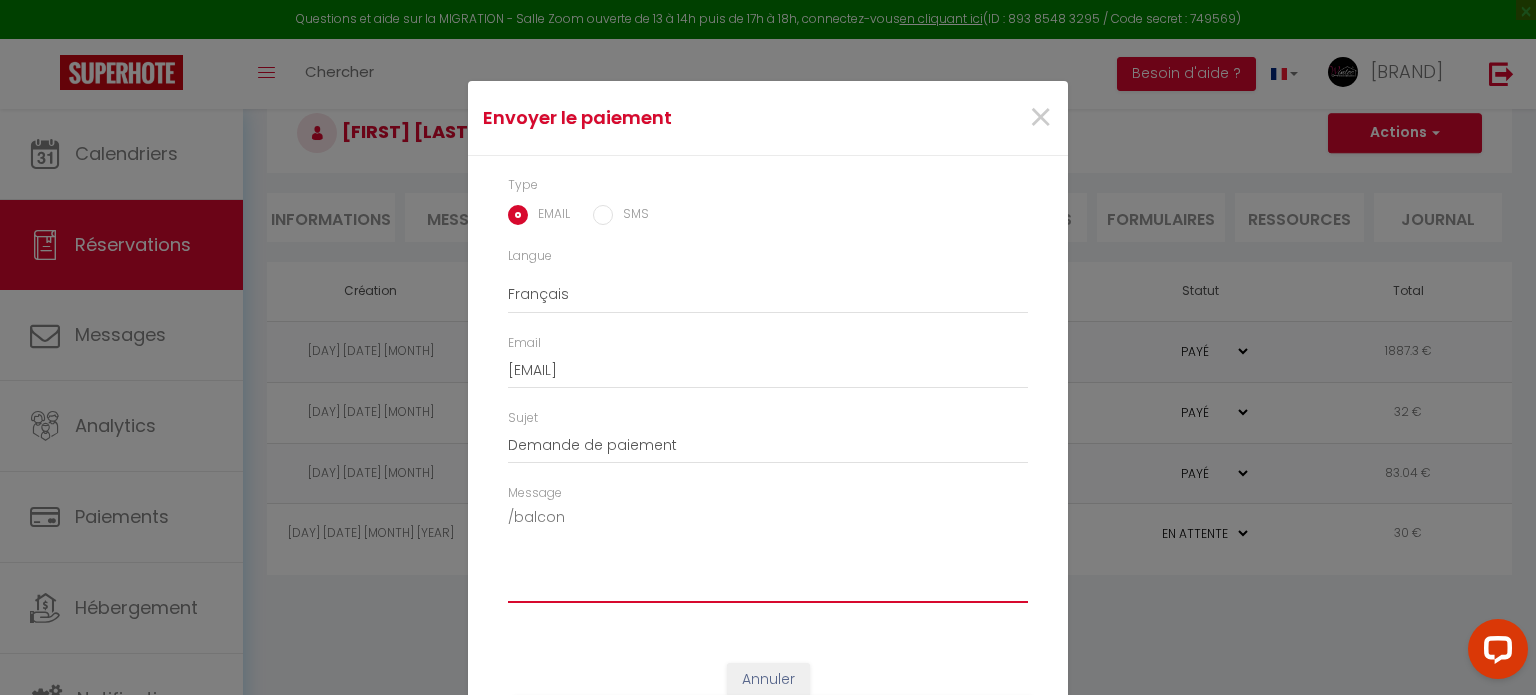 scroll, scrollTop: 0, scrollLeft: 0, axis: both 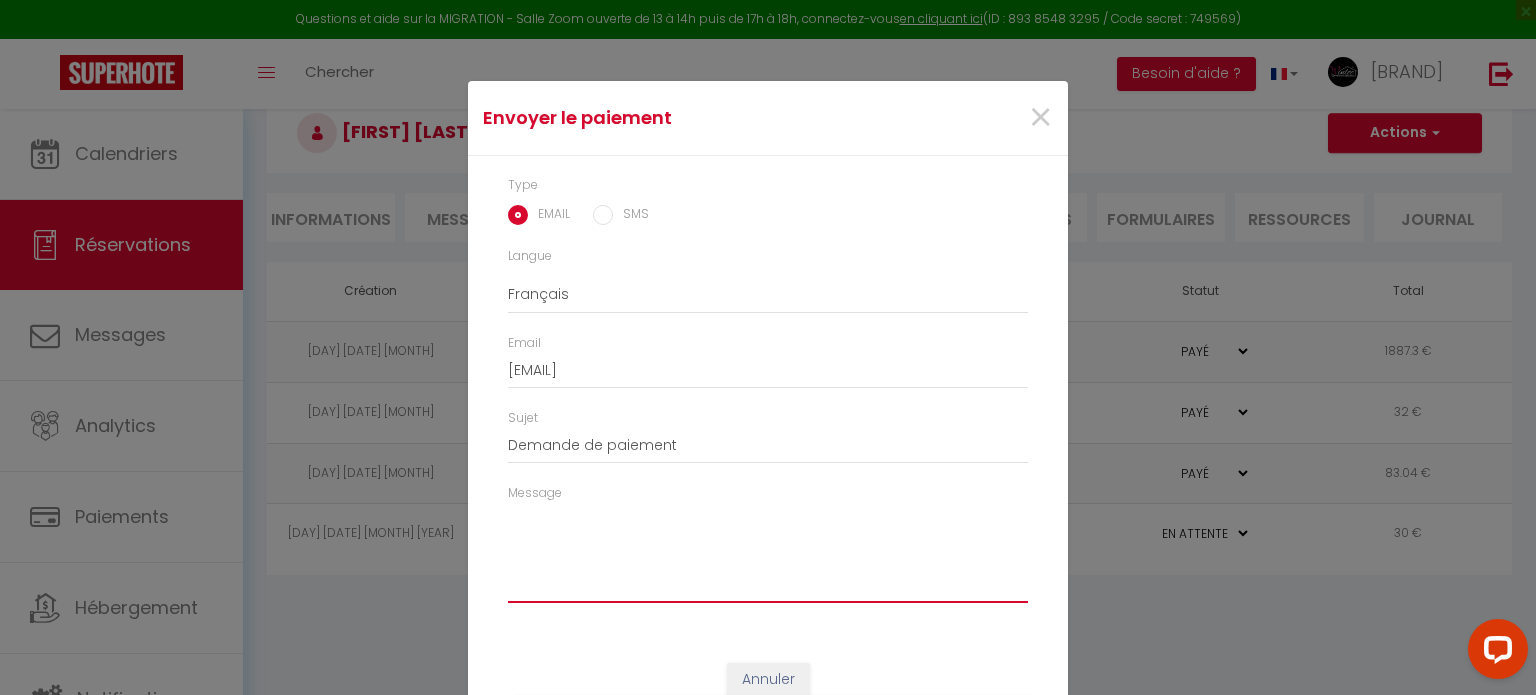 paste on "https://superhote.com/applink/p/6en2GWY6" 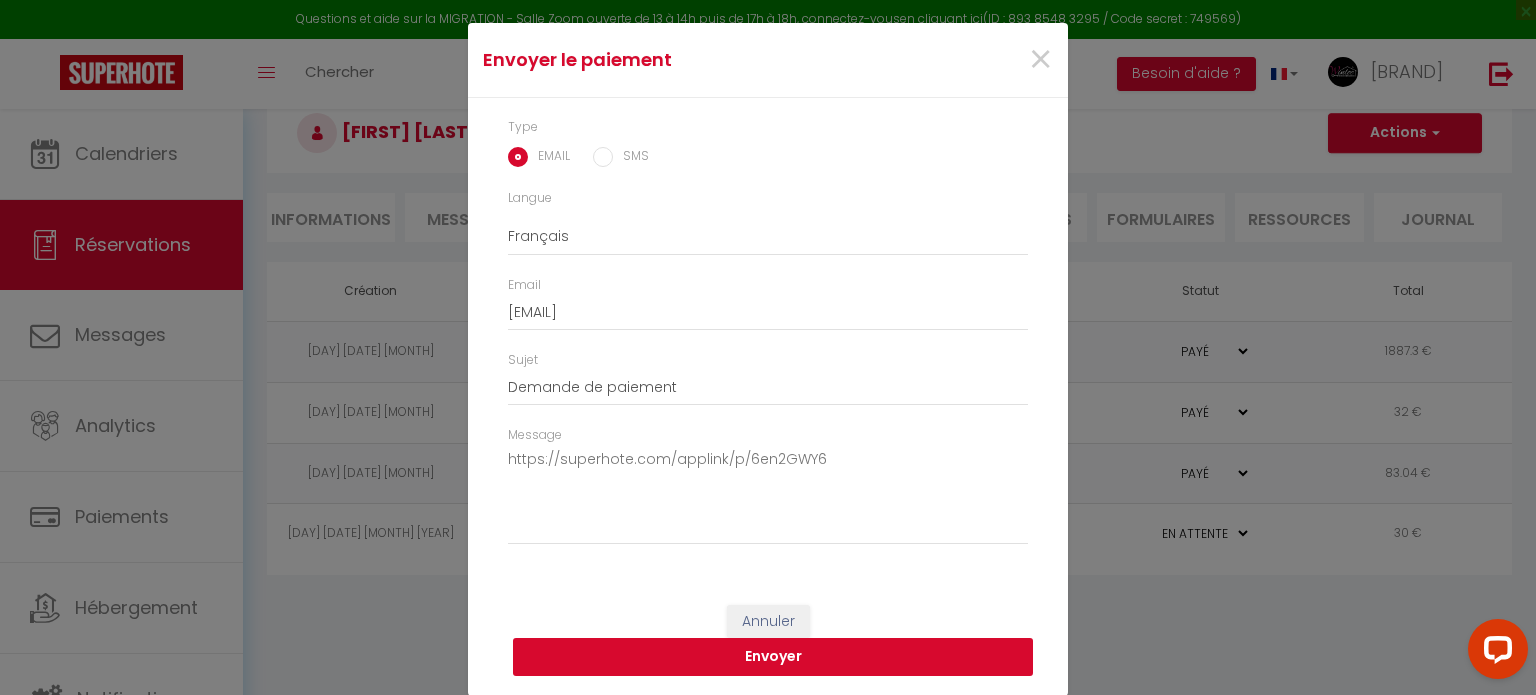 click on "Envoyer" at bounding box center (773, 657) 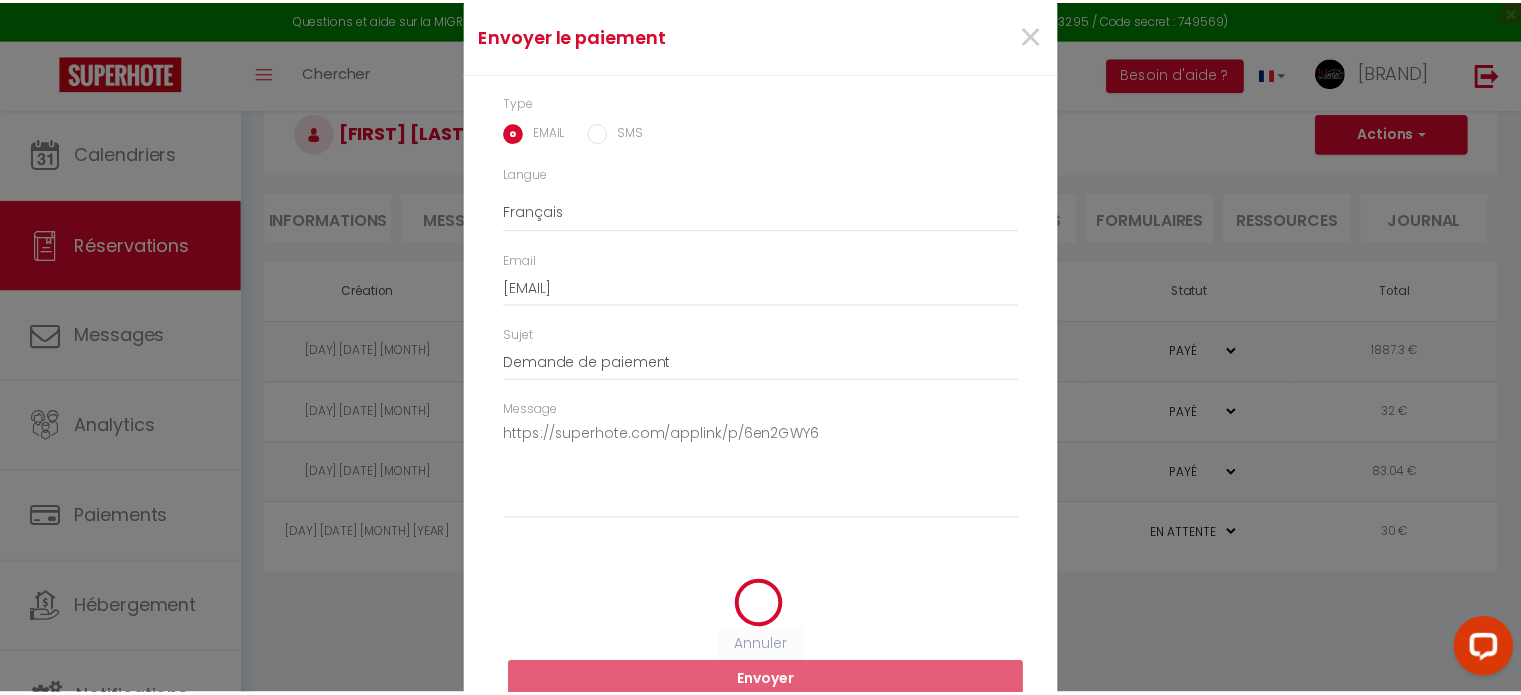 scroll, scrollTop: 33, scrollLeft: 0, axis: vertical 